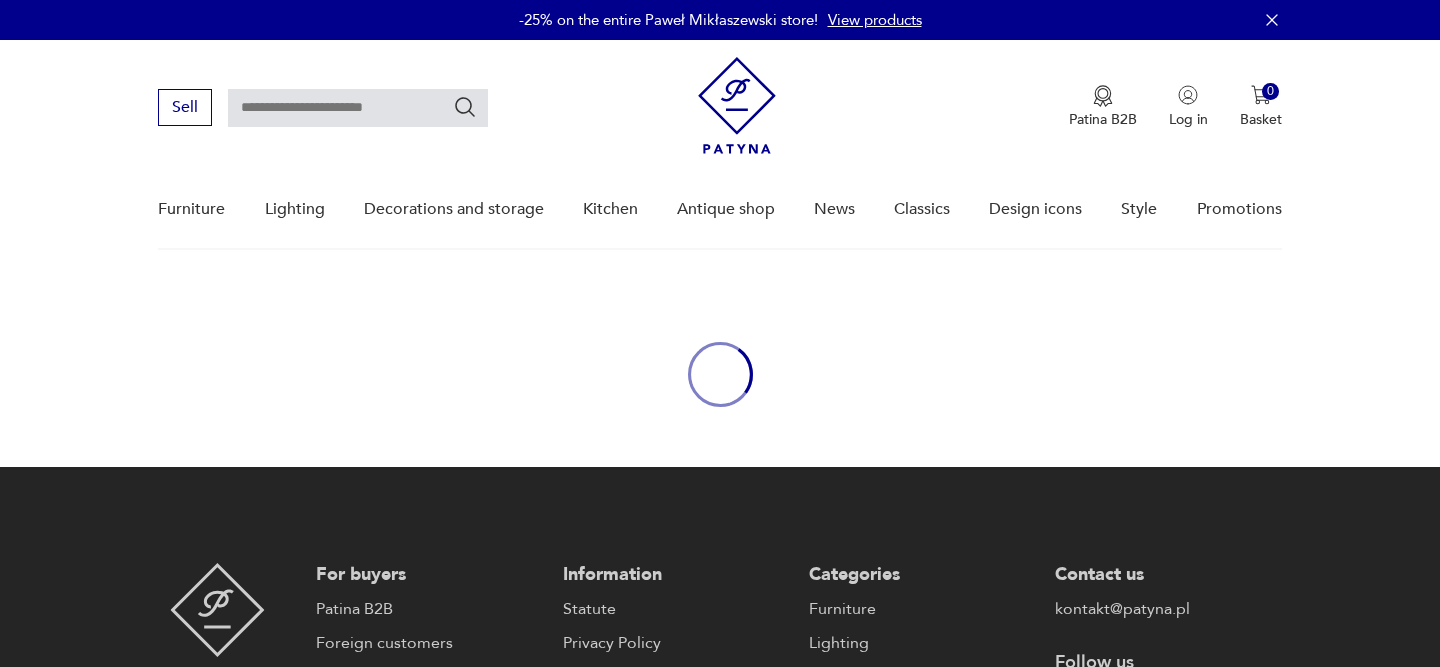 scroll, scrollTop: 0, scrollLeft: 0, axis: both 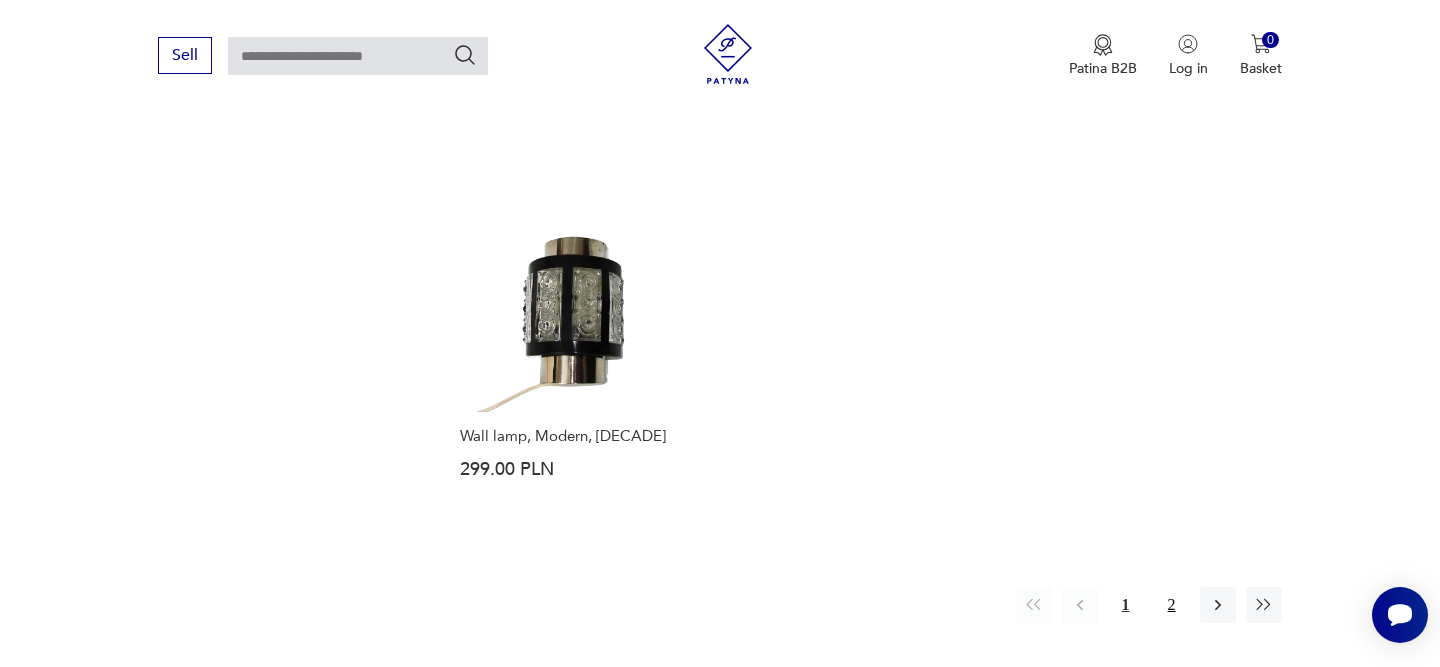 click on "2" at bounding box center (1172, 604) 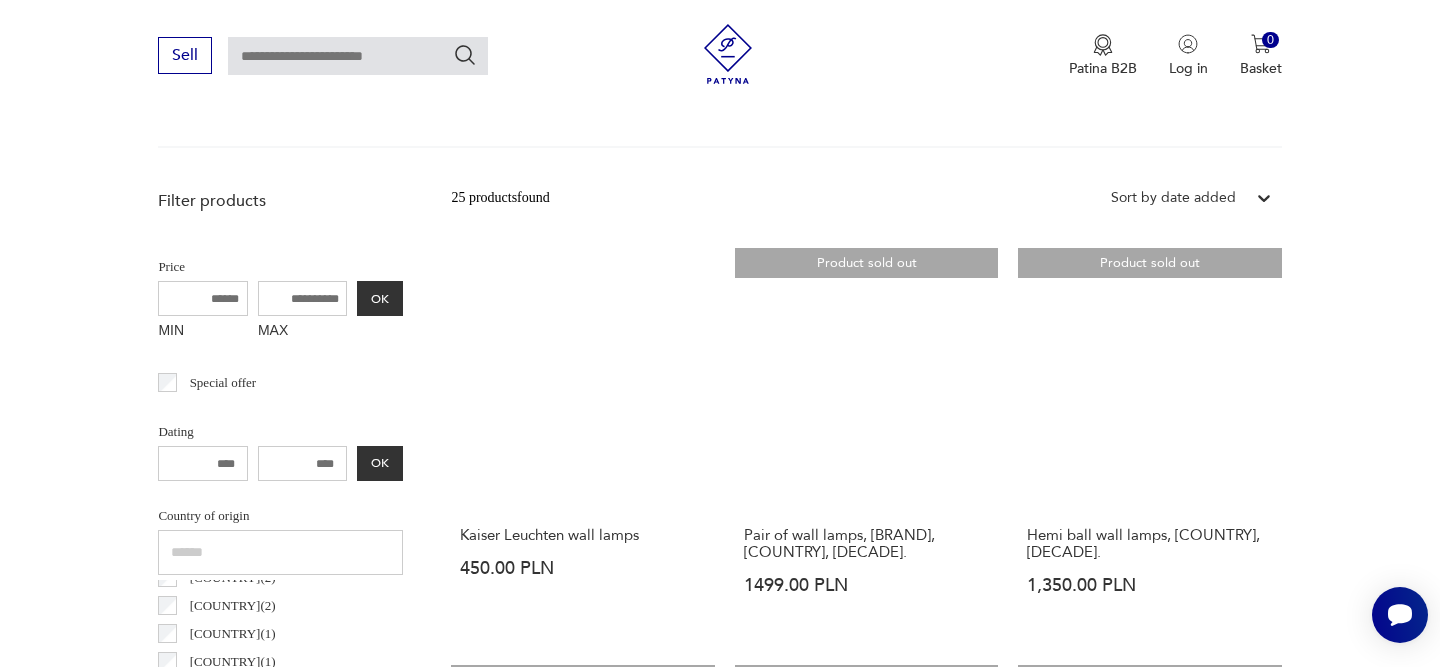 scroll, scrollTop: 604, scrollLeft: 0, axis: vertical 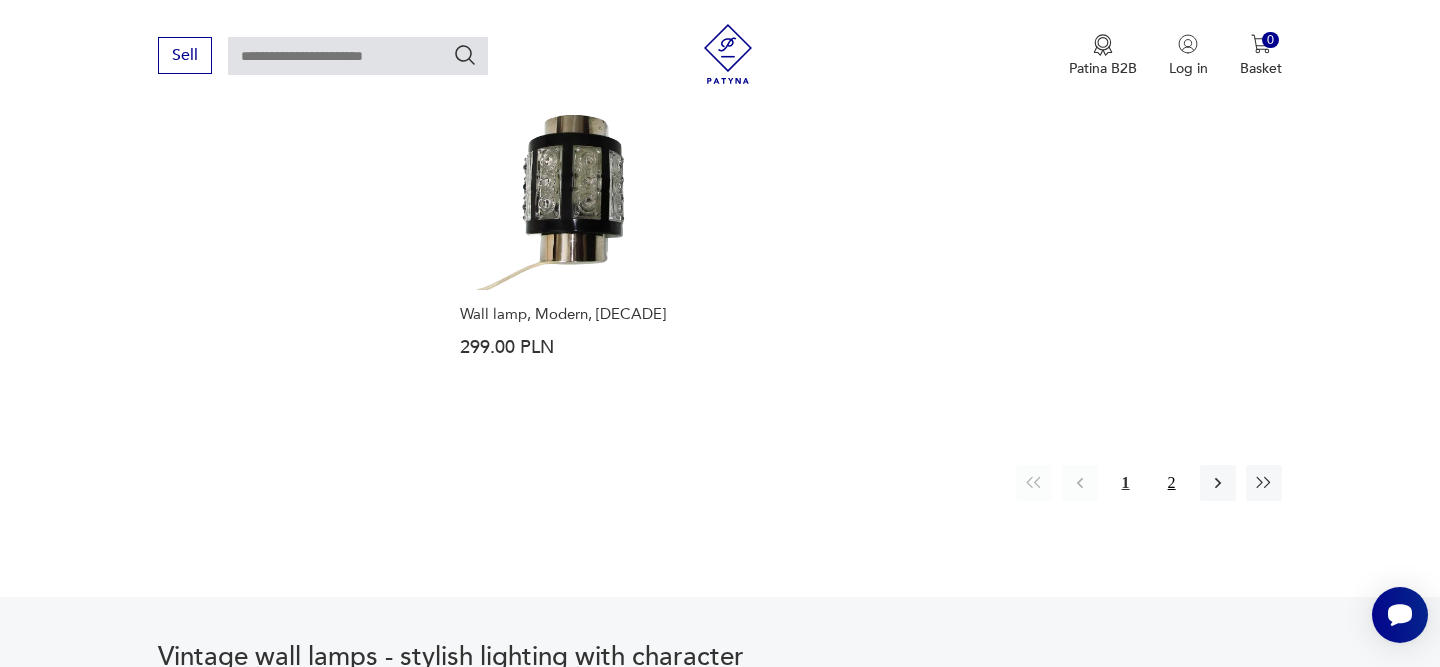click on "2" at bounding box center (1172, 483) 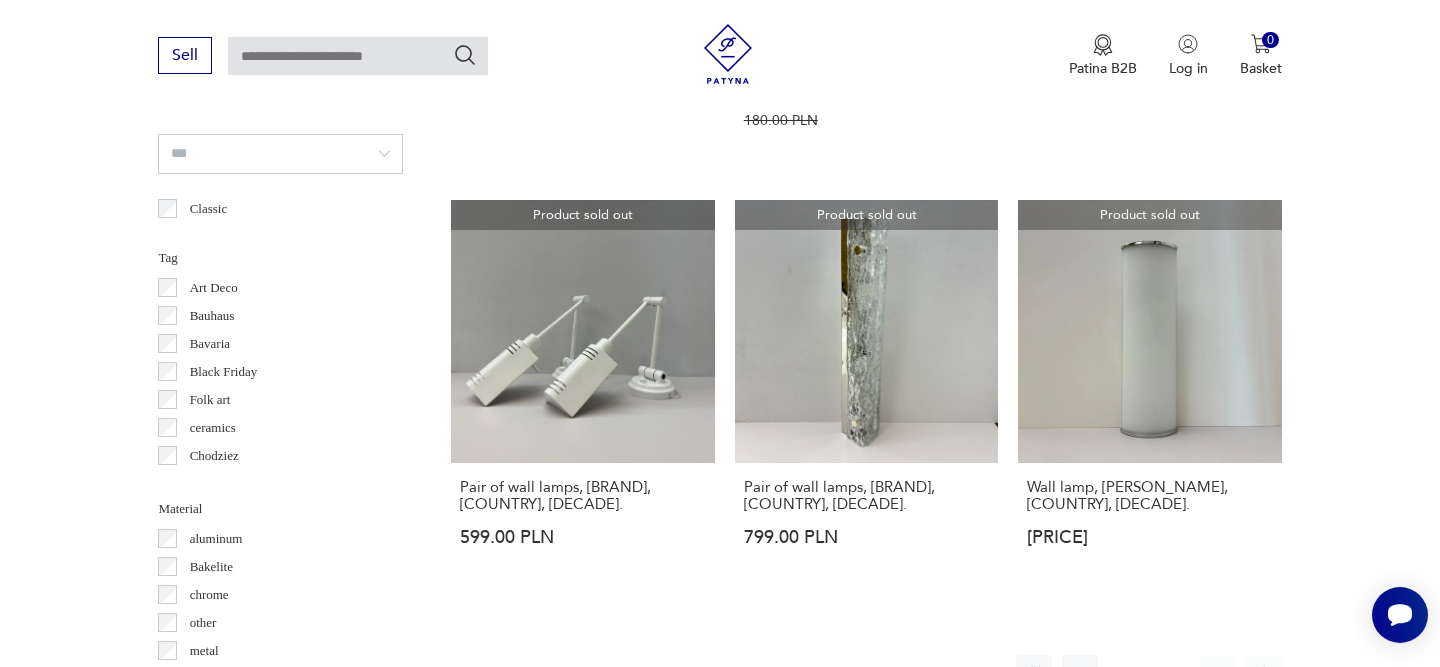 scroll, scrollTop: 1710, scrollLeft: 0, axis: vertical 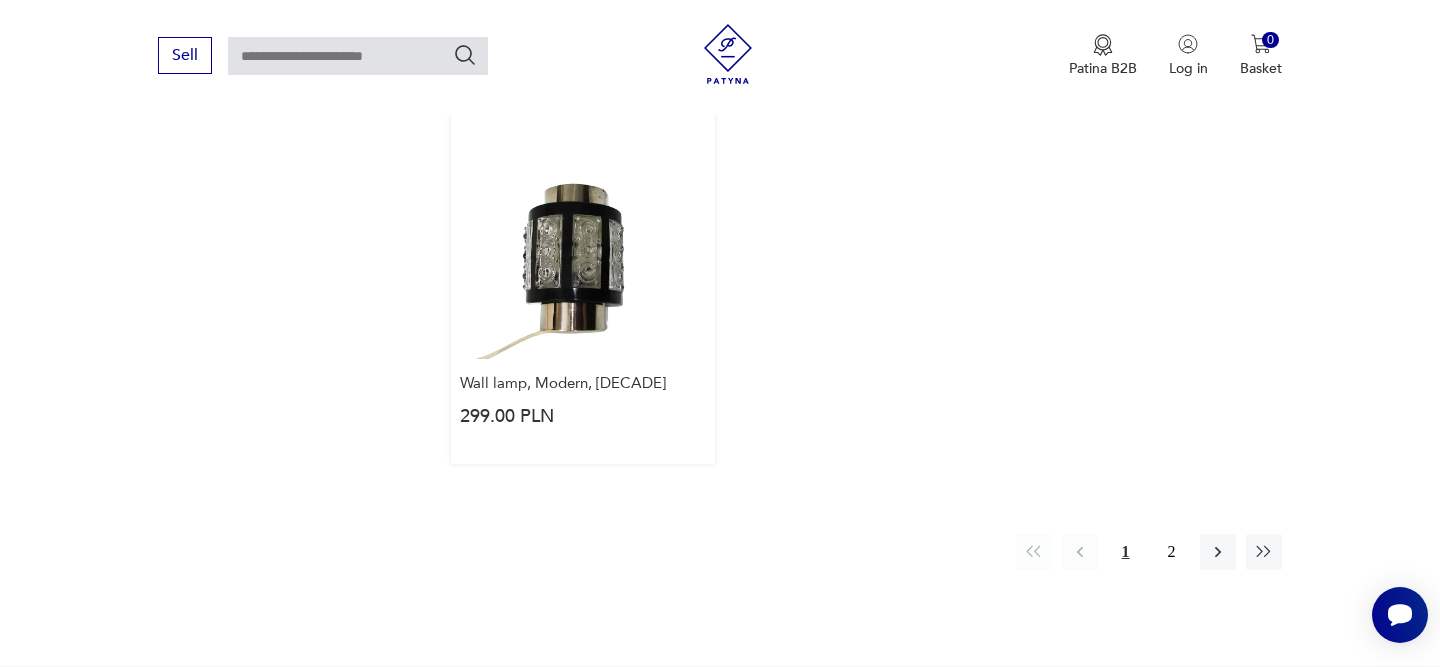 click on "Wall lamp, Modern, 1970s 299.00 PLN" at bounding box center [582, 280] 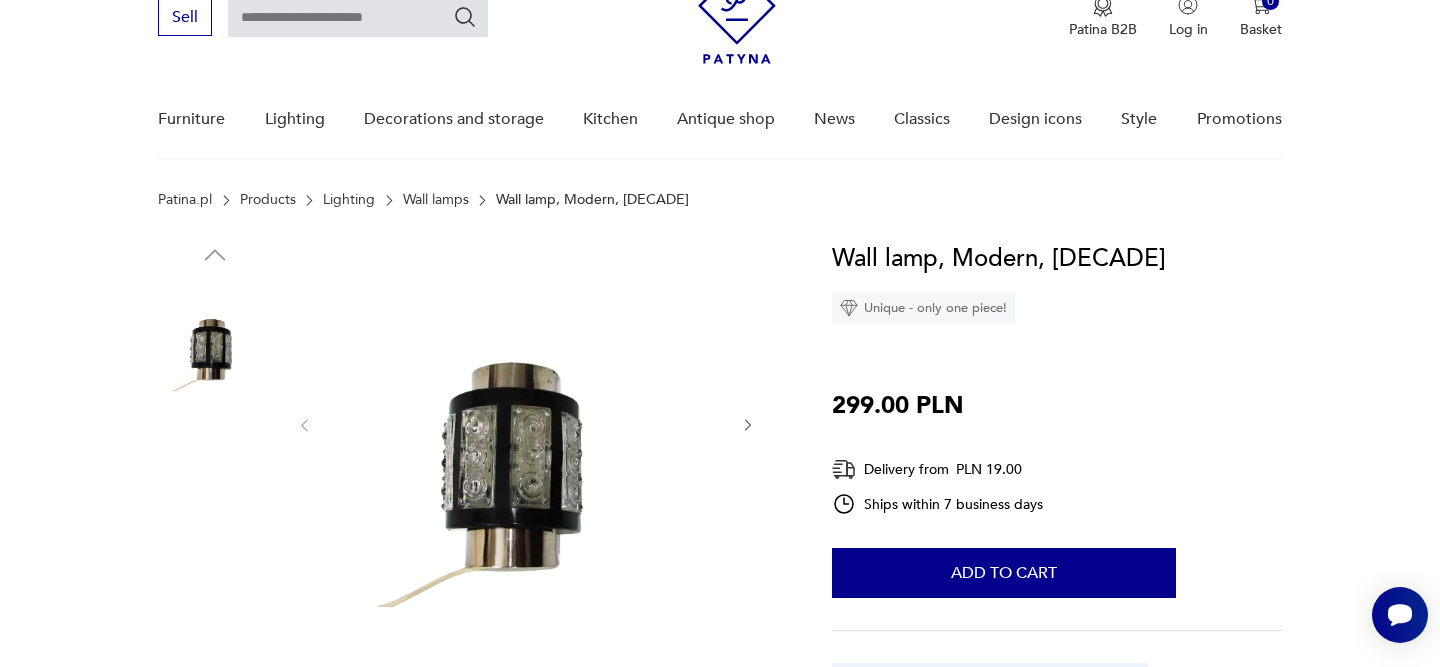 scroll, scrollTop: 97, scrollLeft: 0, axis: vertical 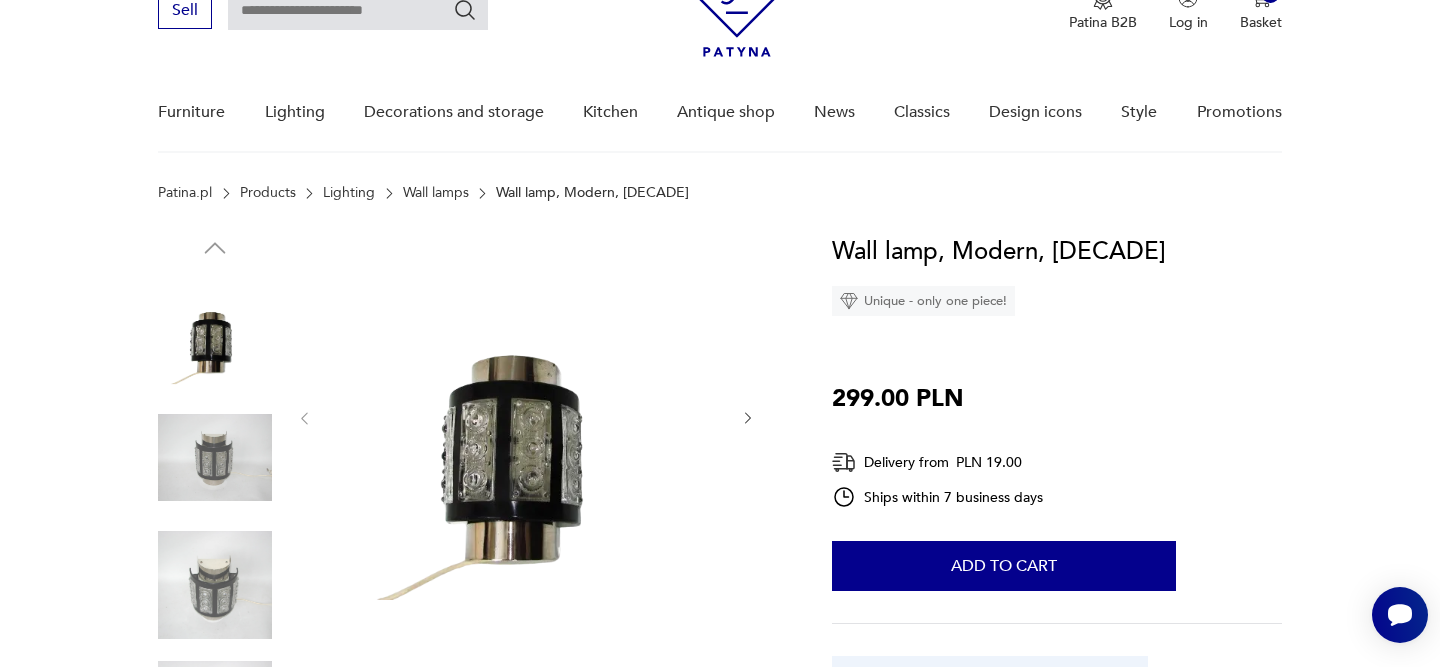 click 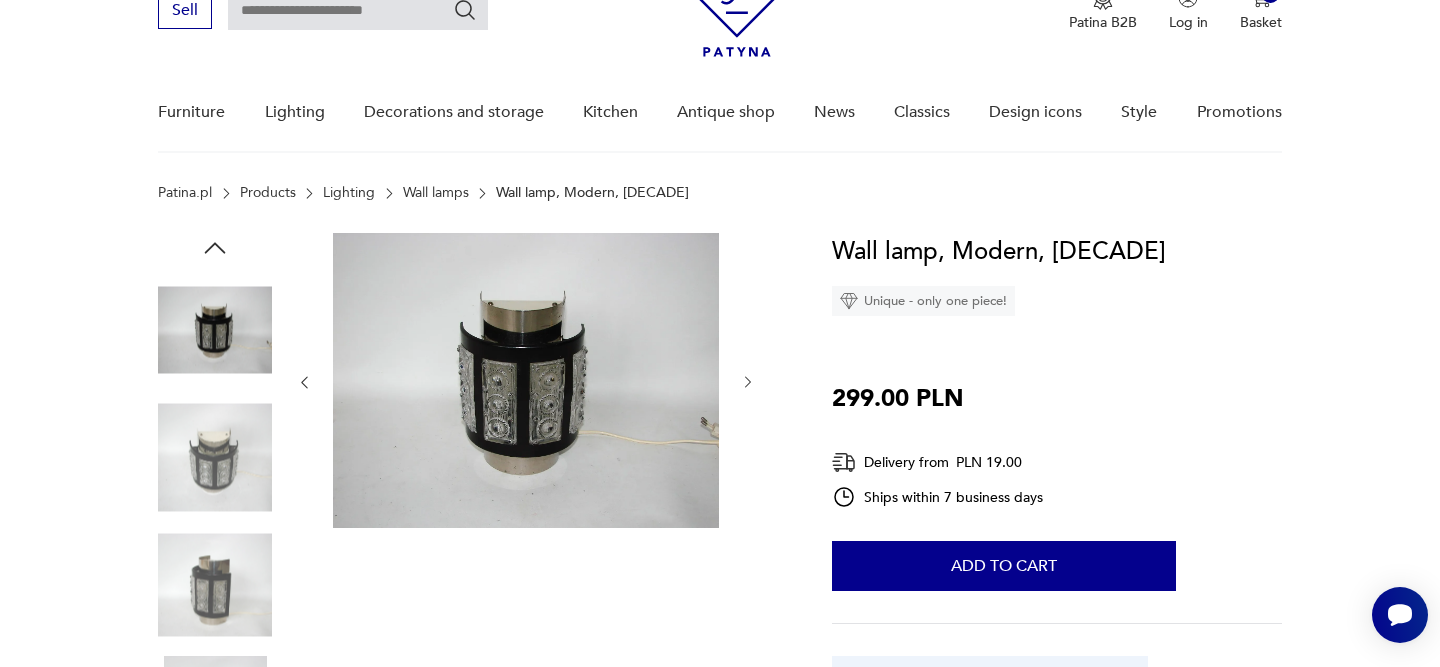 click 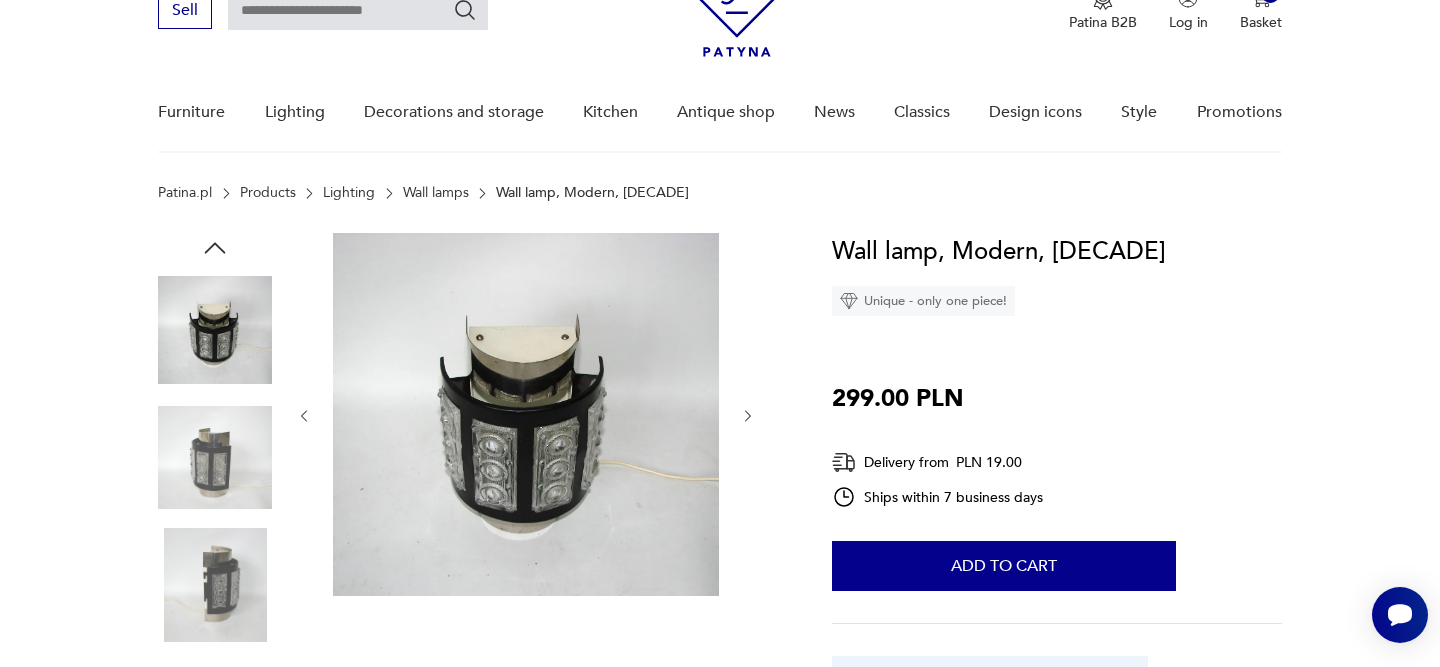 click 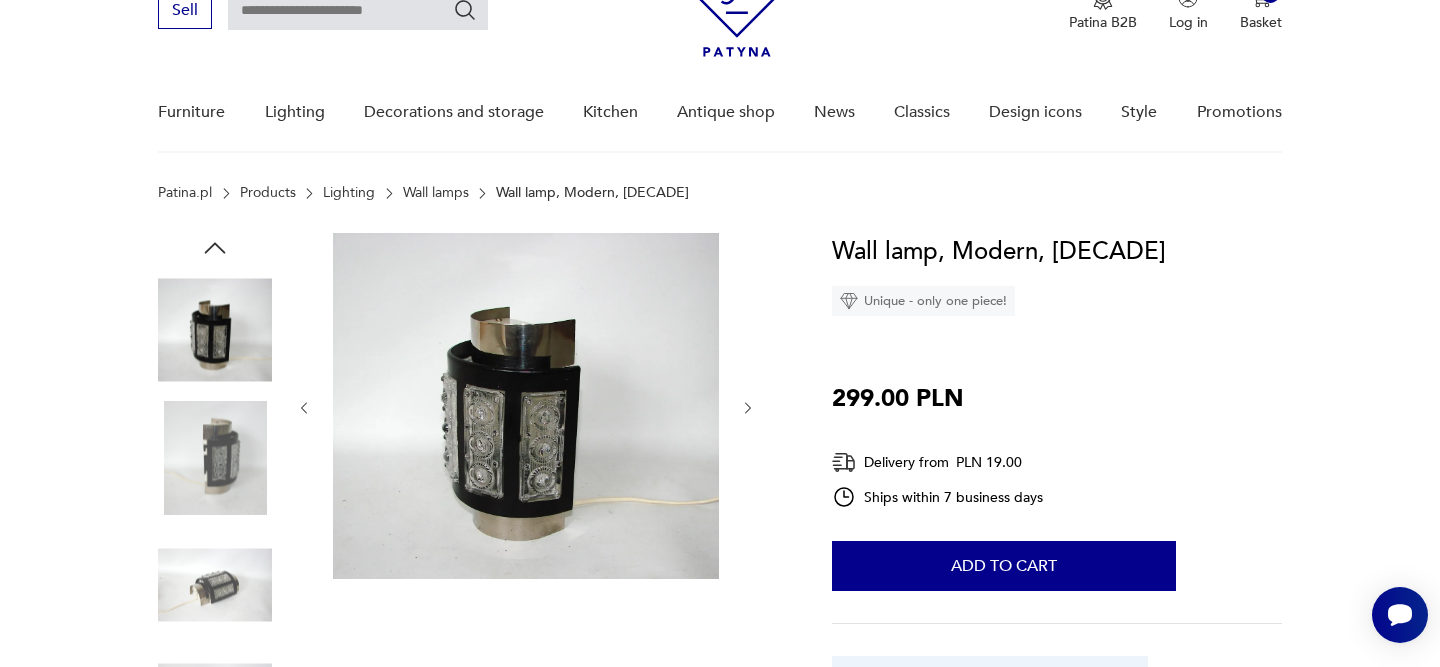 click 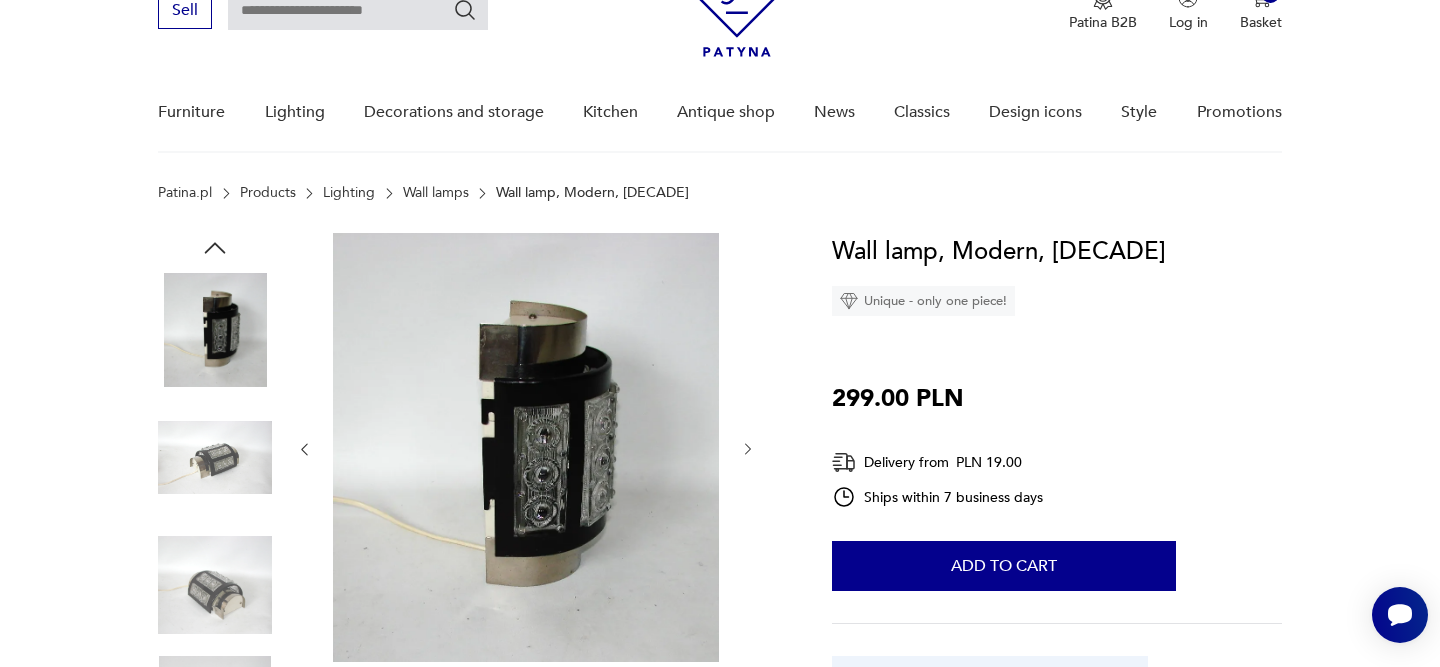 click at bounding box center (526, 449) 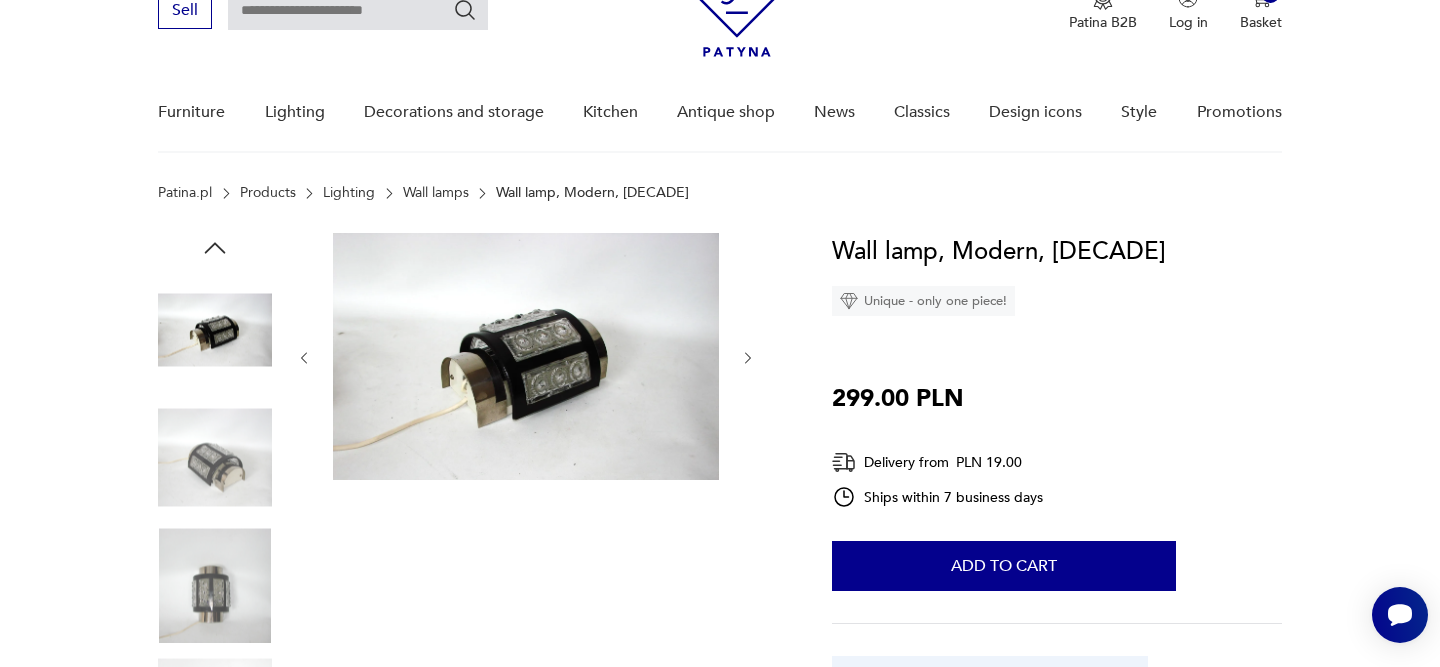 click 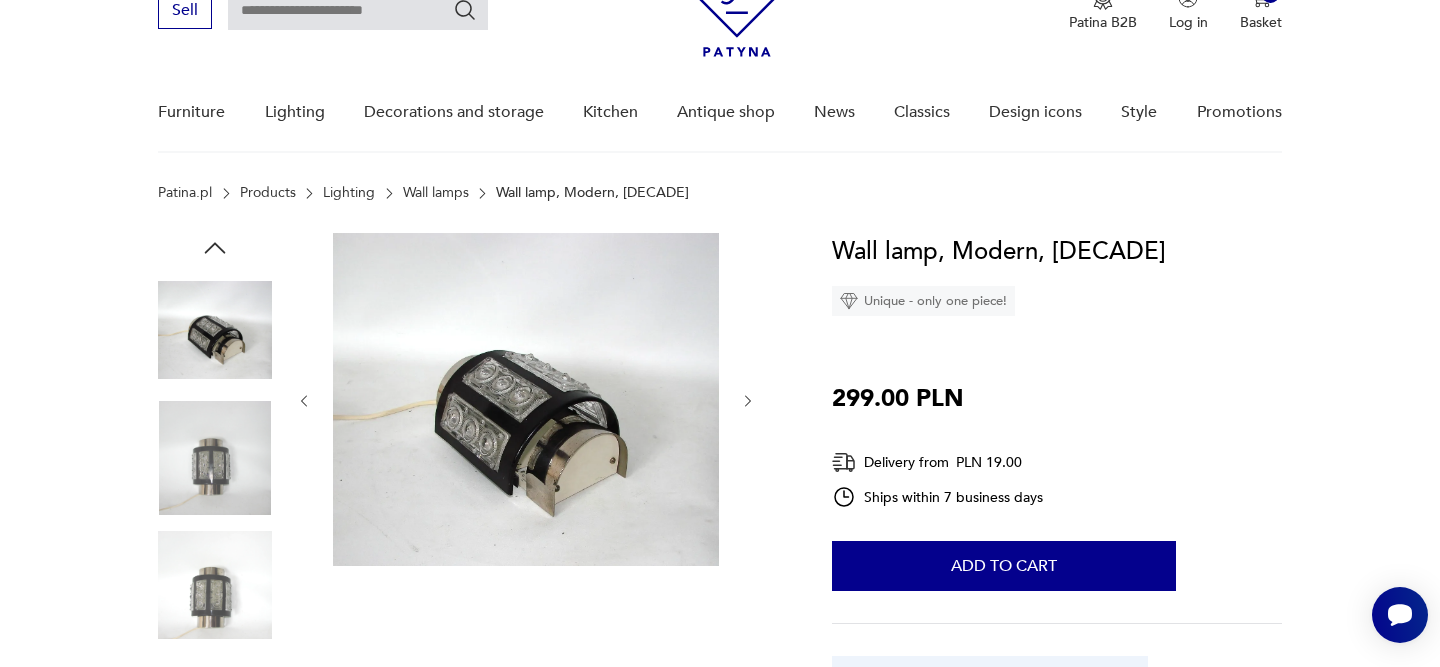click 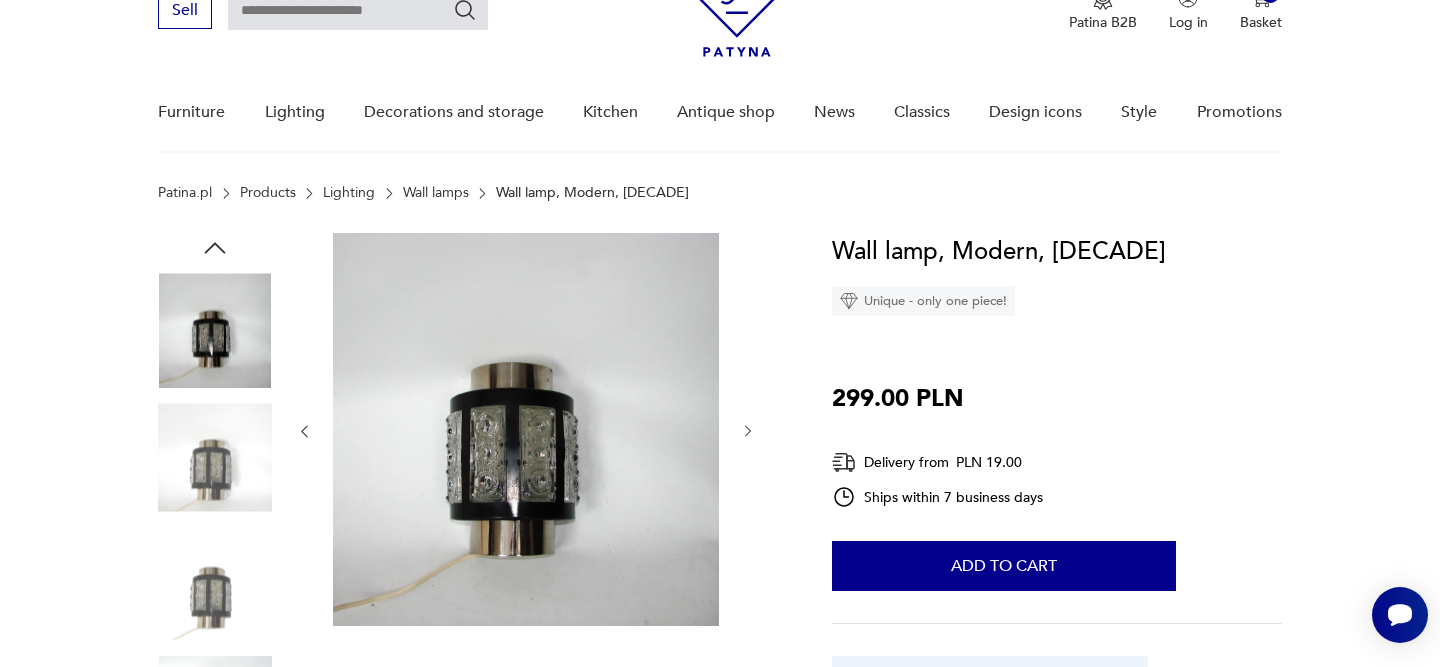 click 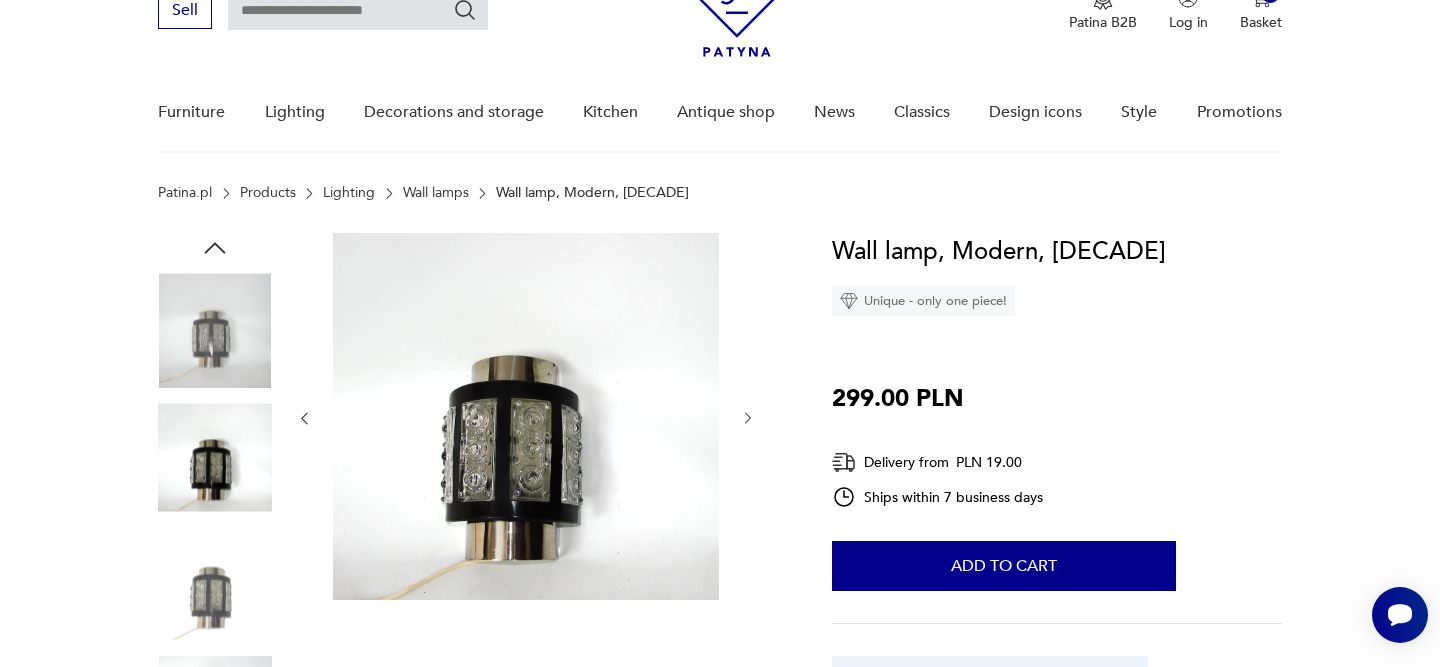 click 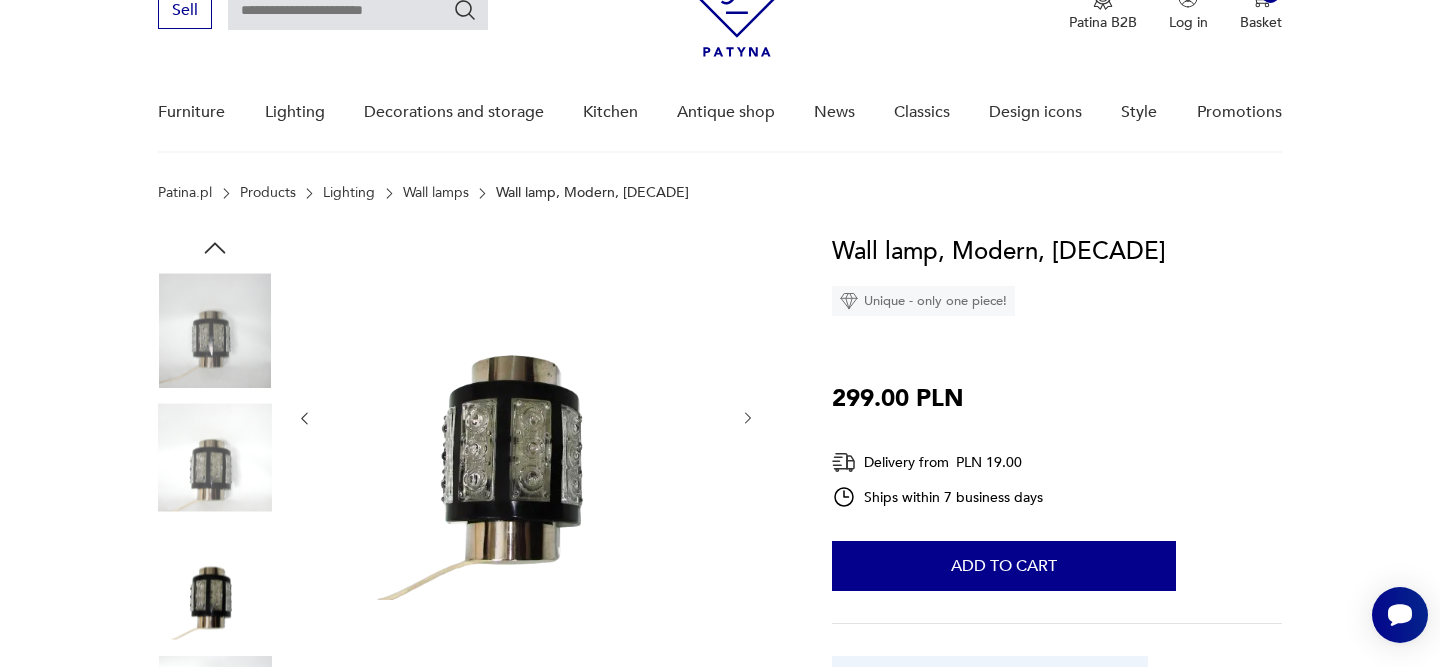 click 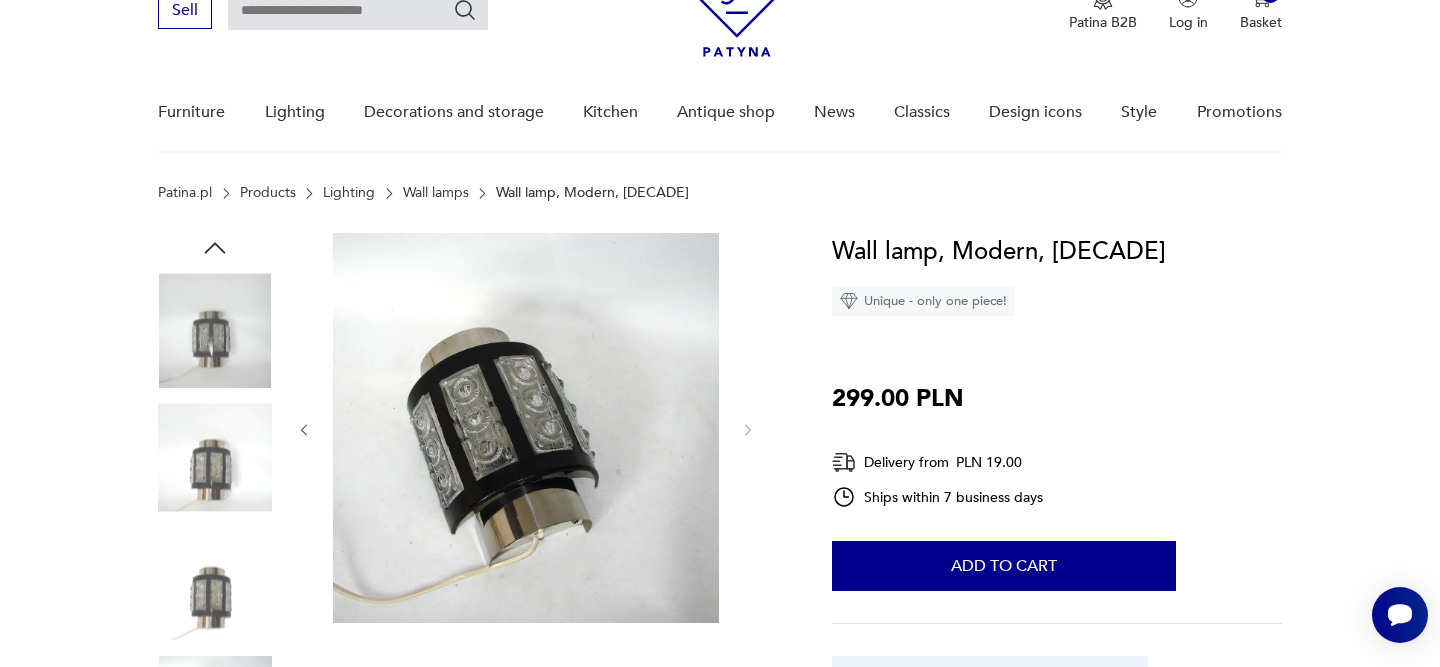 click at bounding box center [526, 428] 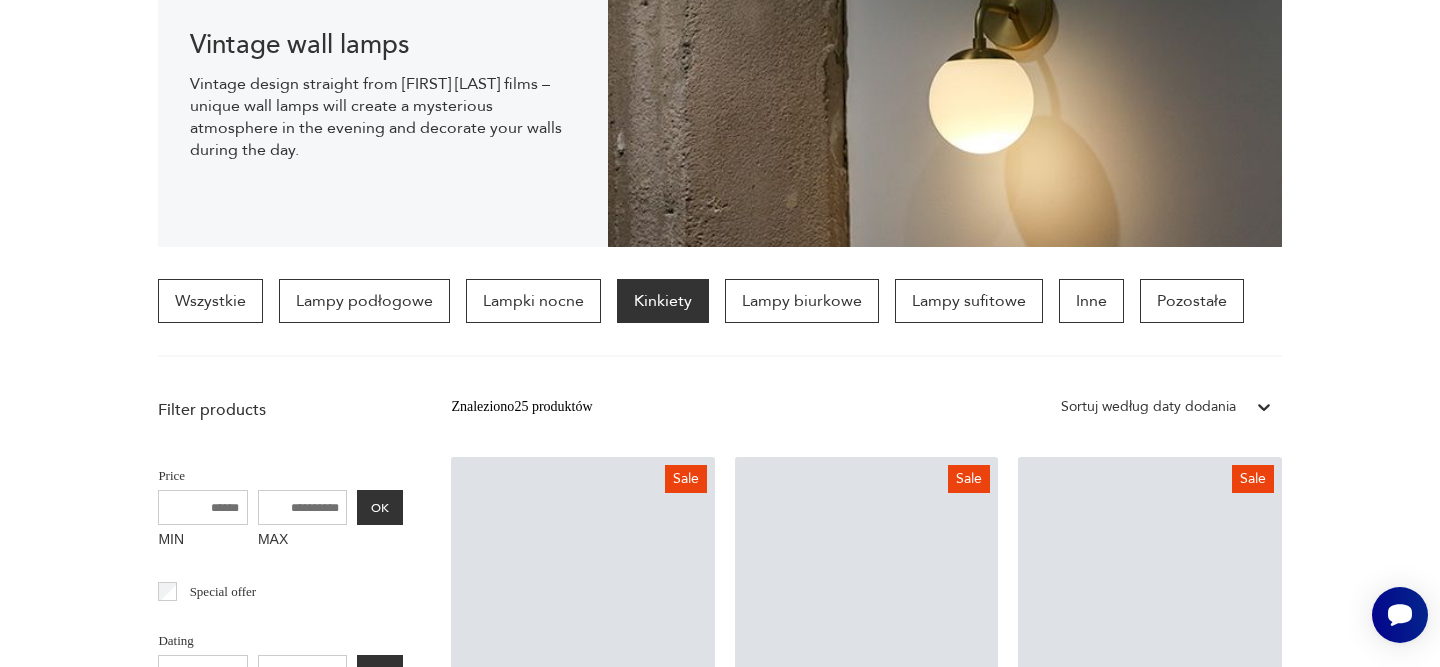 scroll, scrollTop: 4037, scrollLeft: 0, axis: vertical 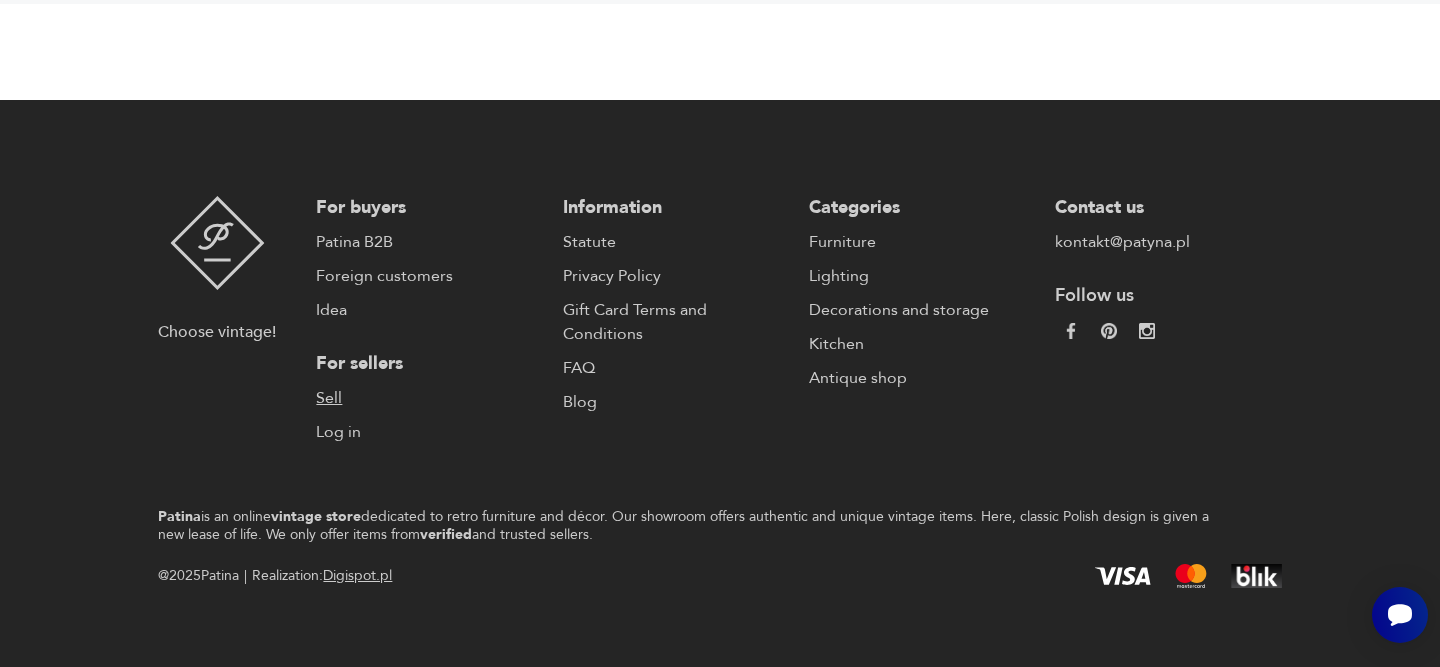 click on "Sell" at bounding box center [429, 398] 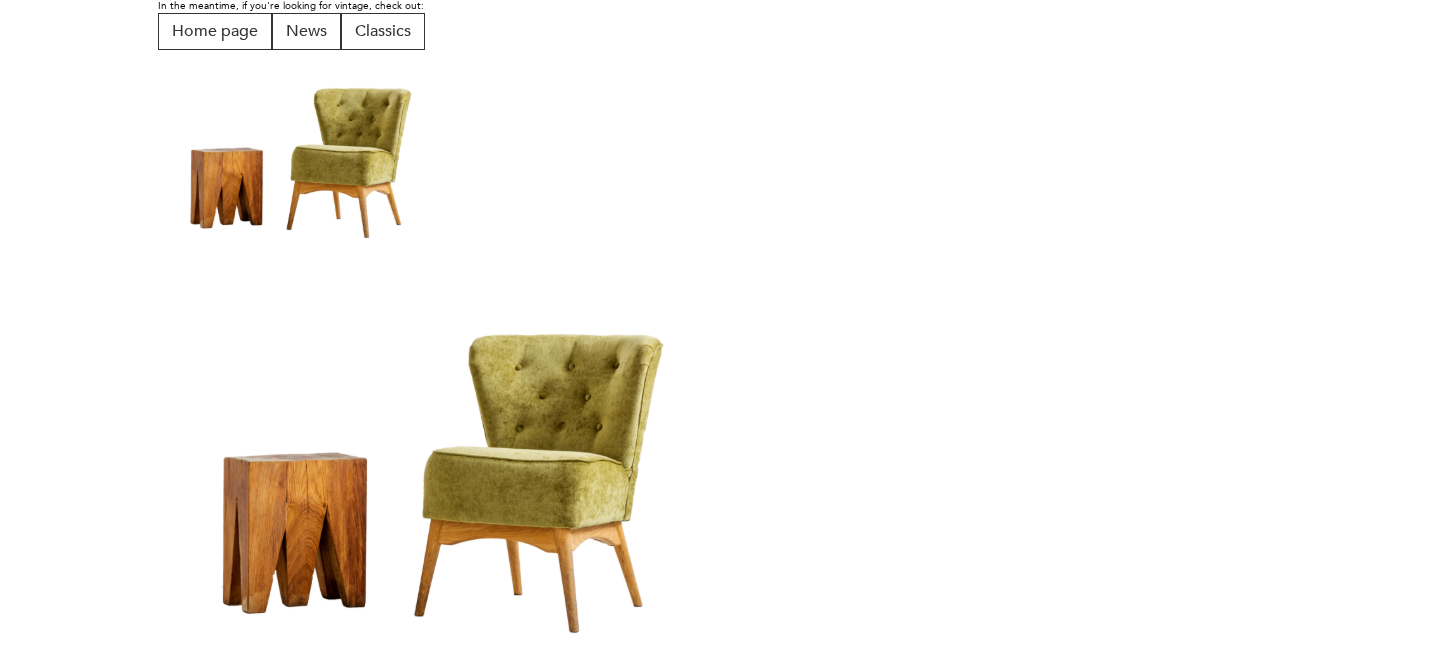scroll, scrollTop: 0, scrollLeft: 0, axis: both 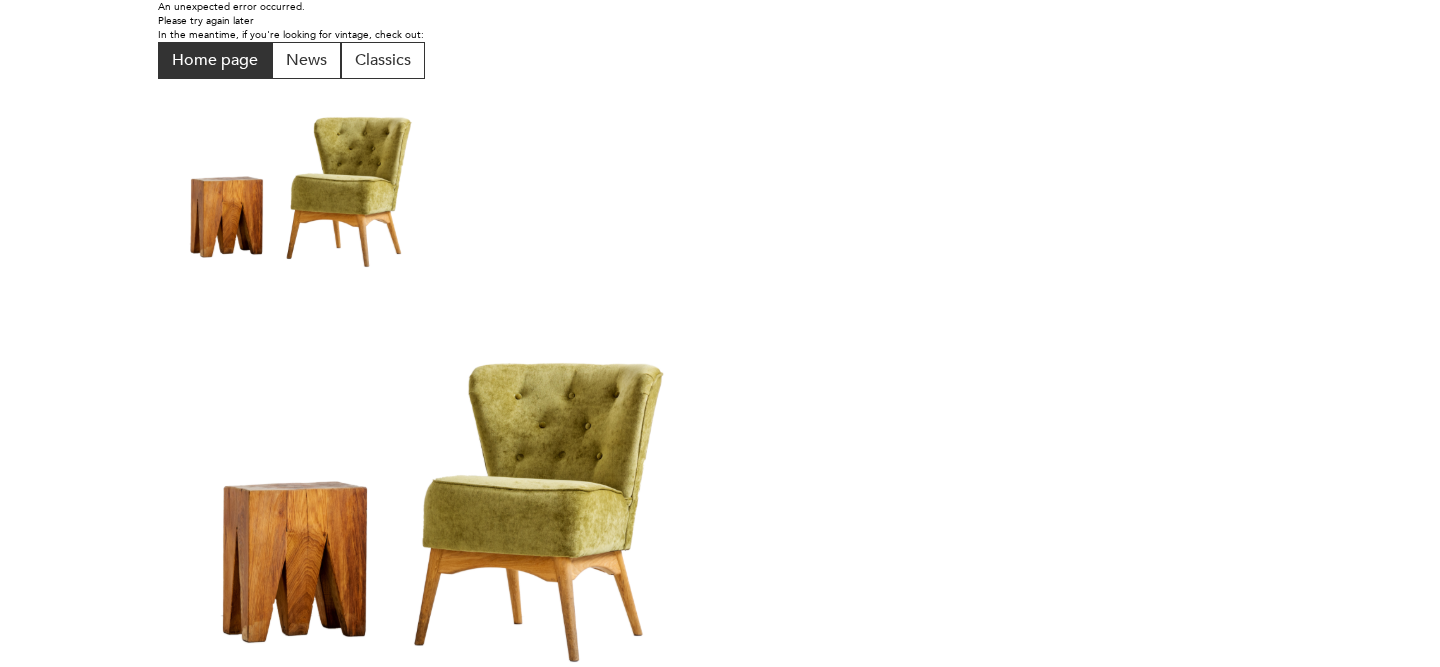 click on "Home page" at bounding box center (215, 60) 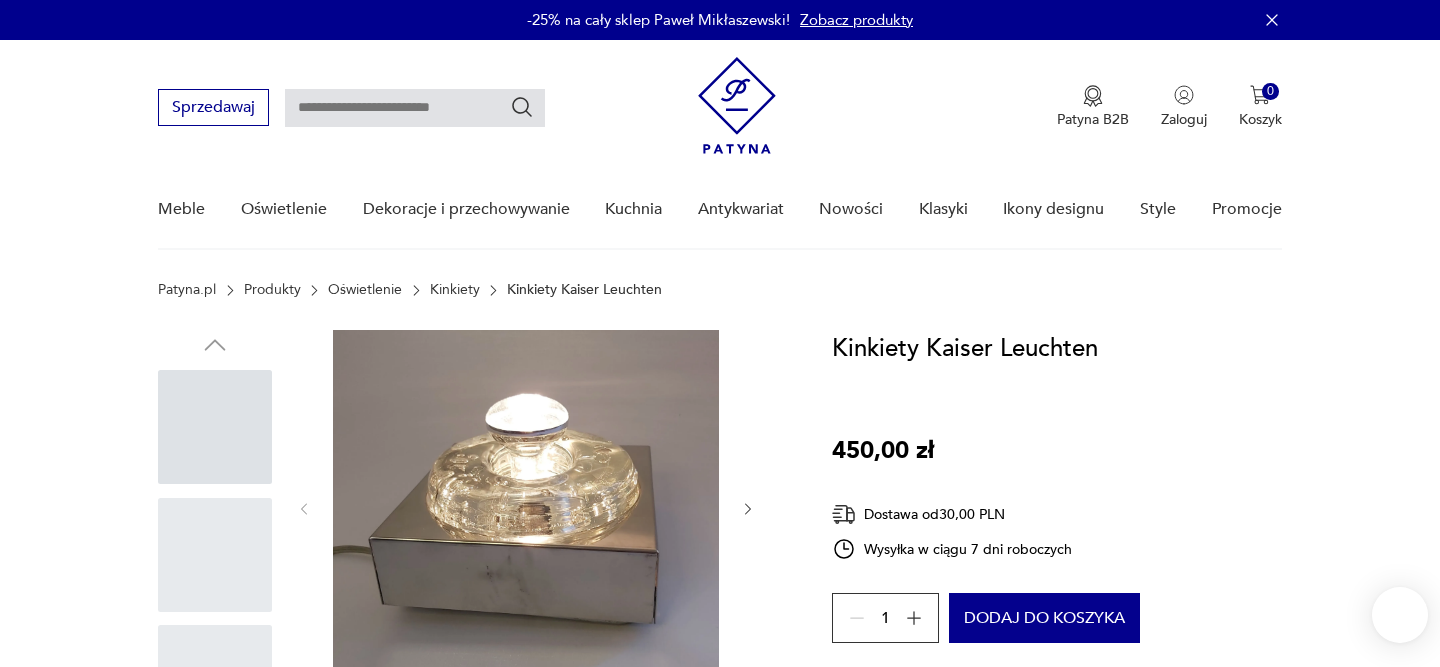 scroll, scrollTop: 0, scrollLeft: 0, axis: both 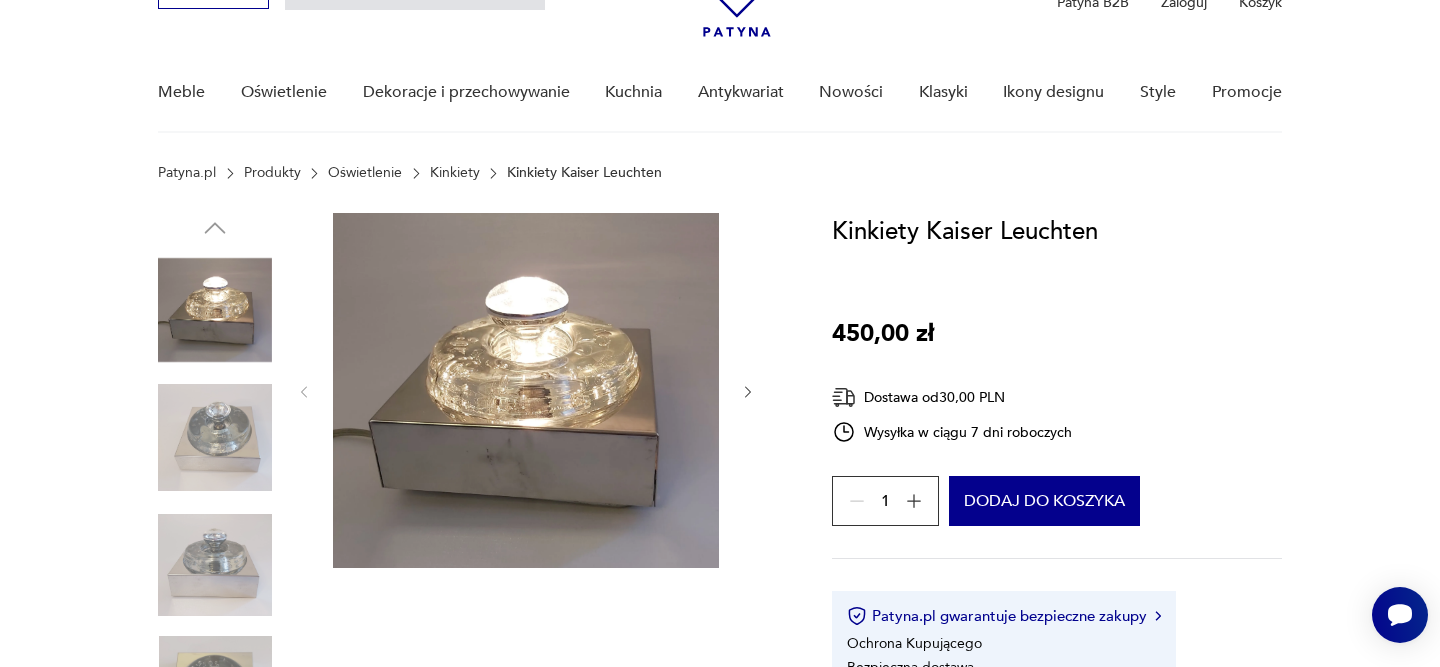 click 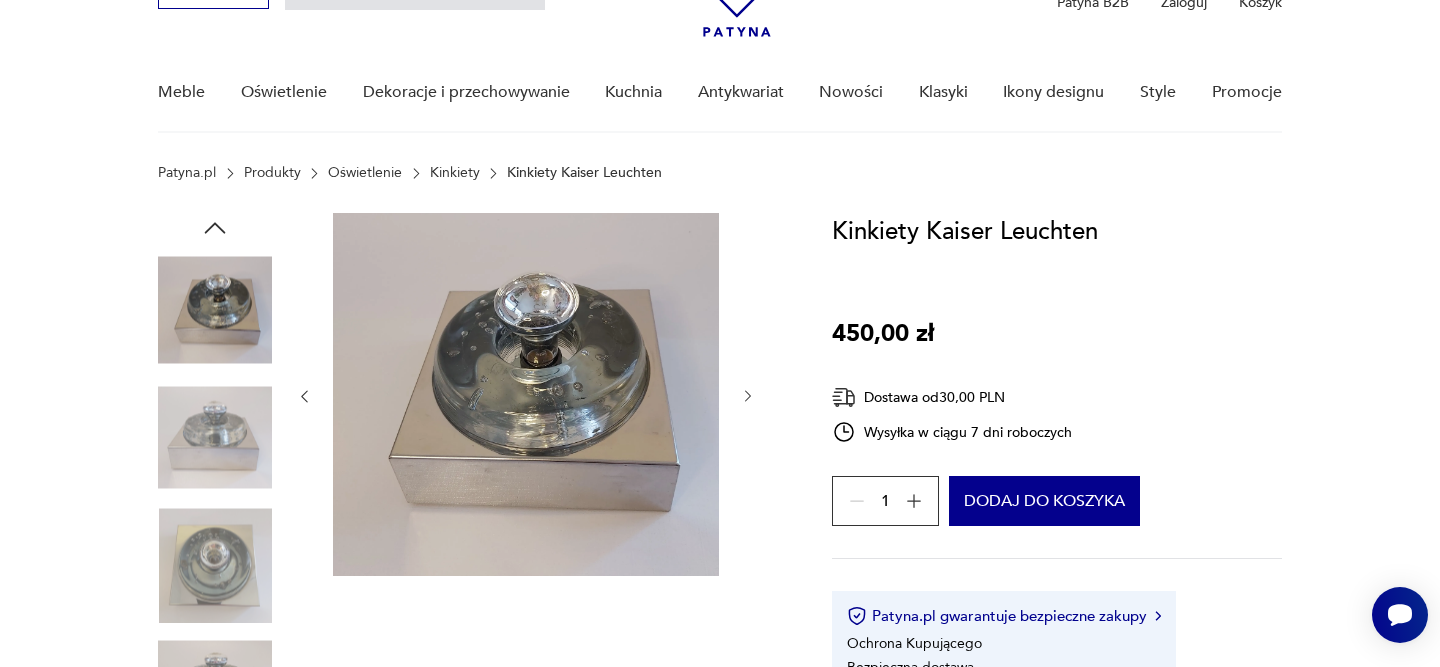 click 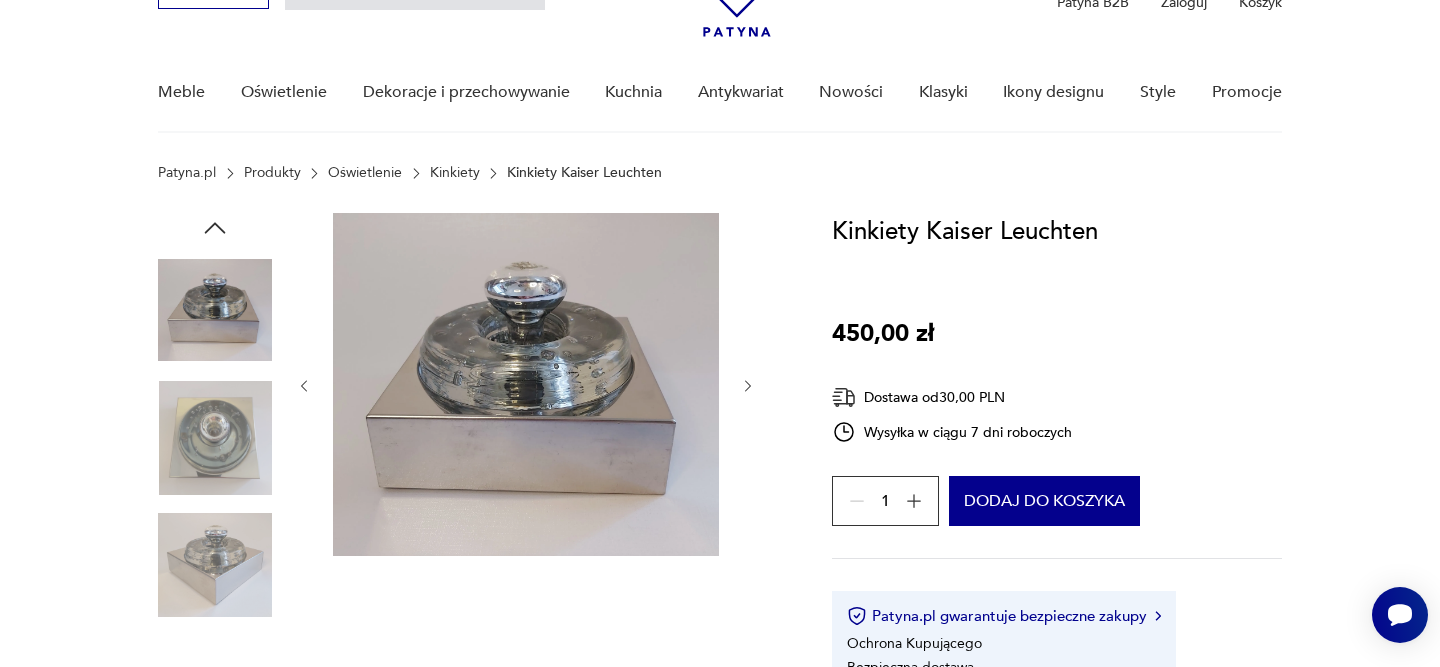 click 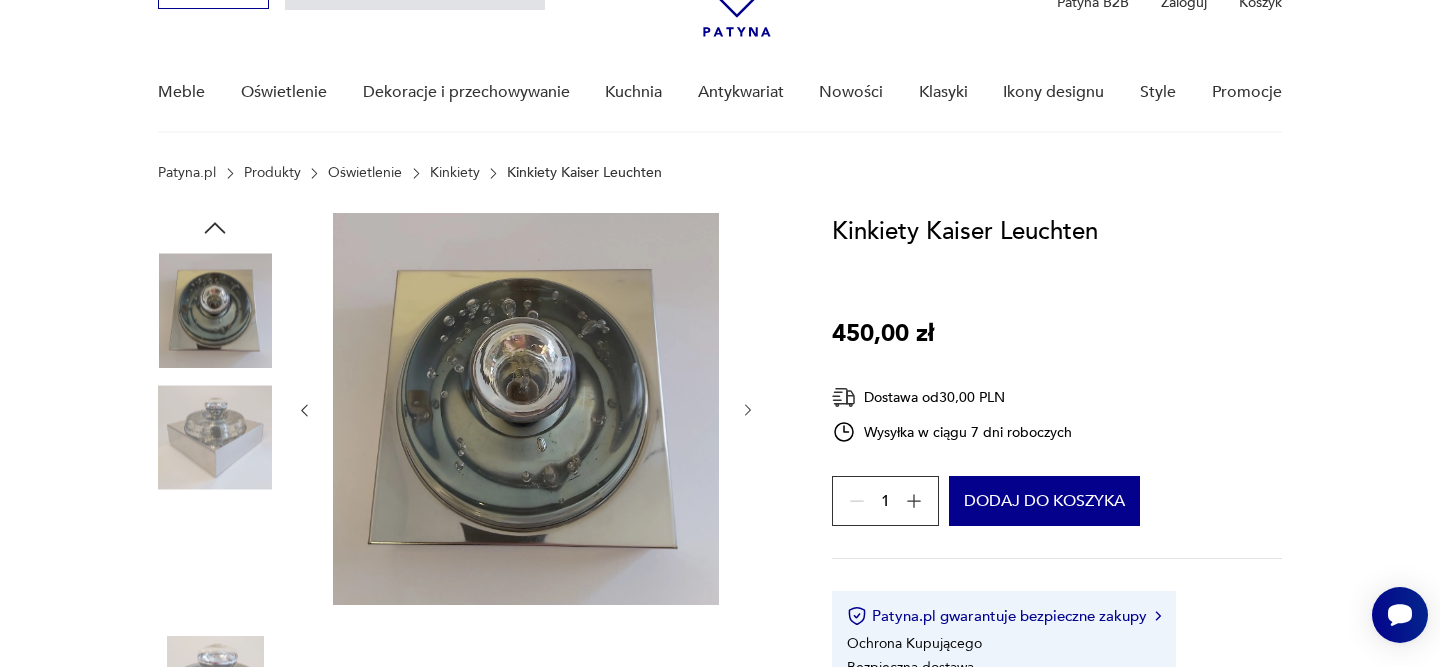 click at bounding box center [526, 410] 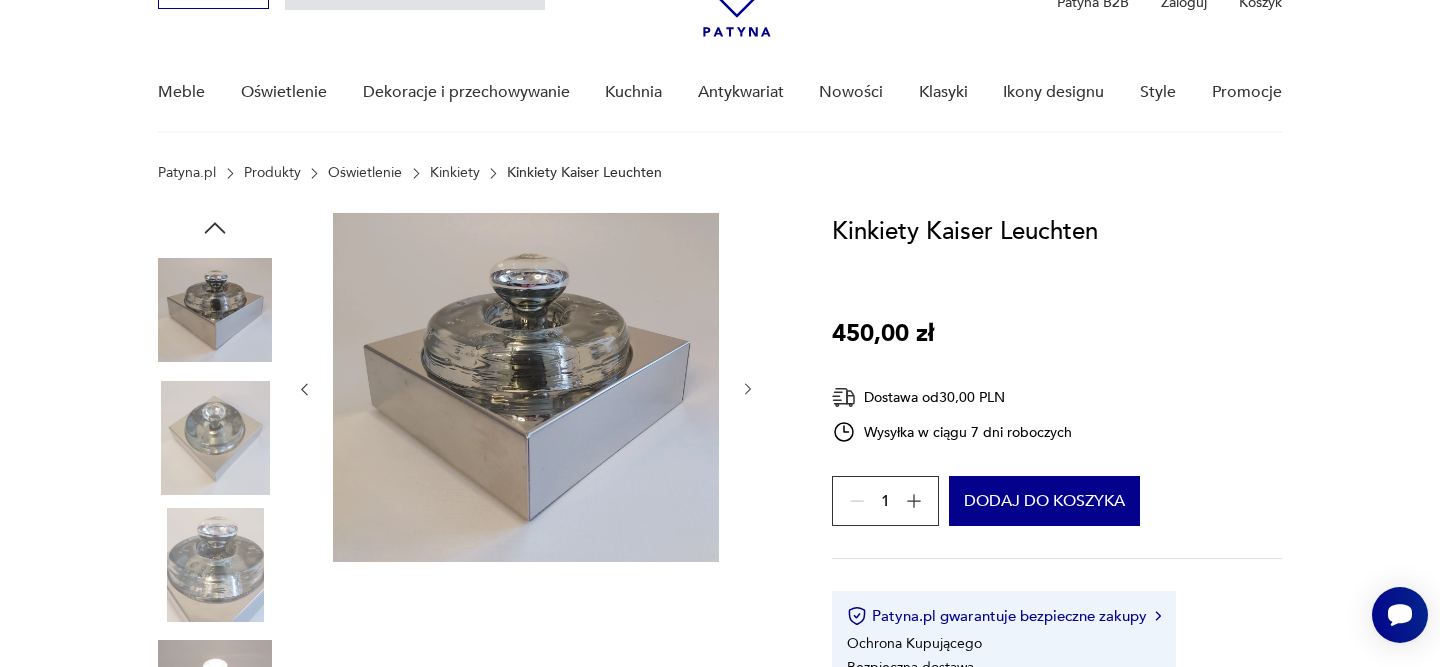 click at bounding box center (526, 389) 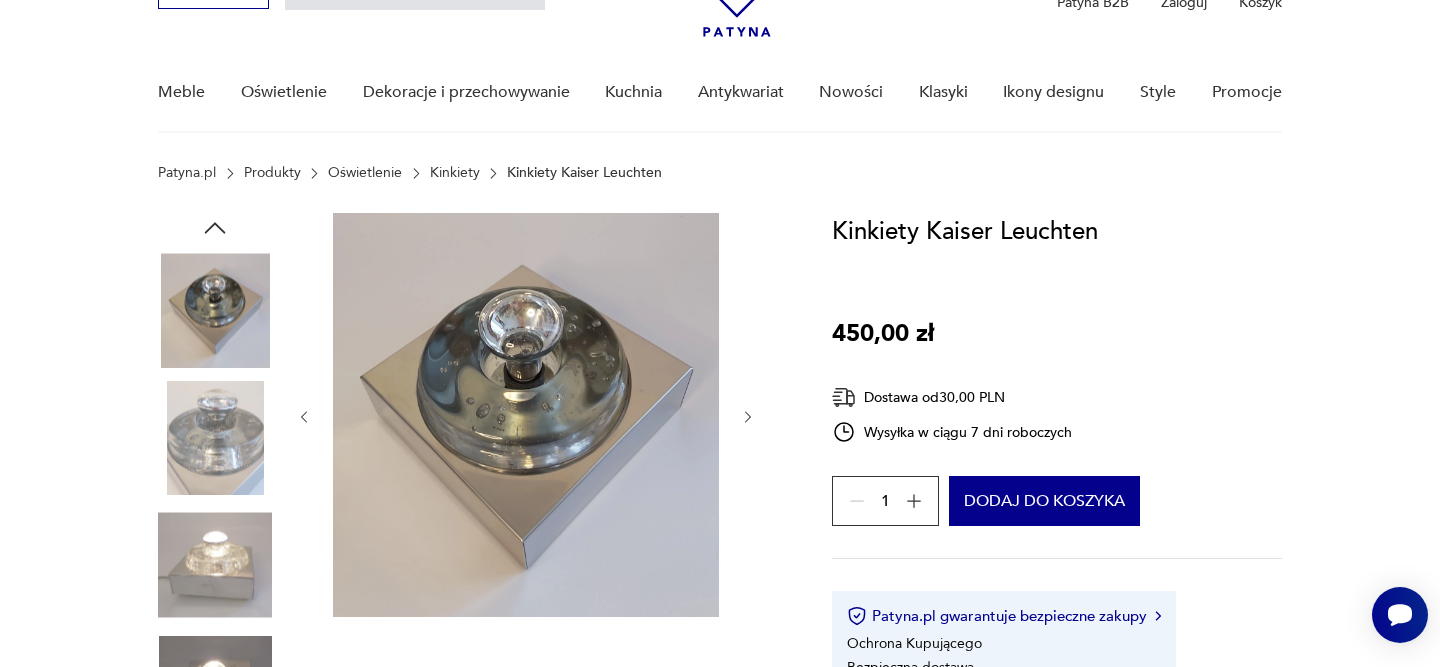 click at bounding box center (526, 417) 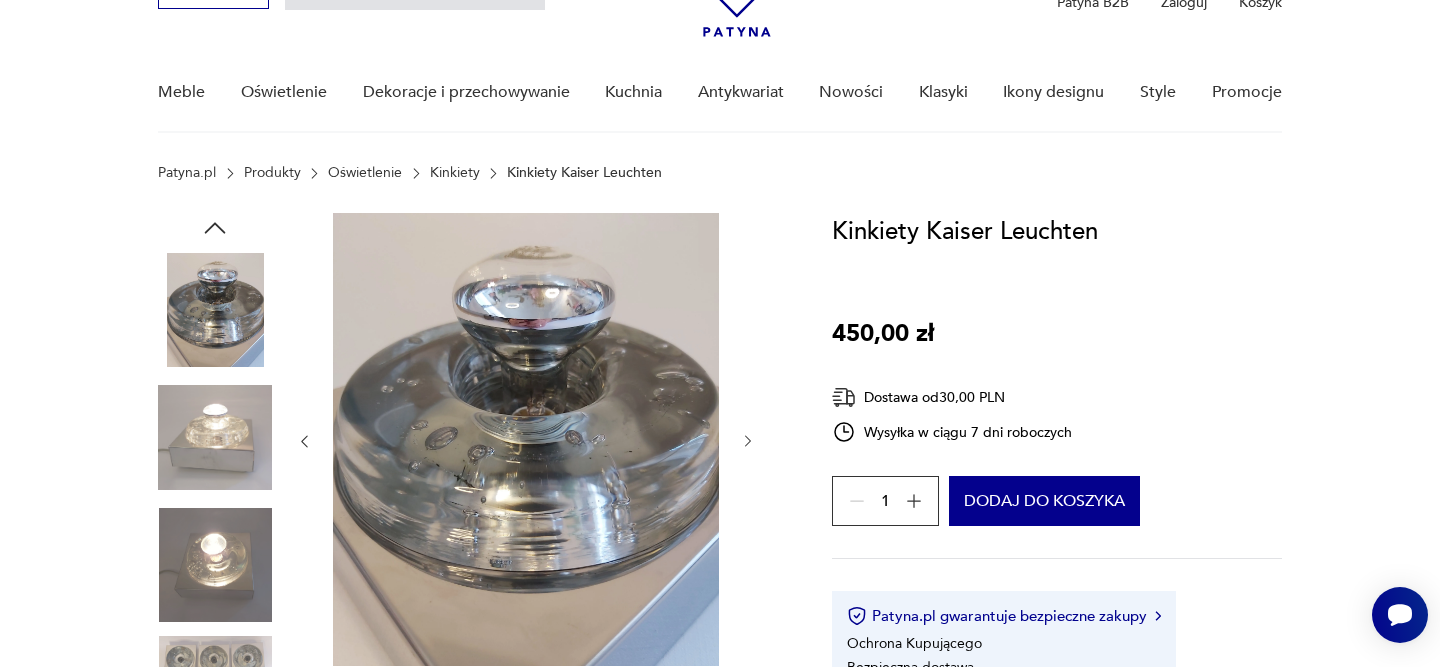 click 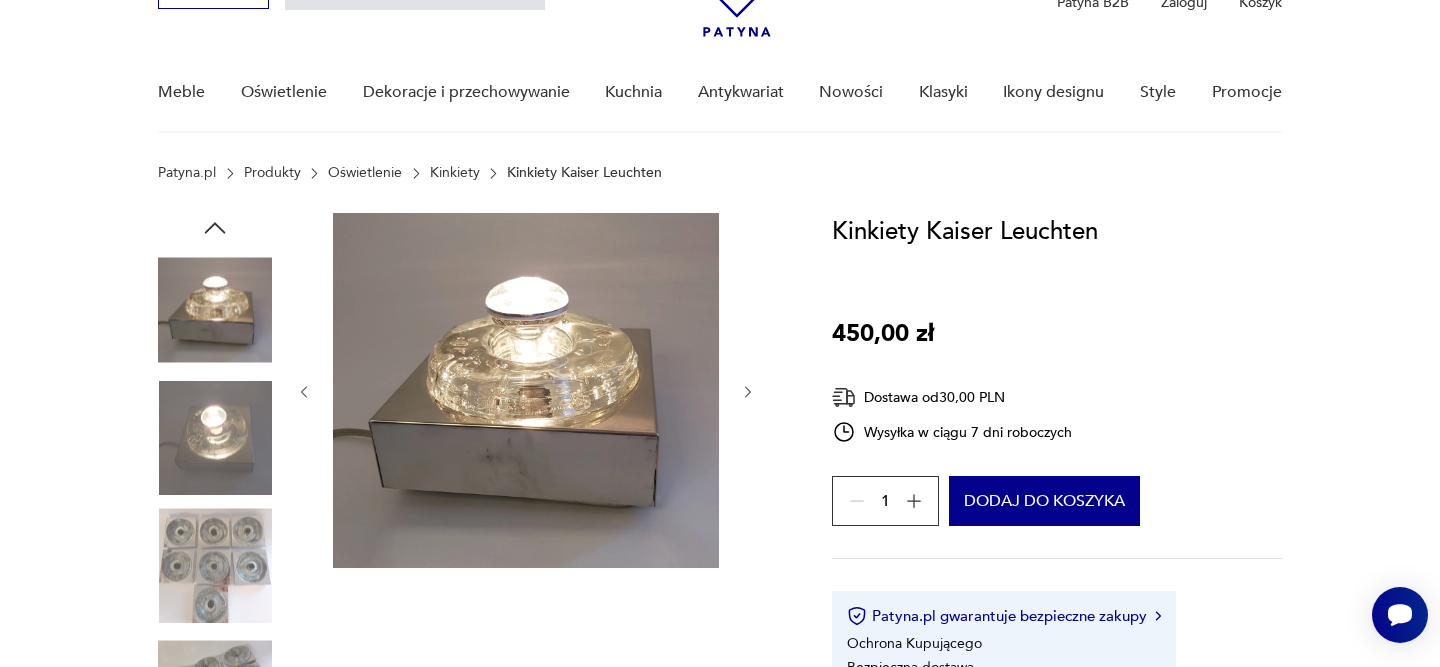 click 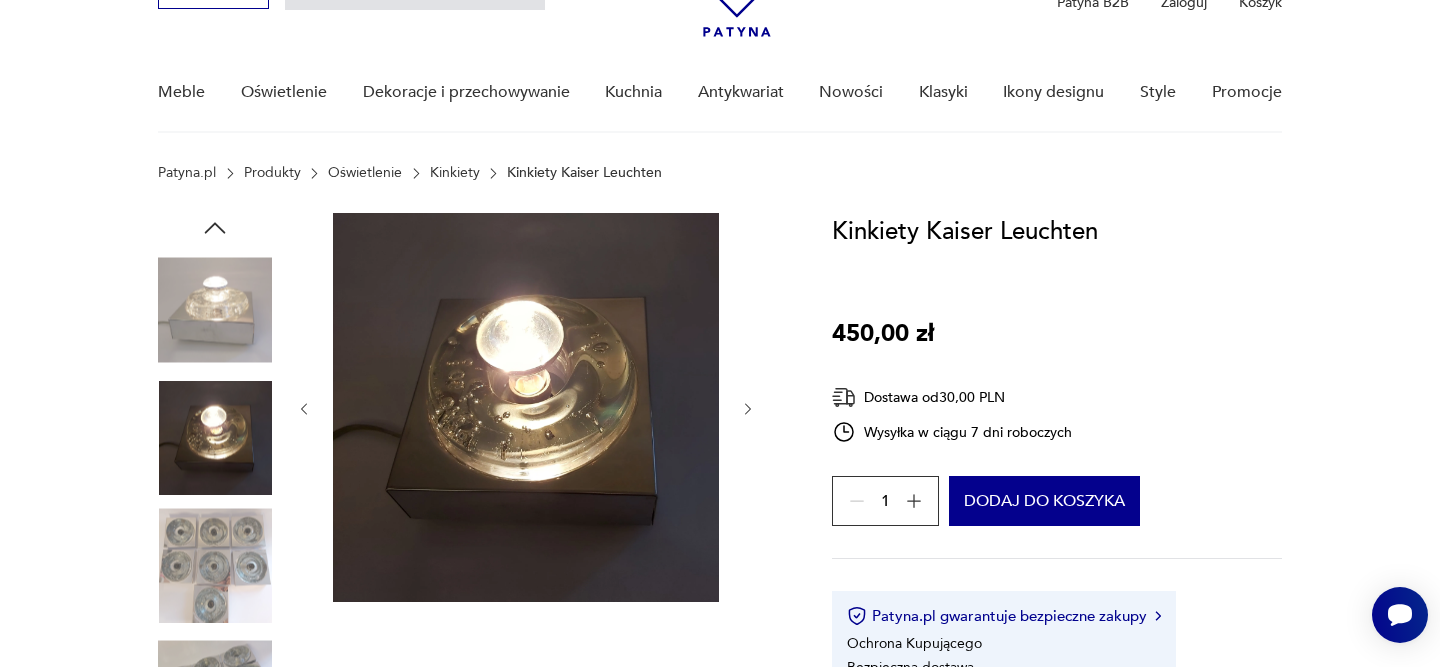click 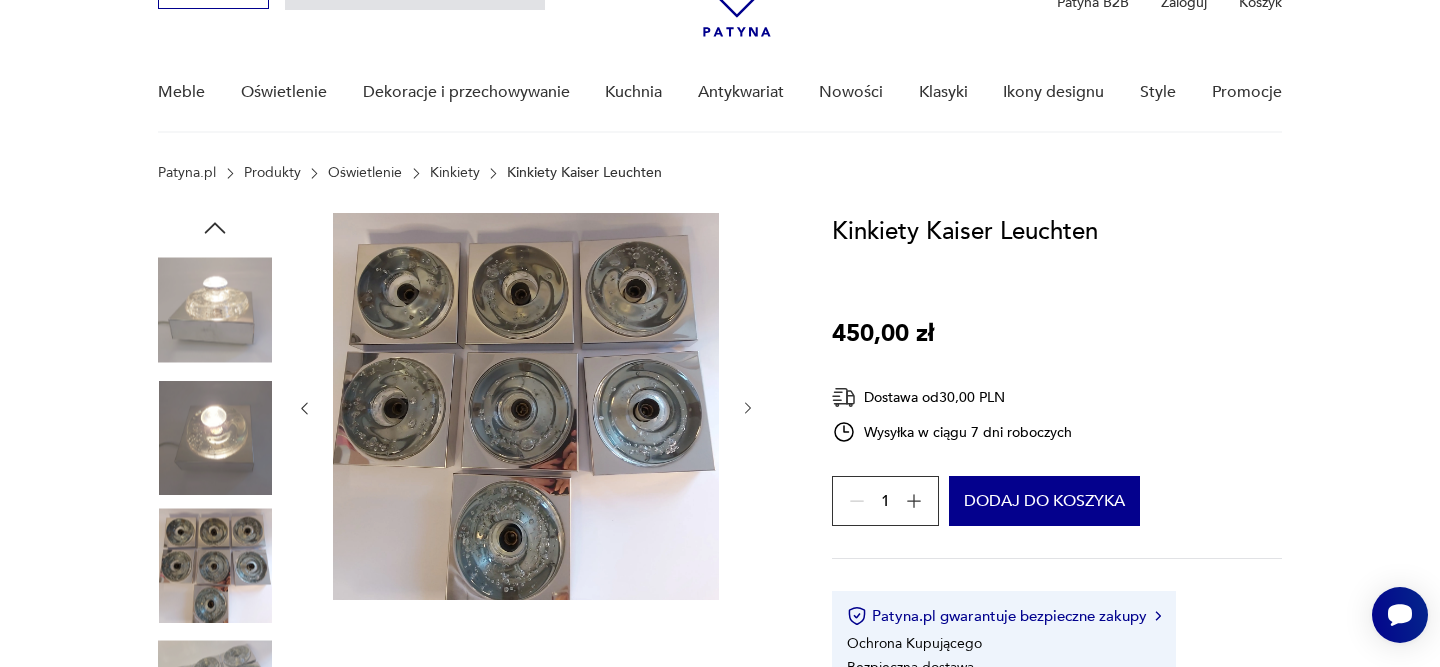 click 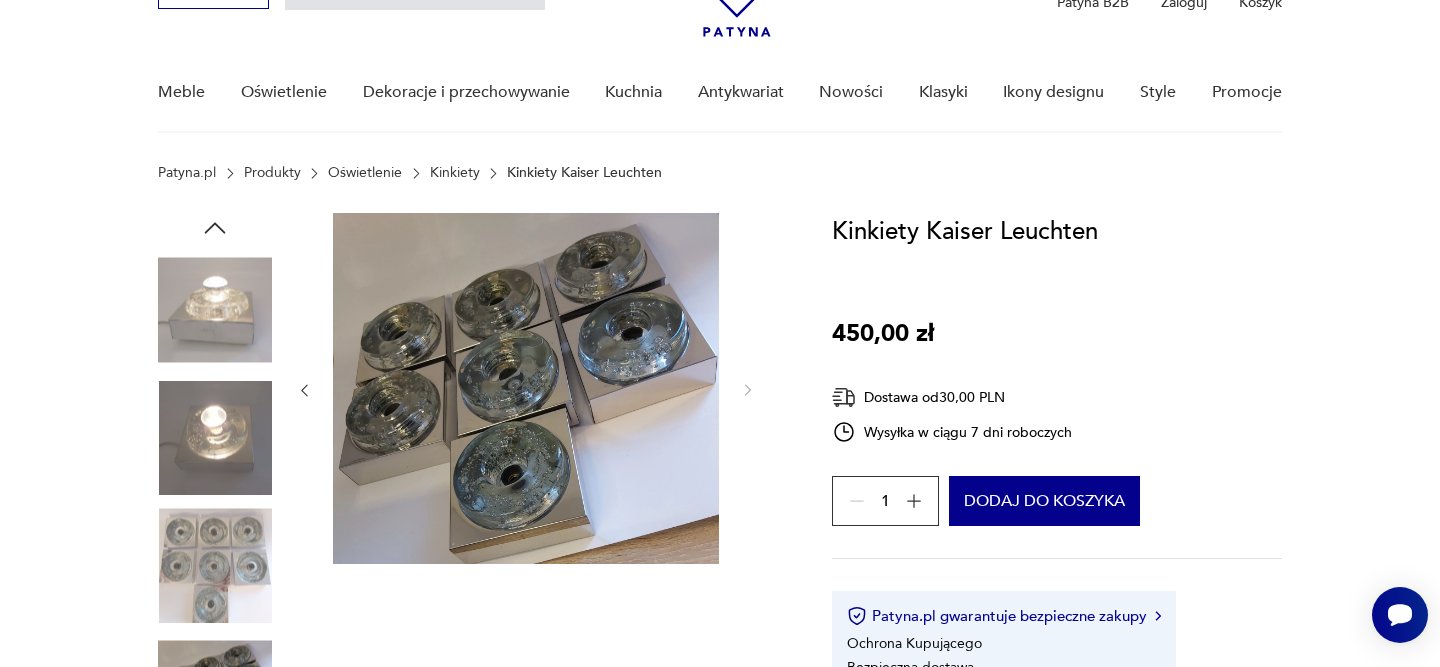 click 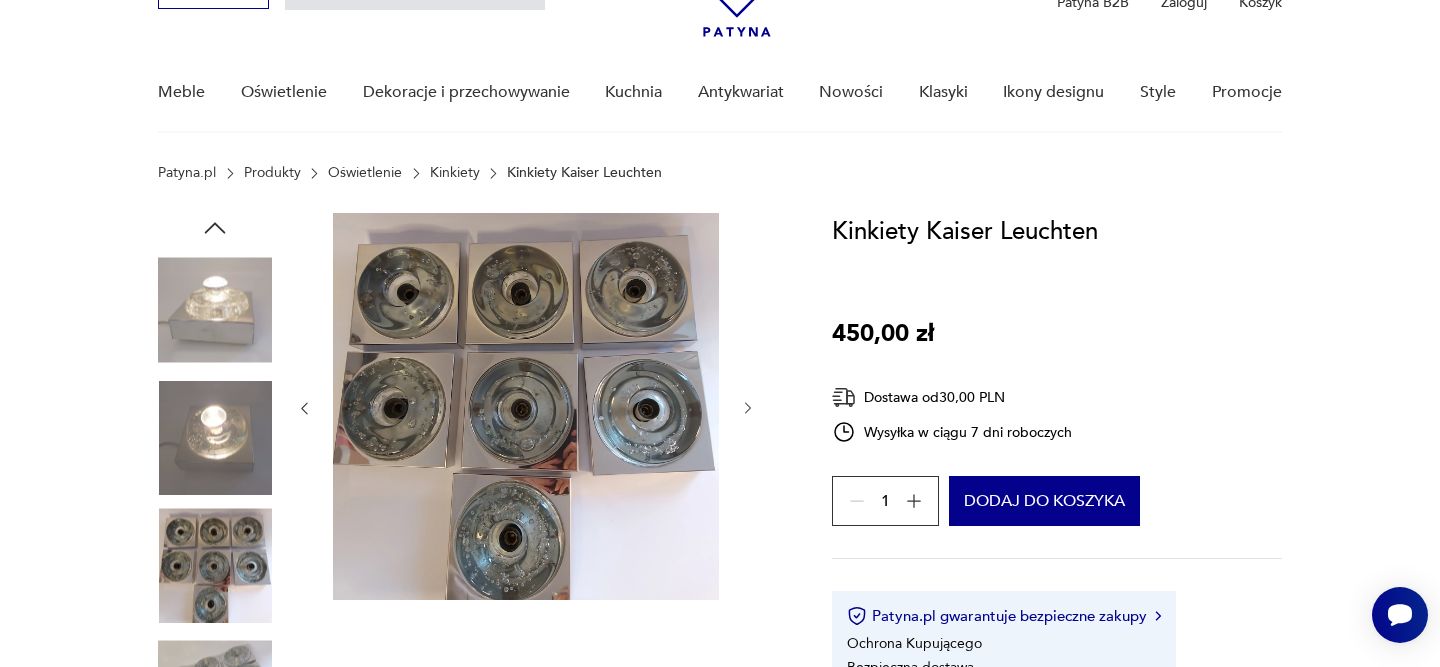 click at bounding box center (526, 408) 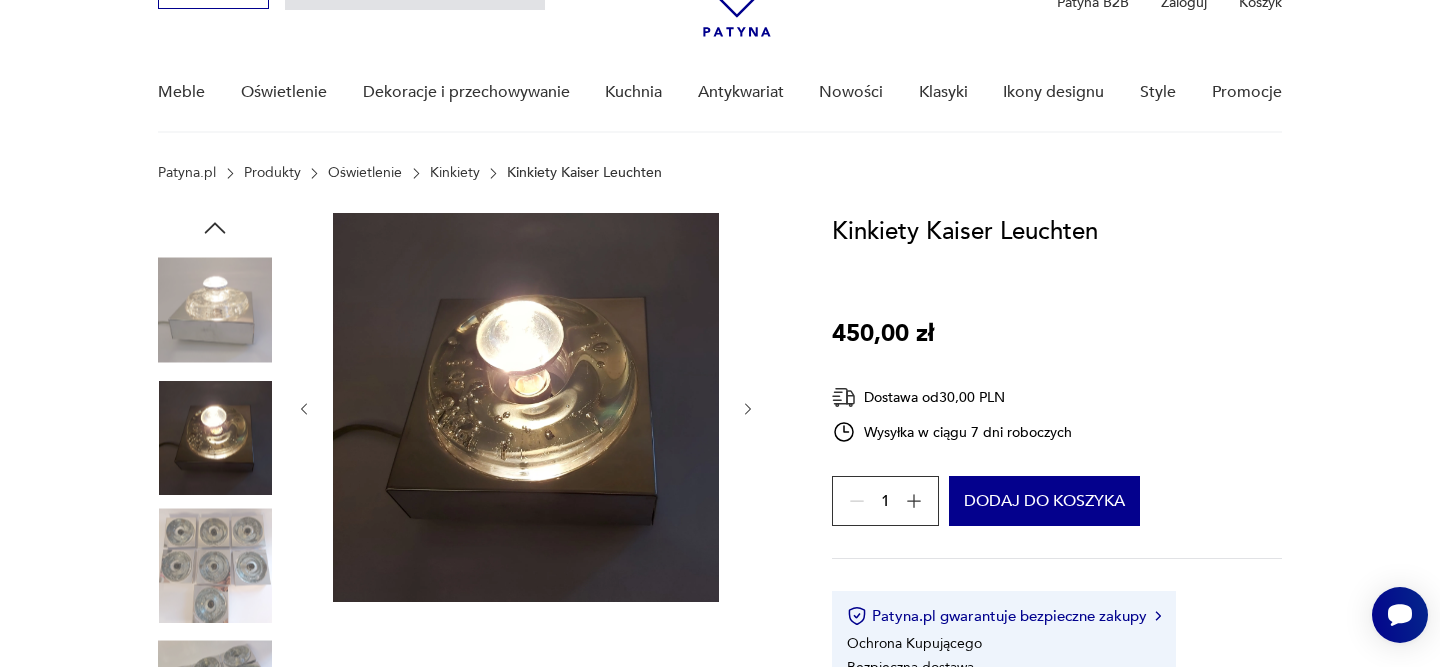 click 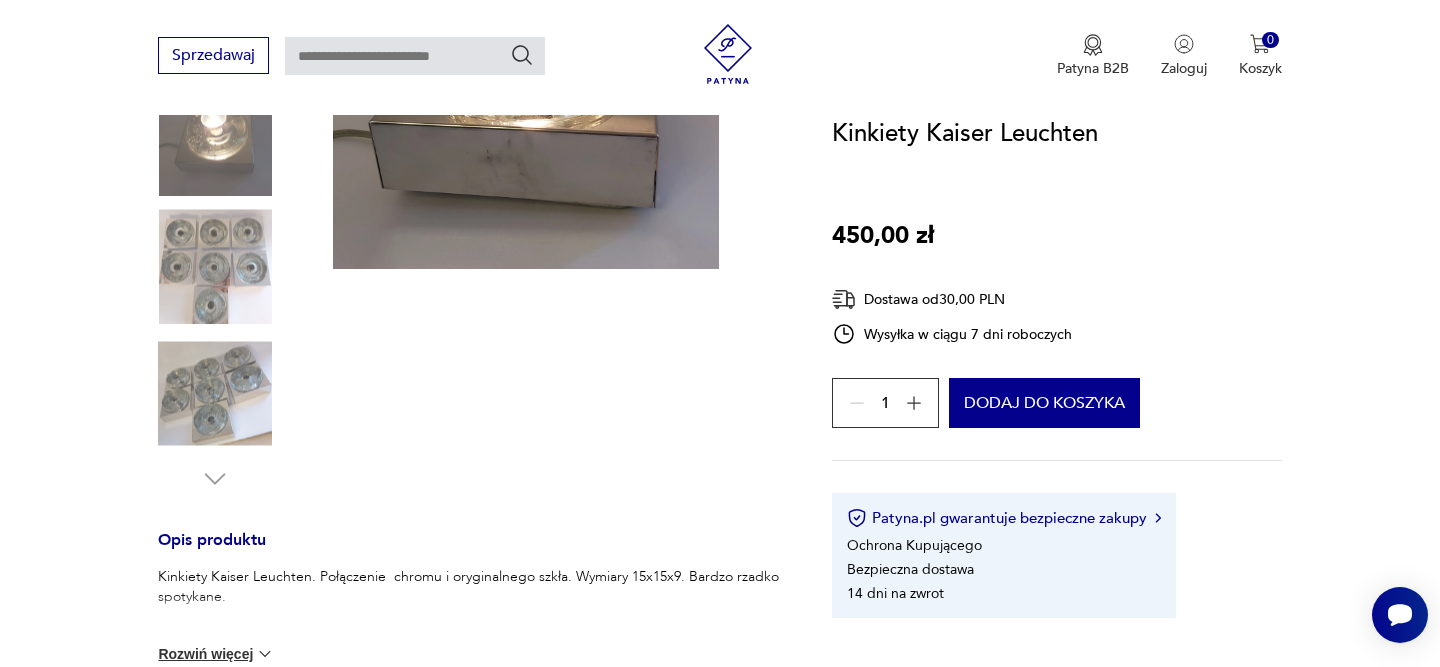 scroll, scrollTop: 551, scrollLeft: 0, axis: vertical 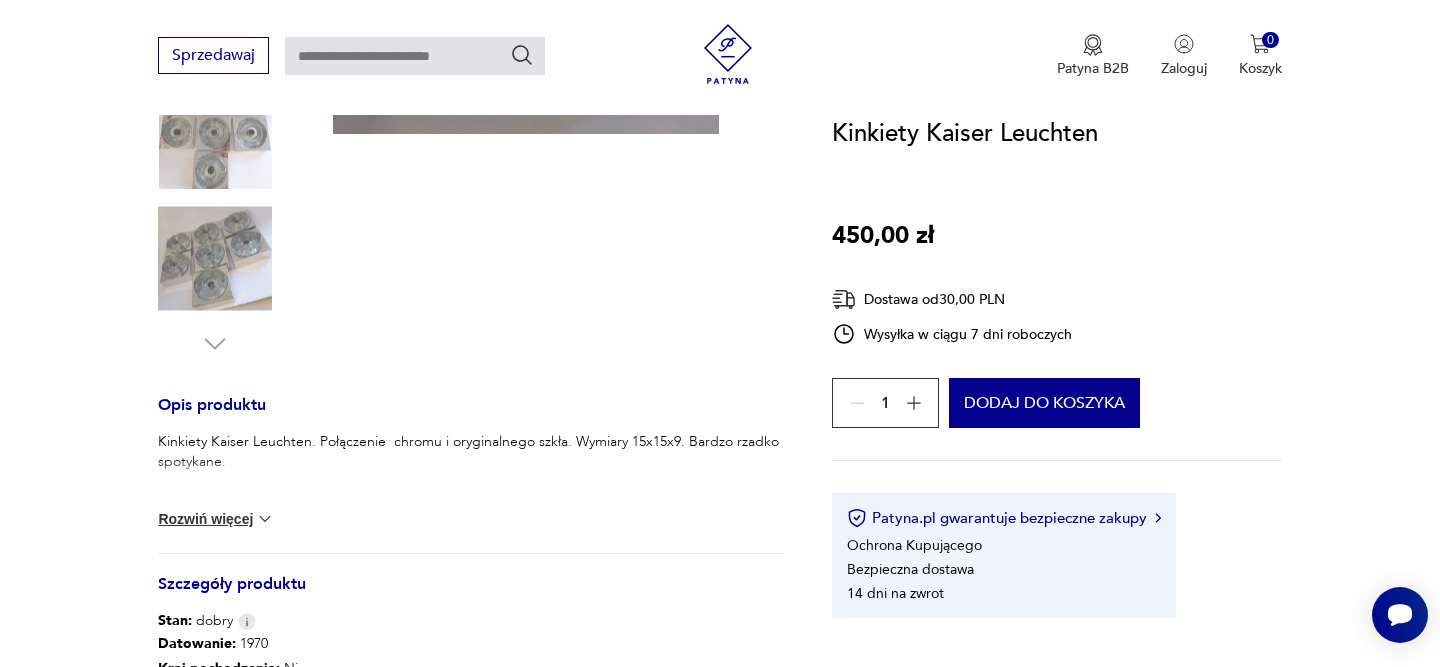 click on "Rozwiń więcej" at bounding box center (216, 519) 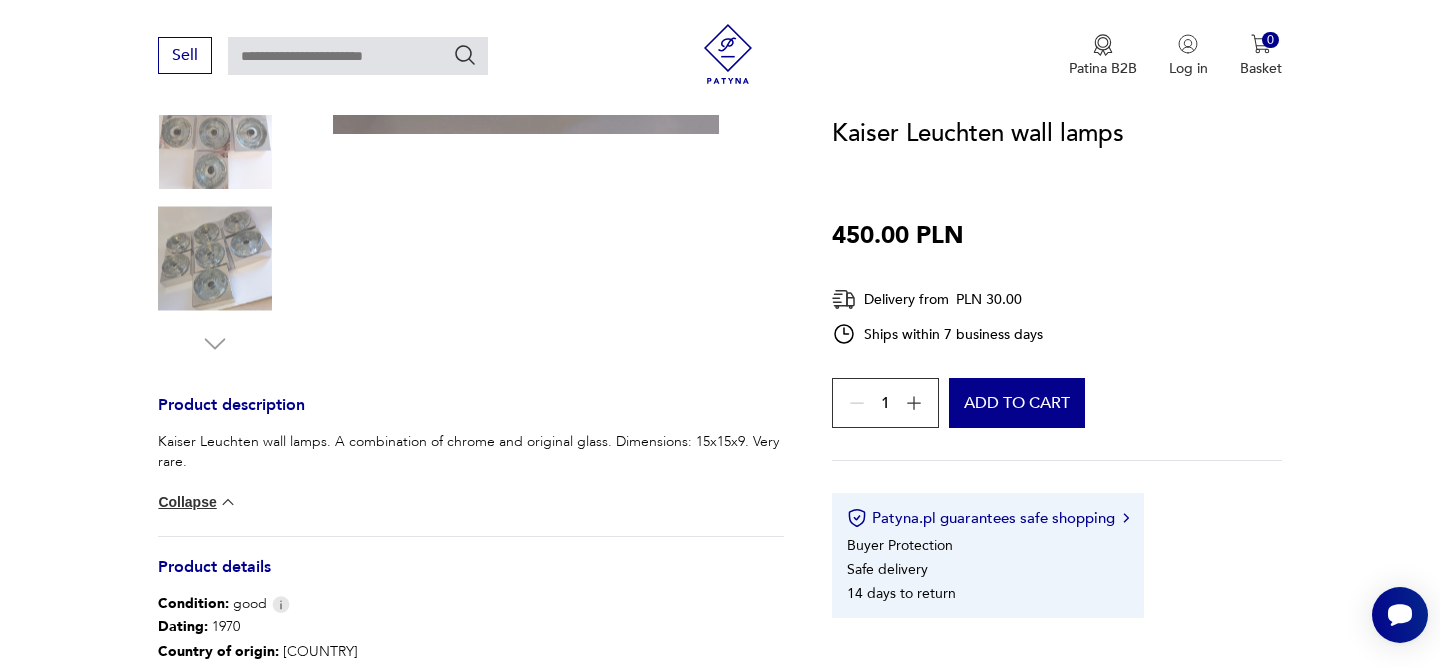 click on "Kaiser Leuchten wall lamps. A combination of chrome and original glass. Dimensions: 15x15x9. Very rare. Collapse" at bounding box center [471, 484] 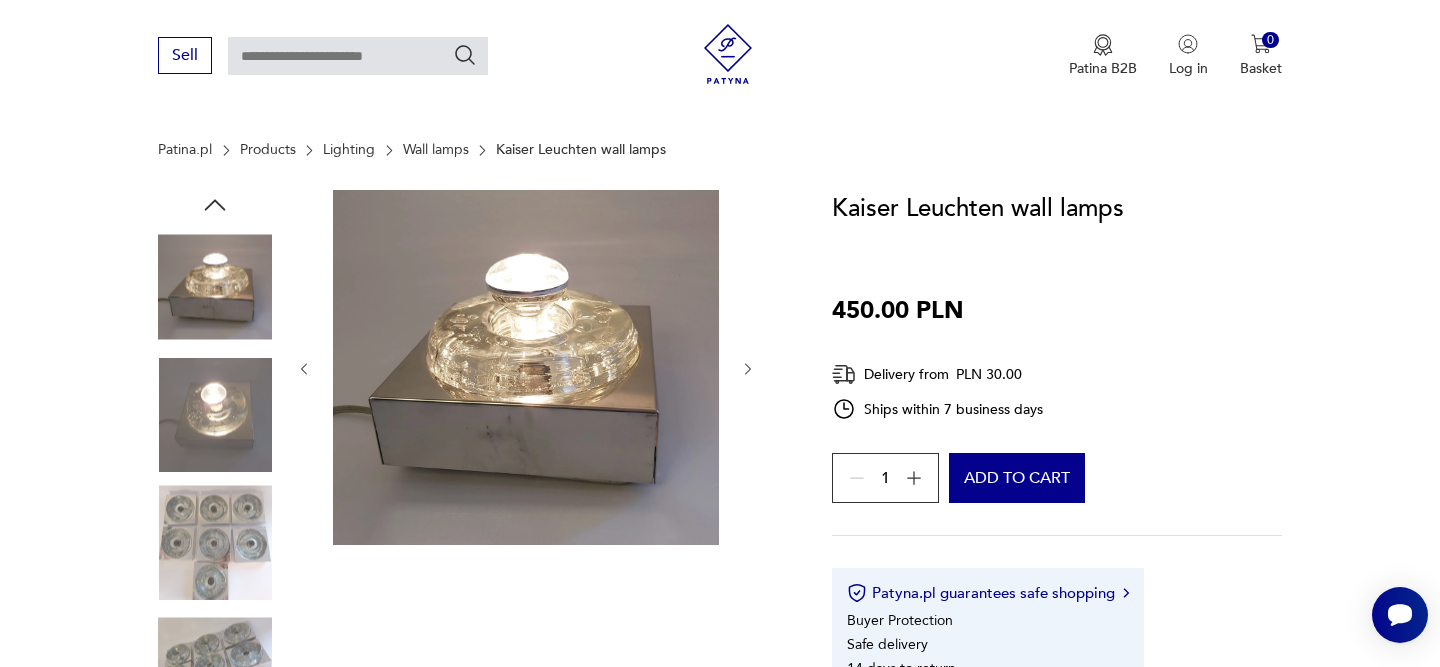 scroll, scrollTop: 65, scrollLeft: 0, axis: vertical 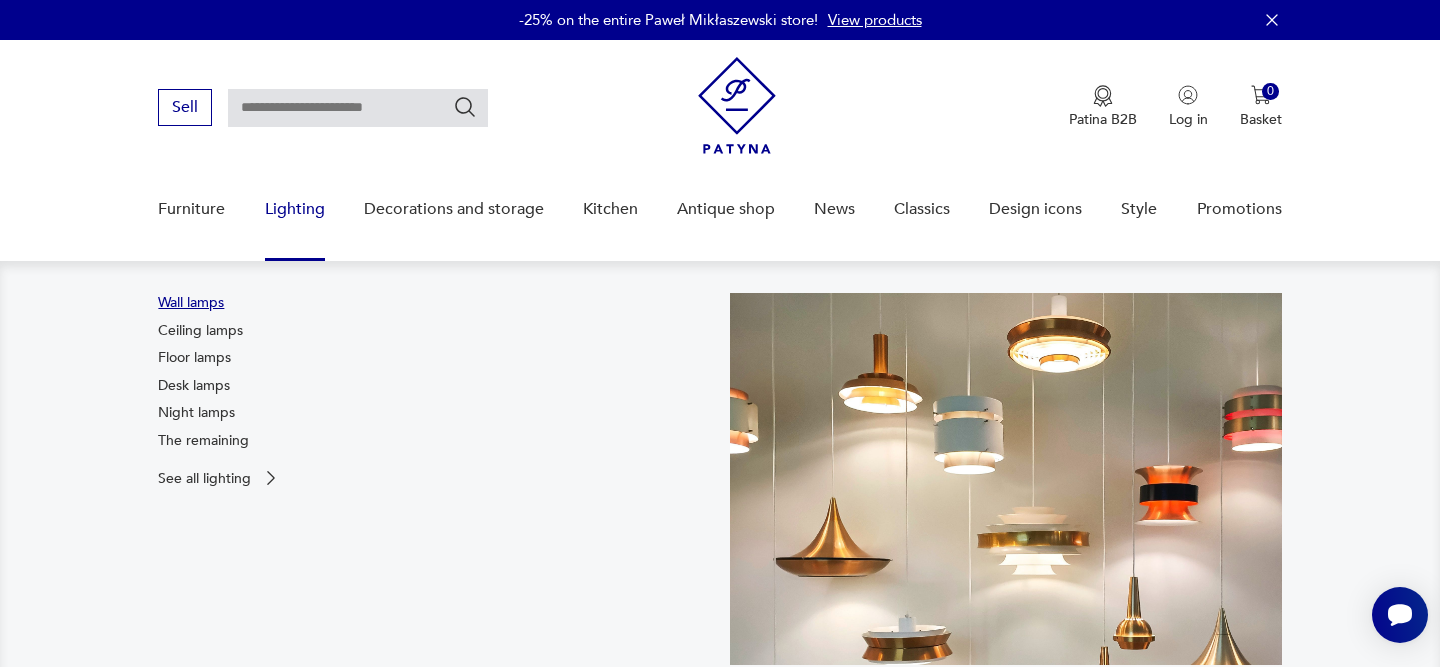 click on "Wall lamps" at bounding box center [191, 302] 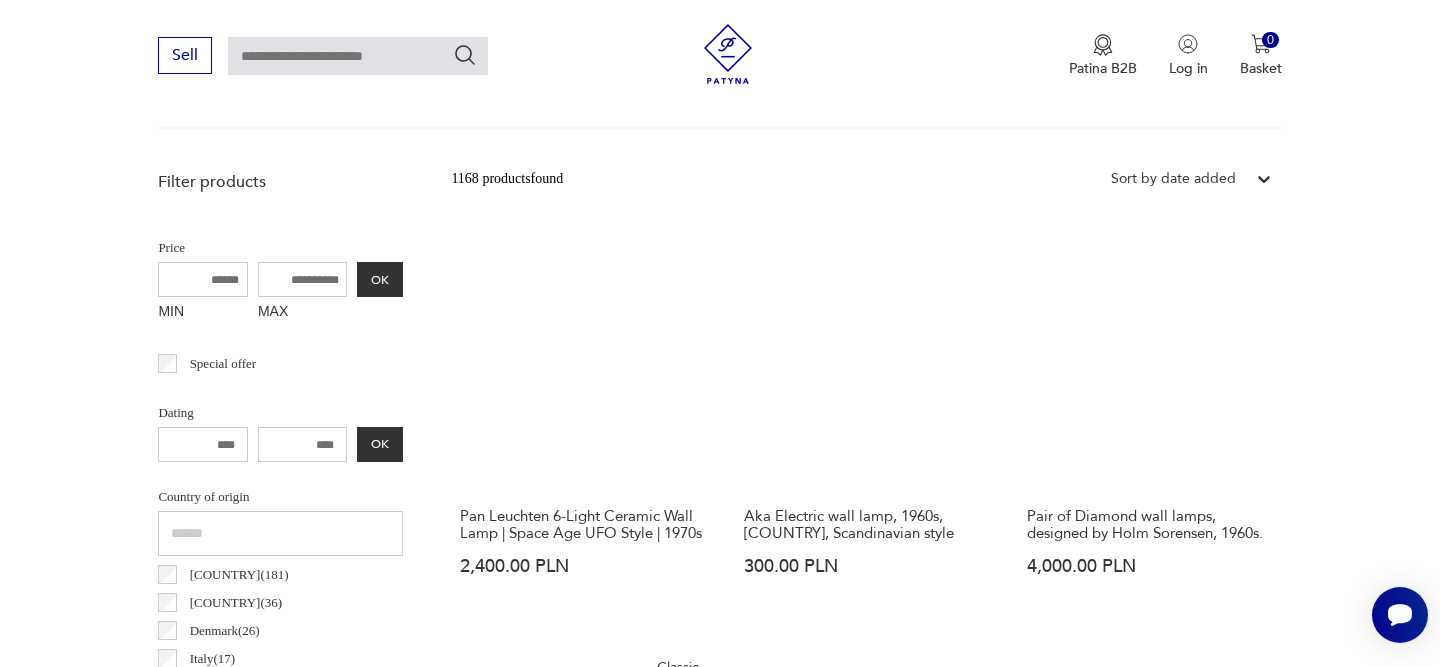 scroll, scrollTop: 635, scrollLeft: 0, axis: vertical 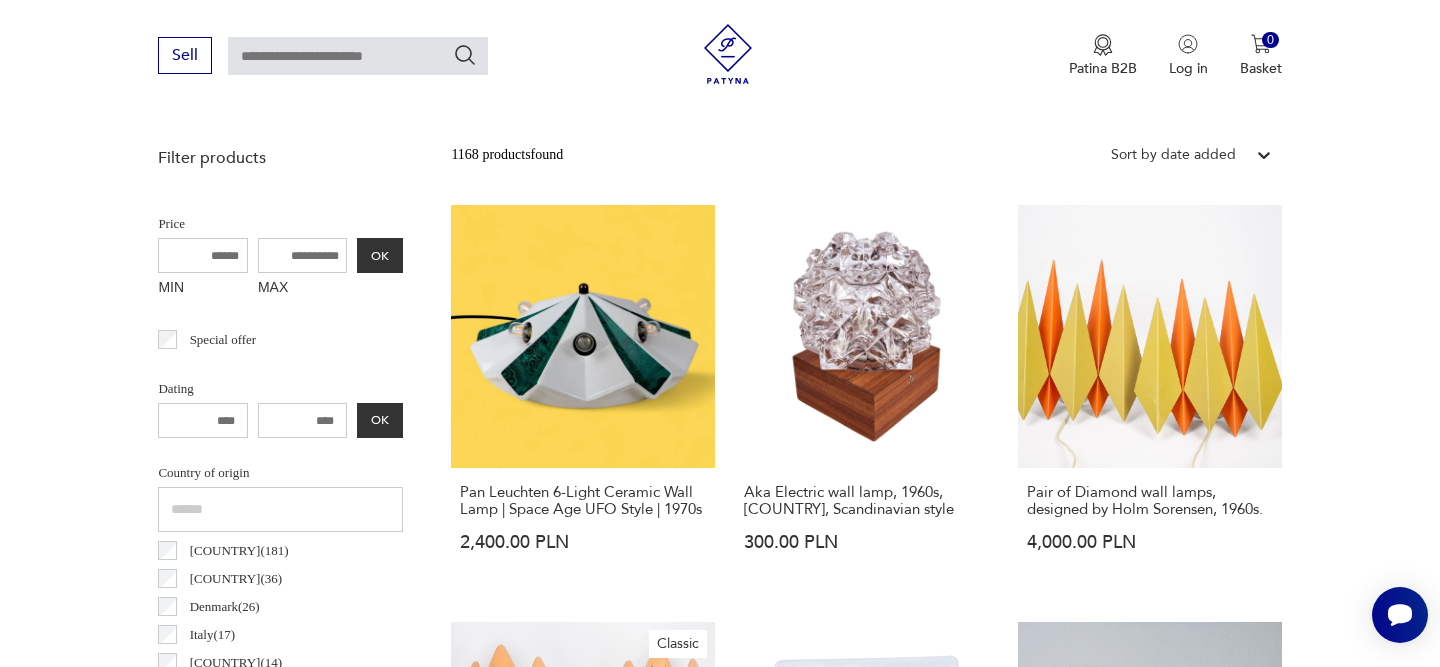 click at bounding box center [303, 420] 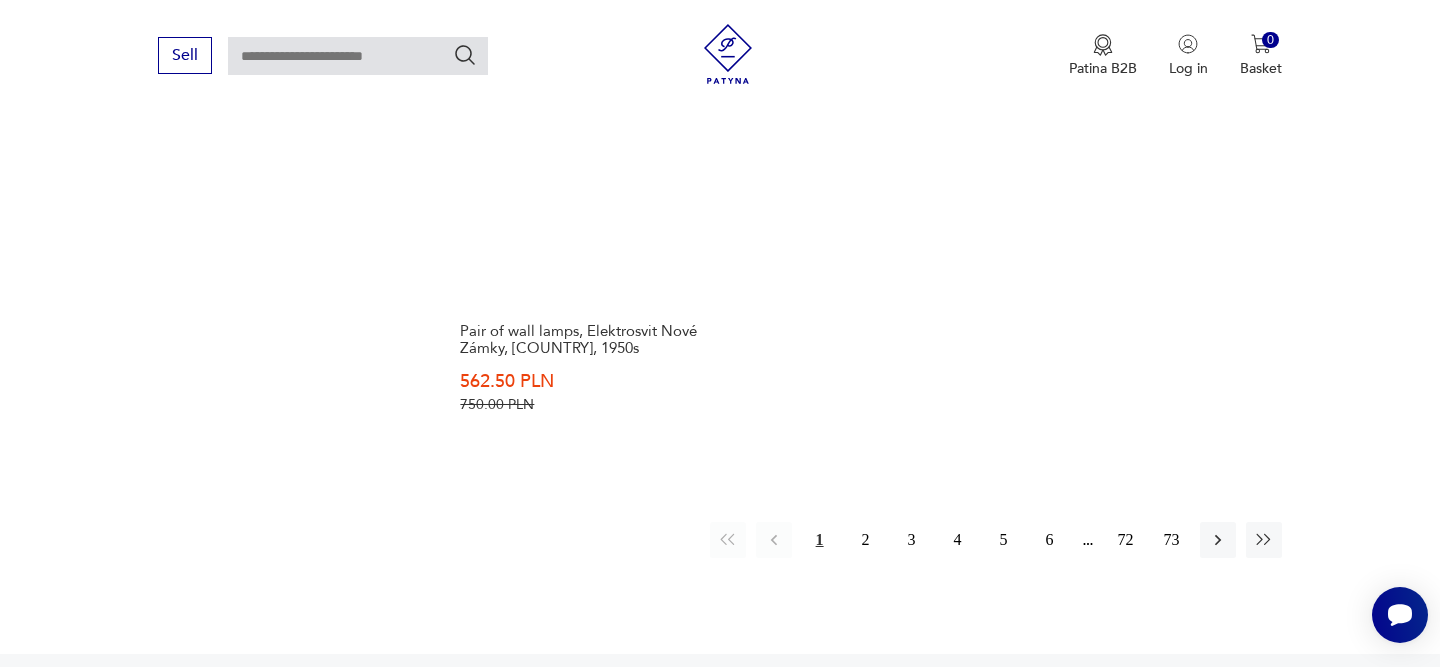 scroll, scrollTop: 2989, scrollLeft: 0, axis: vertical 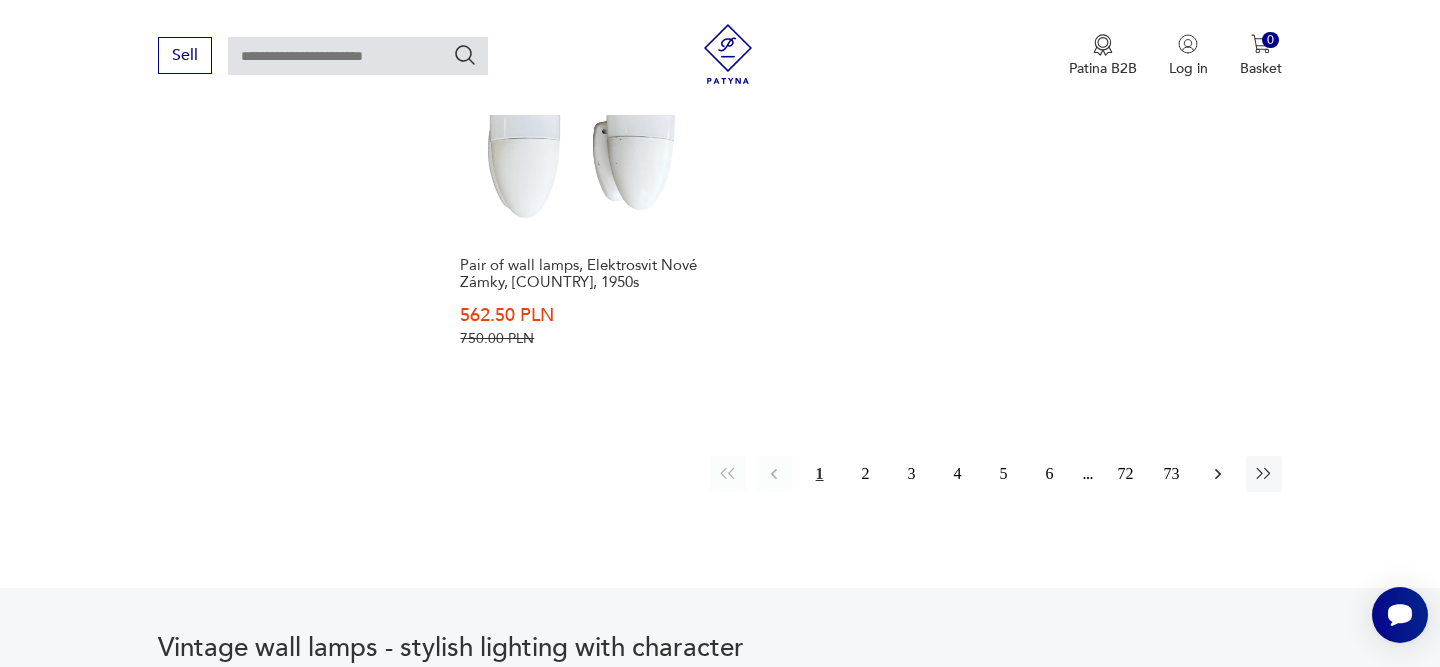 click 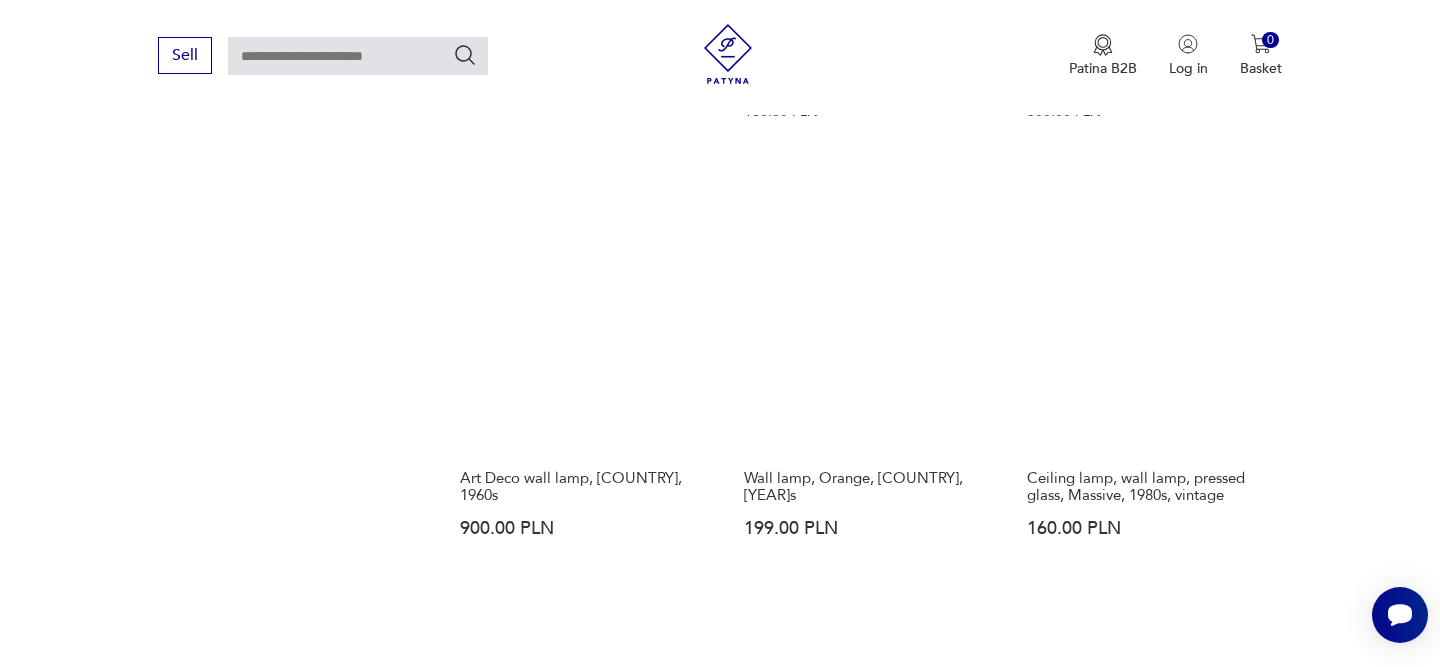 scroll, scrollTop: 2430, scrollLeft: 0, axis: vertical 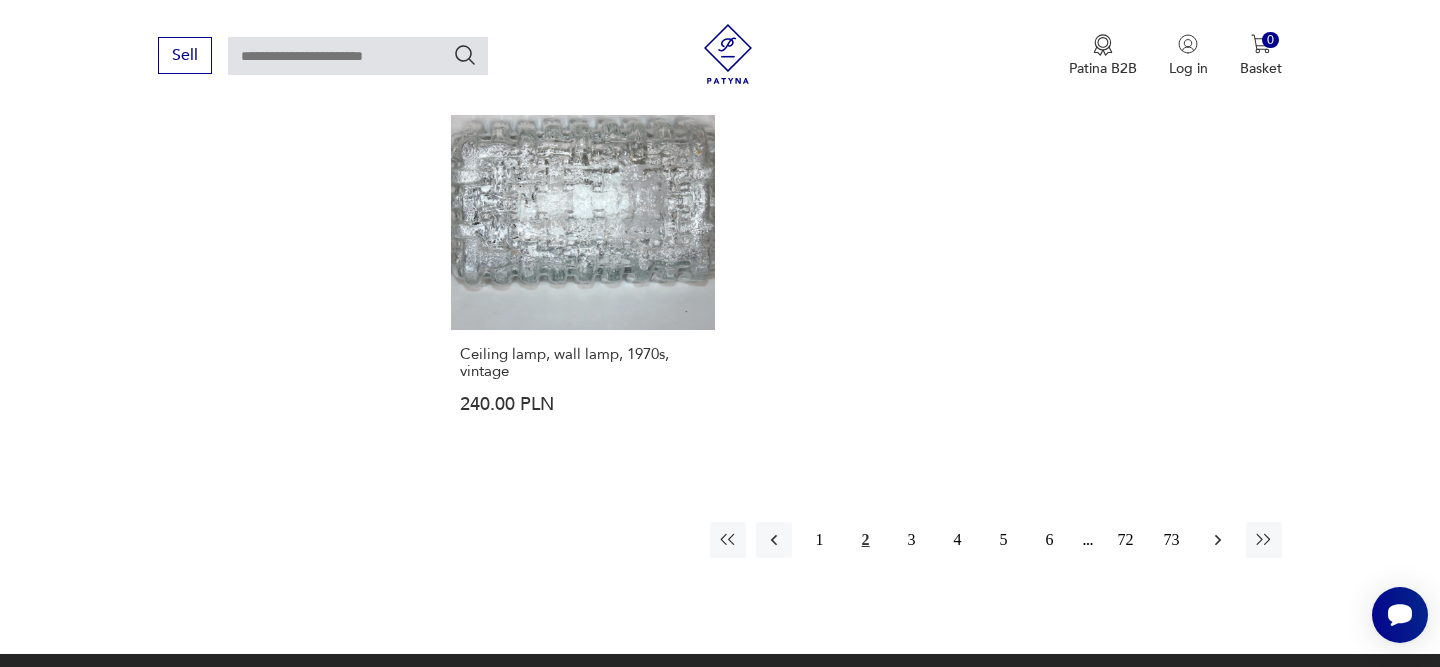 click 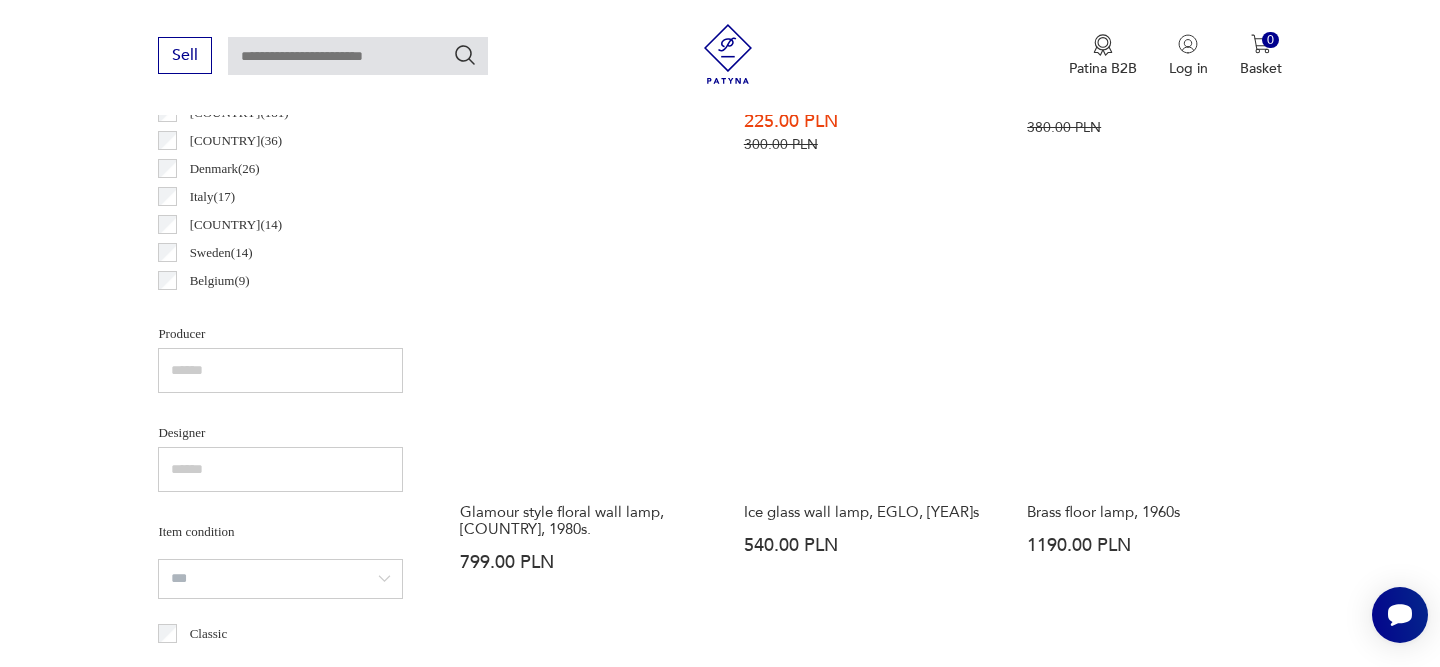 scroll, scrollTop: 1092, scrollLeft: 0, axis: vertical 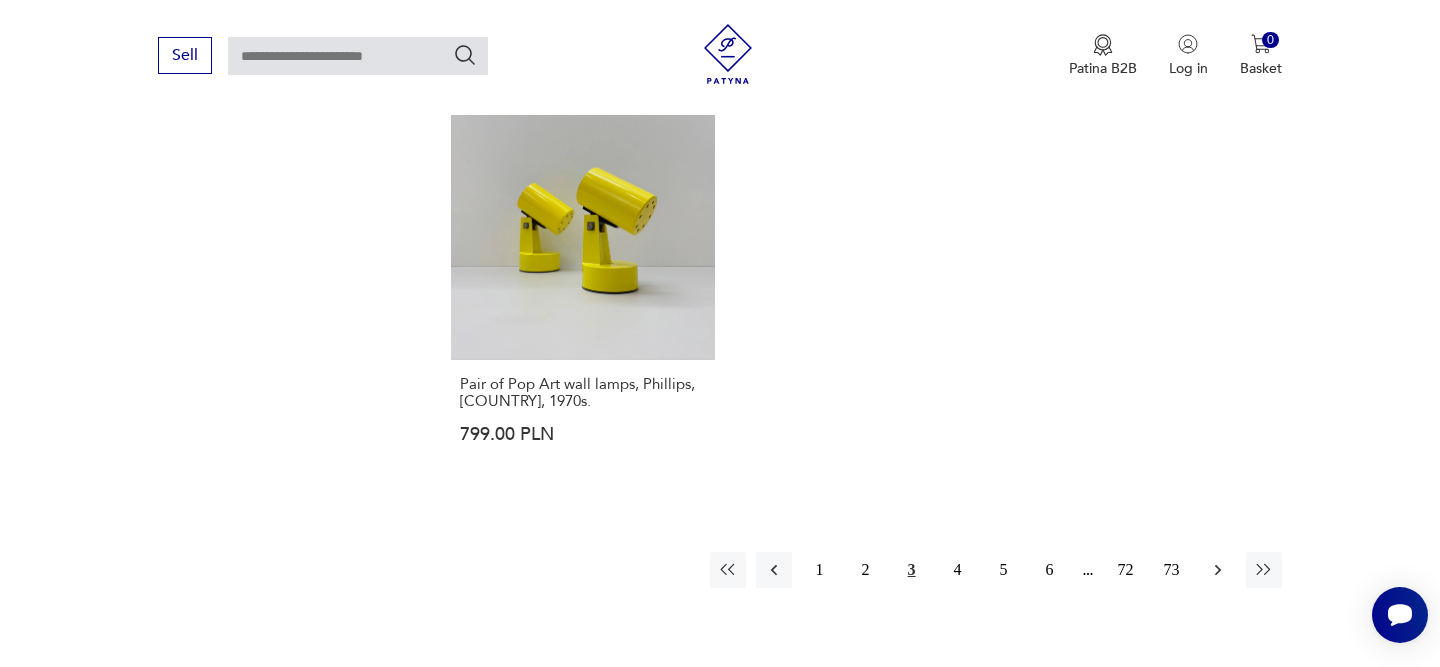 click at bounding box center [1218, 570] 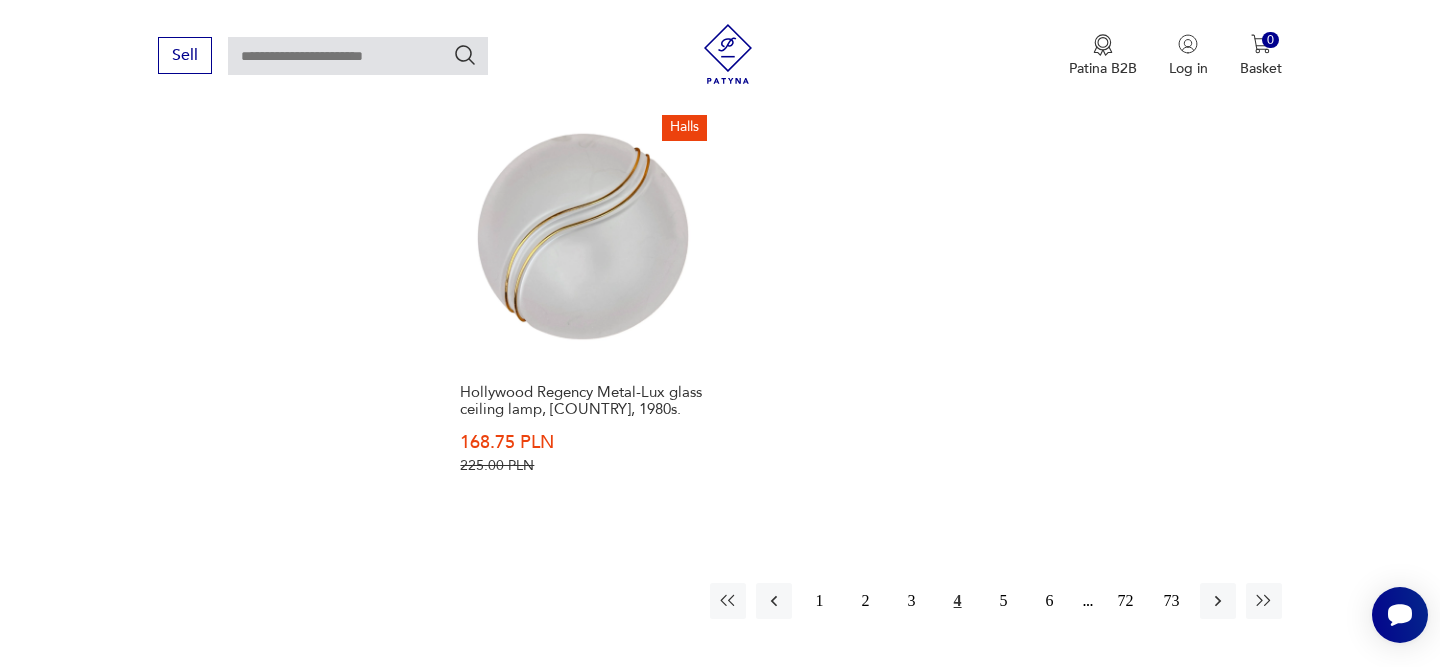 scroll, scrollTop: 2907, scrollLeft: 0, axis: vertical 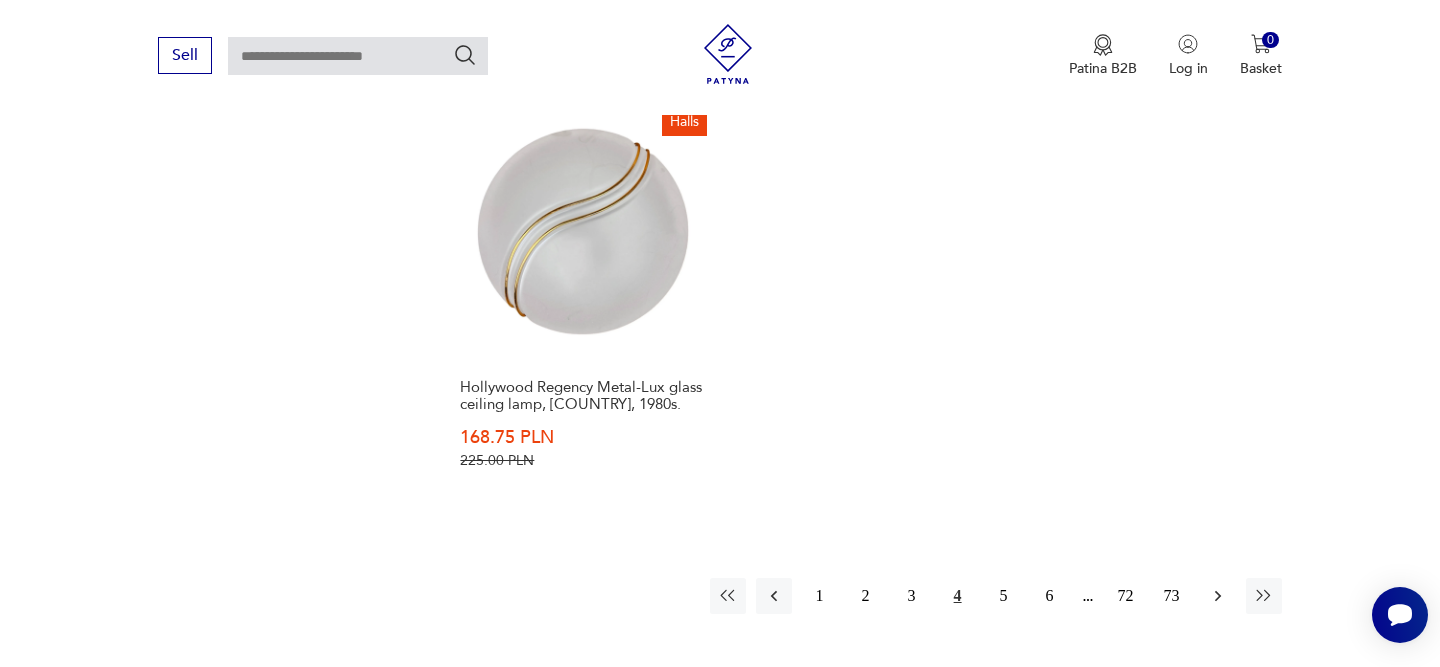 click 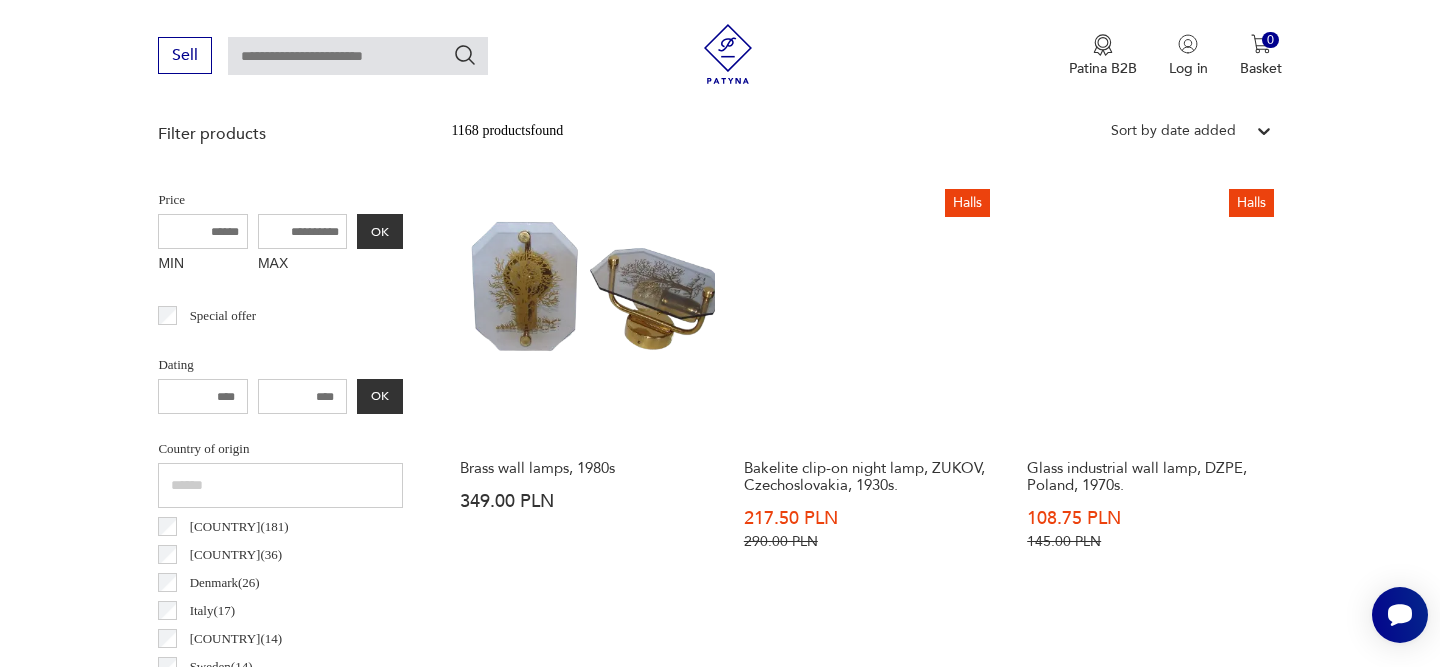 scroll, scrollTop: 657, scrollLeft: 0, axis: vertical 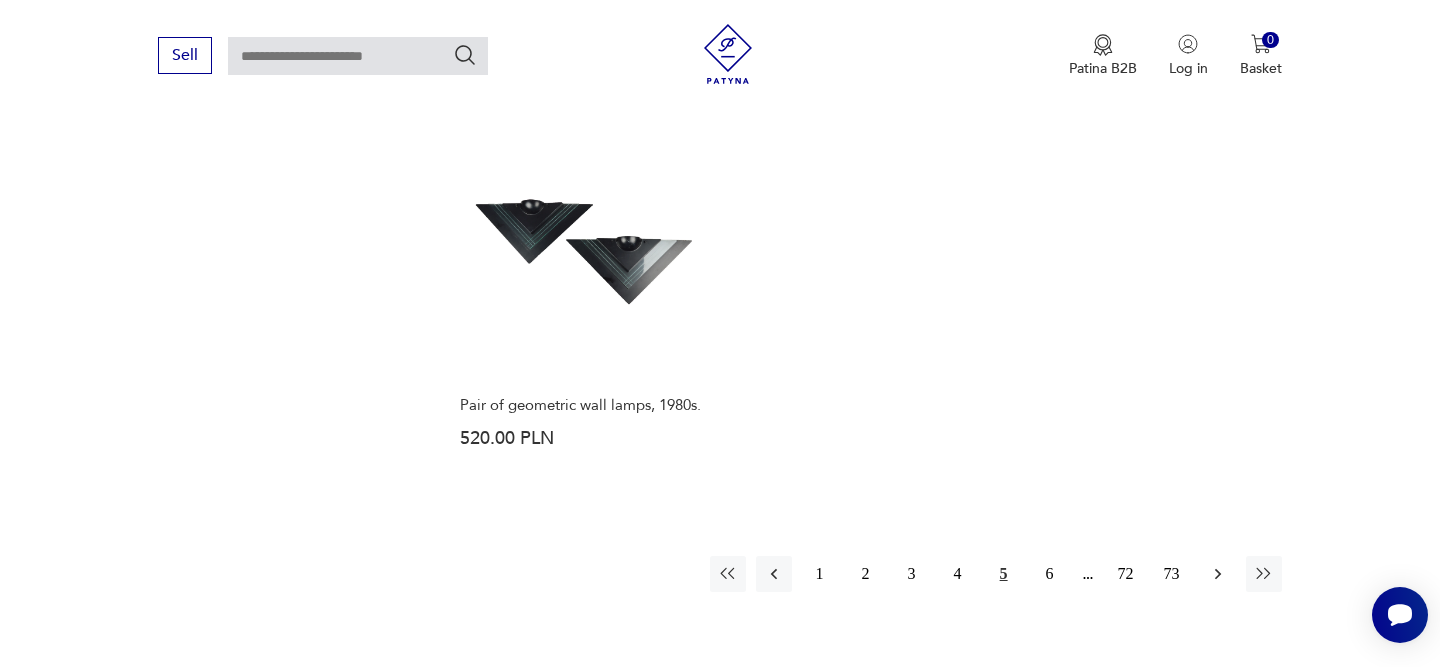 click 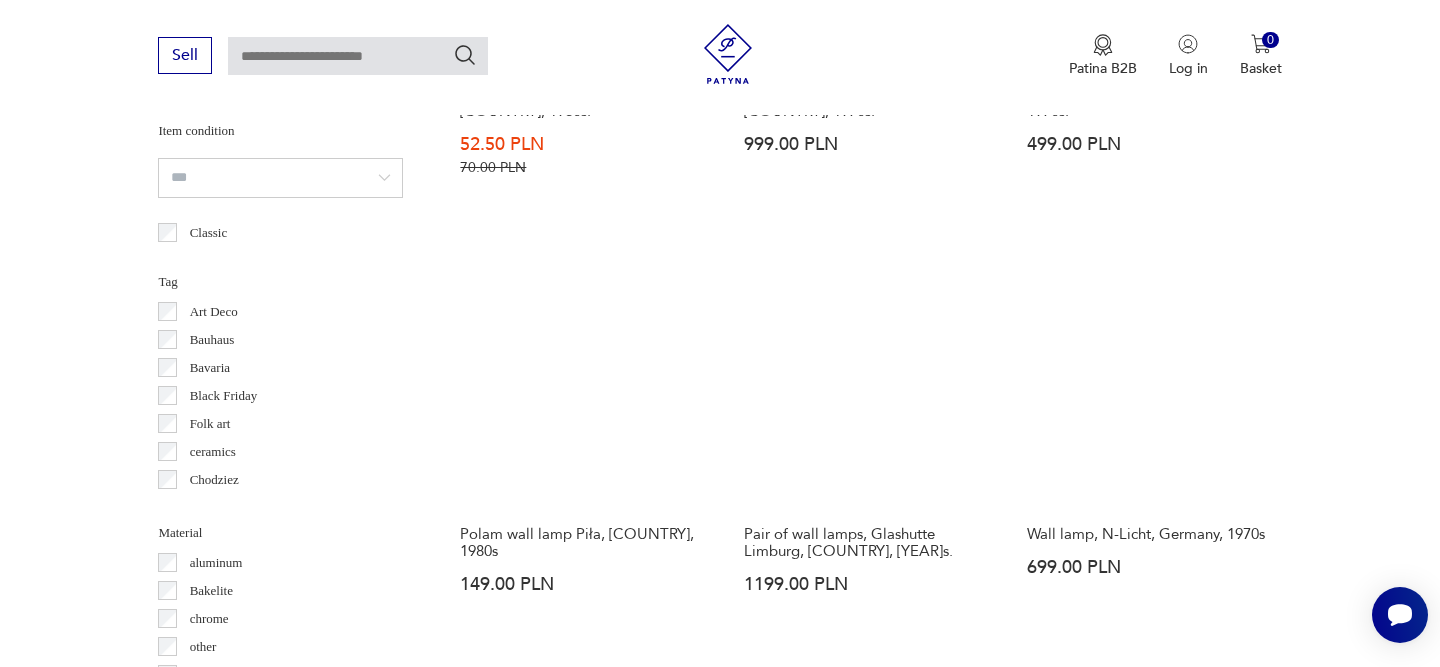 scroll, scrollTop: 1498, scrollLeft: 0, axis: vertical 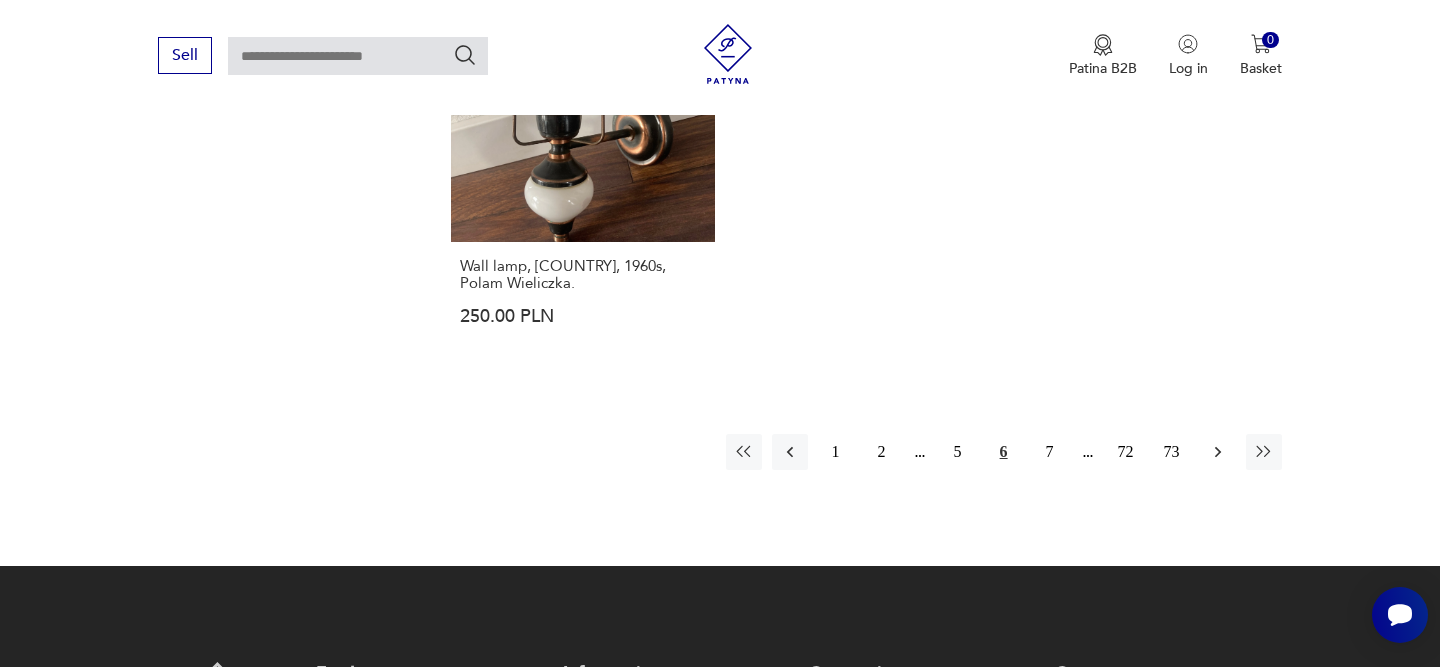 click 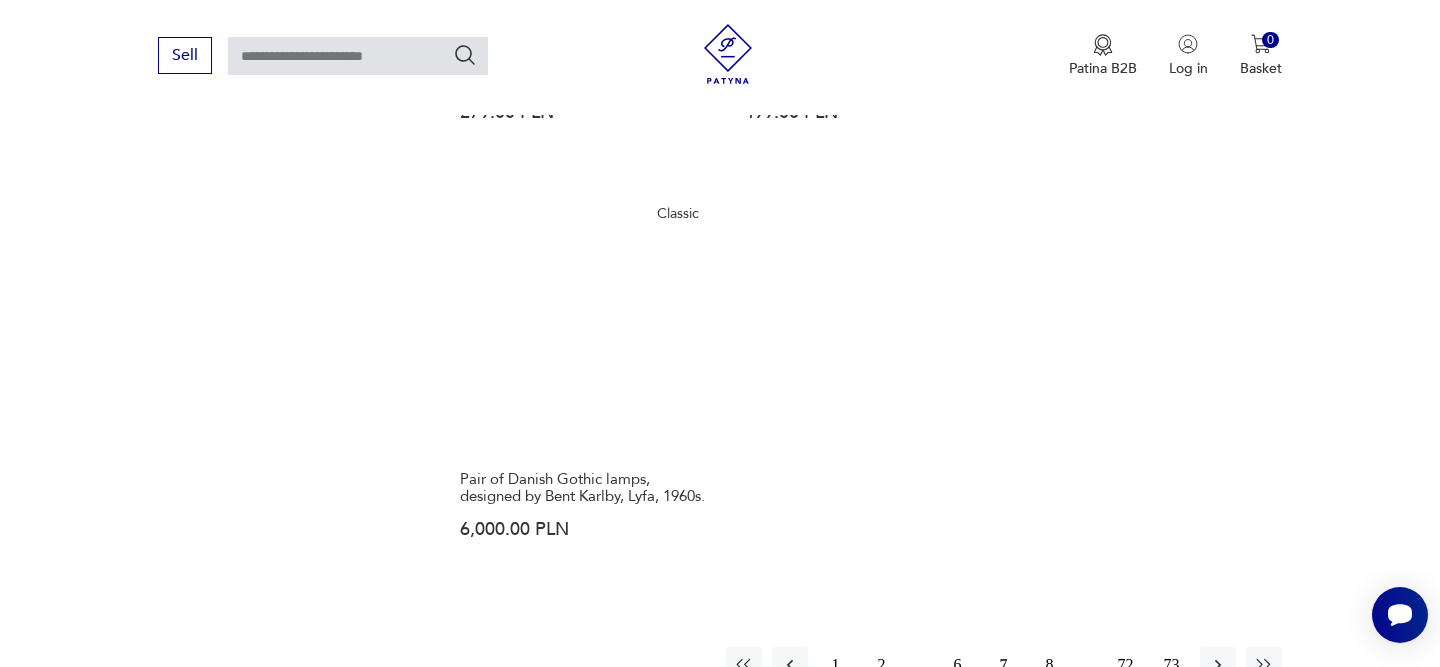 scroll, scrollTop: 2884, scrollLeft: 0, axis: vertical 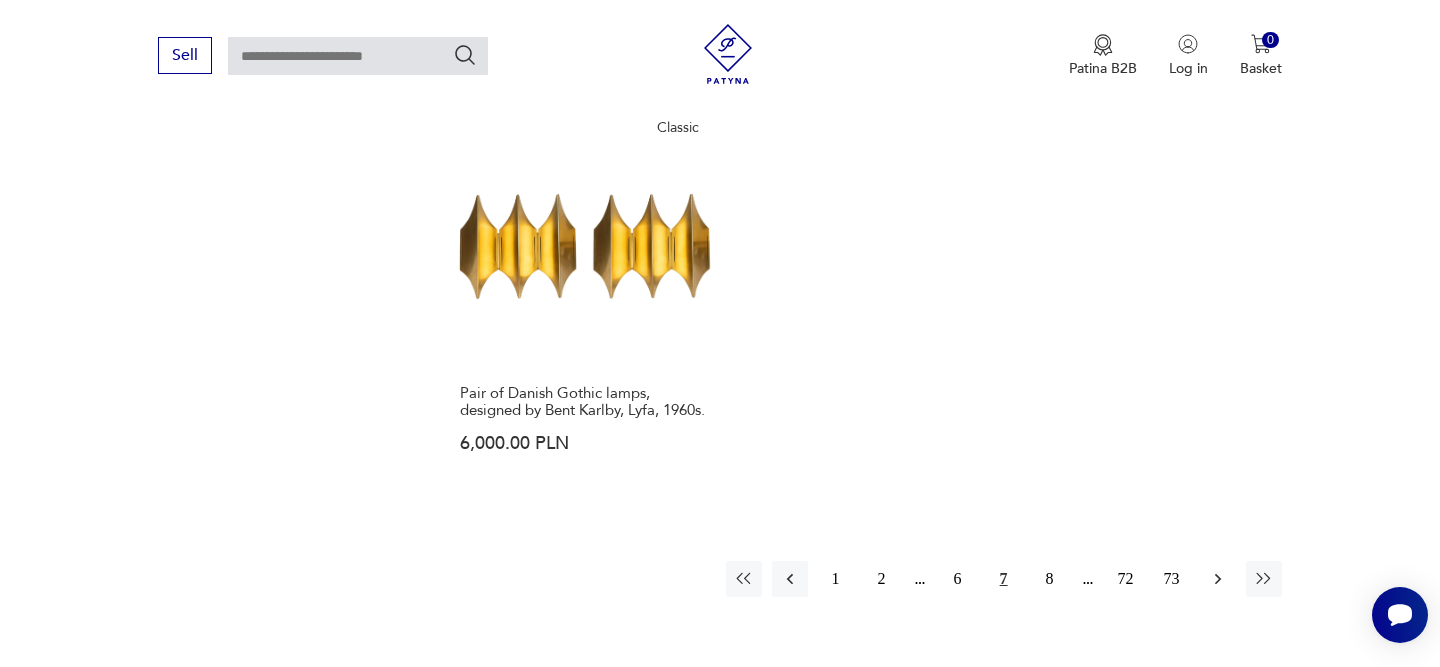 click 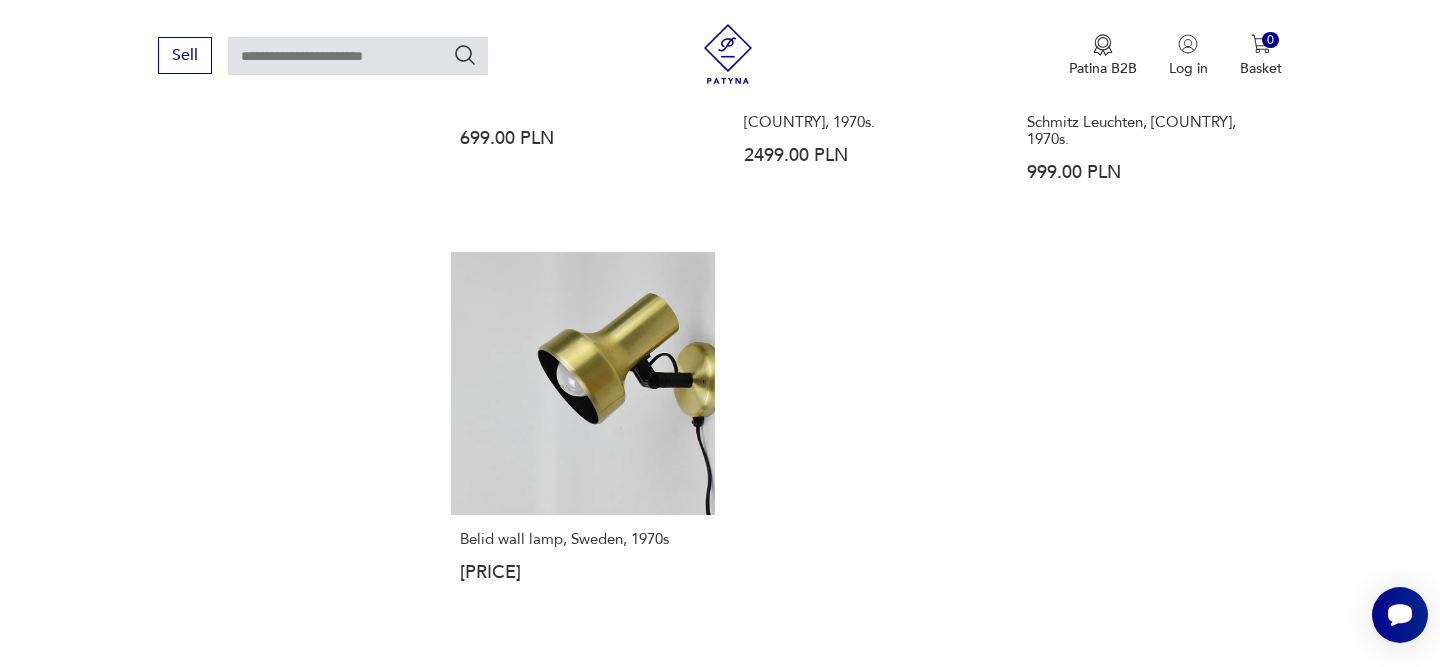 scroll, scrollTop: 2877, scrollLeft: 0, axis: vertical 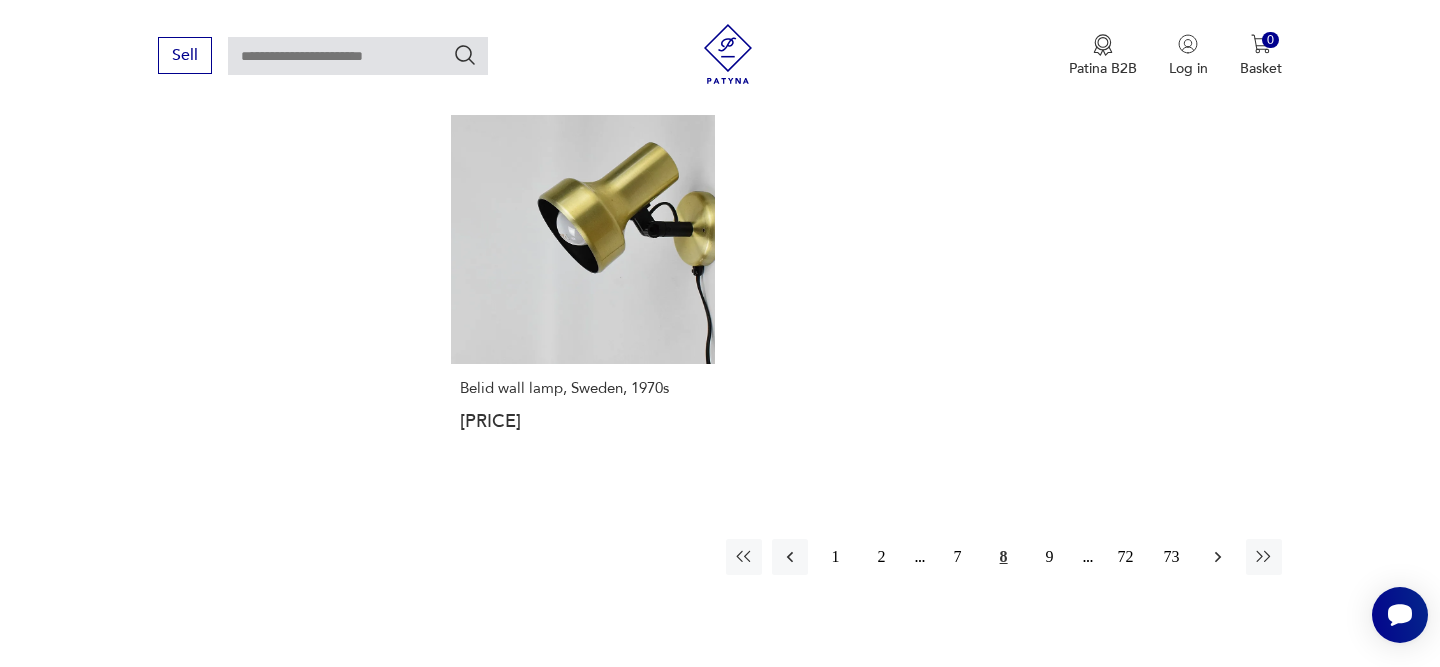 click 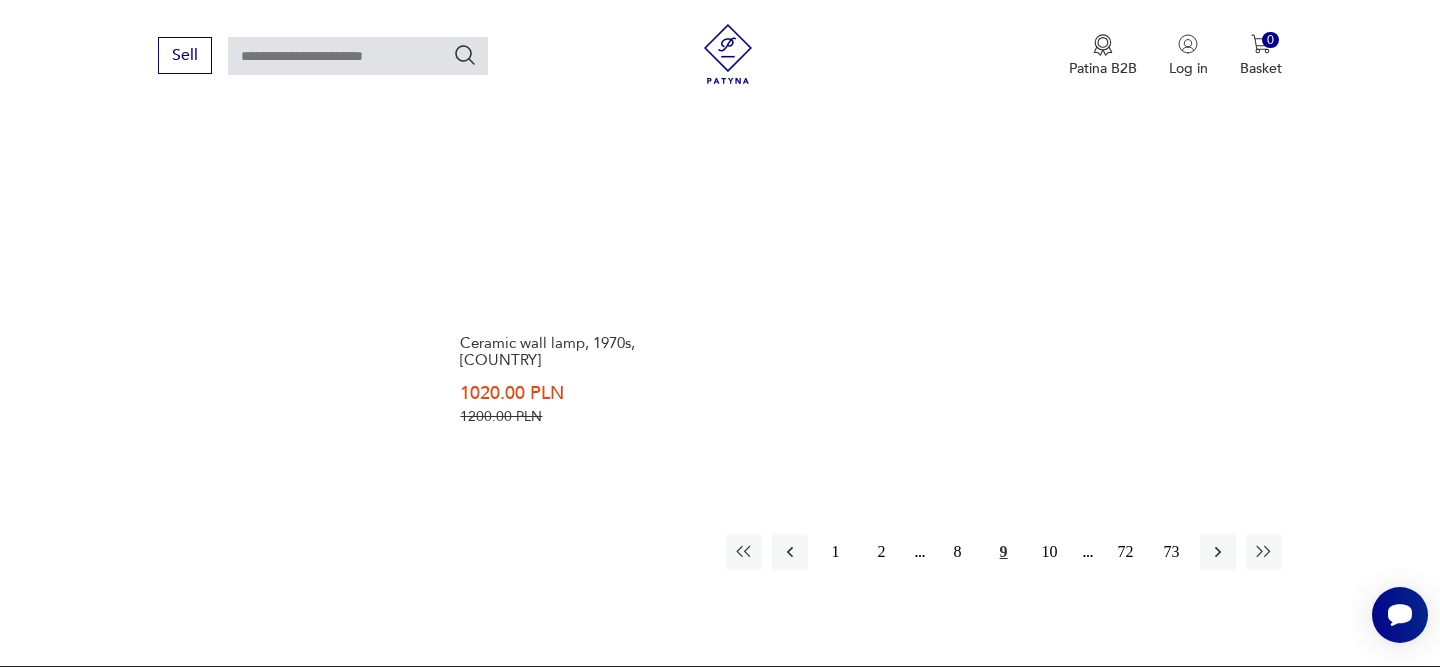 scroll, scrollTop: 3144, scrollLeft: 0, axis: vertical 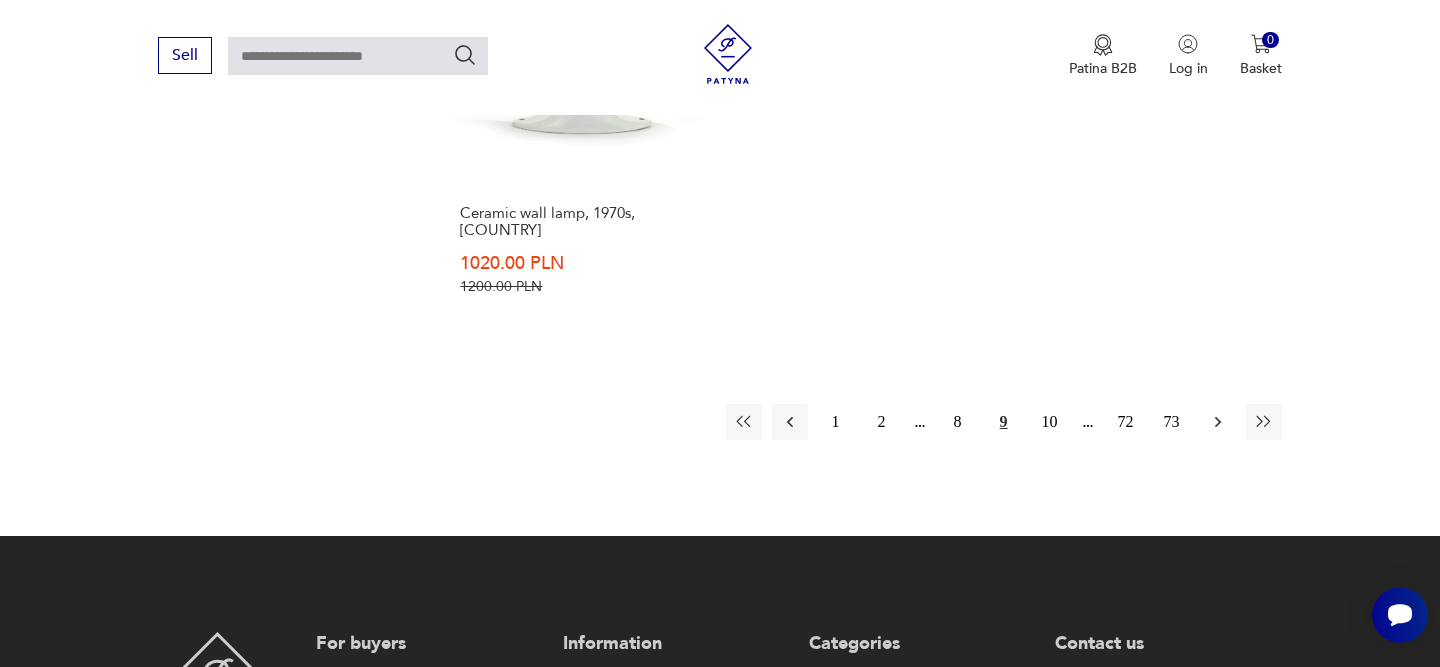 click 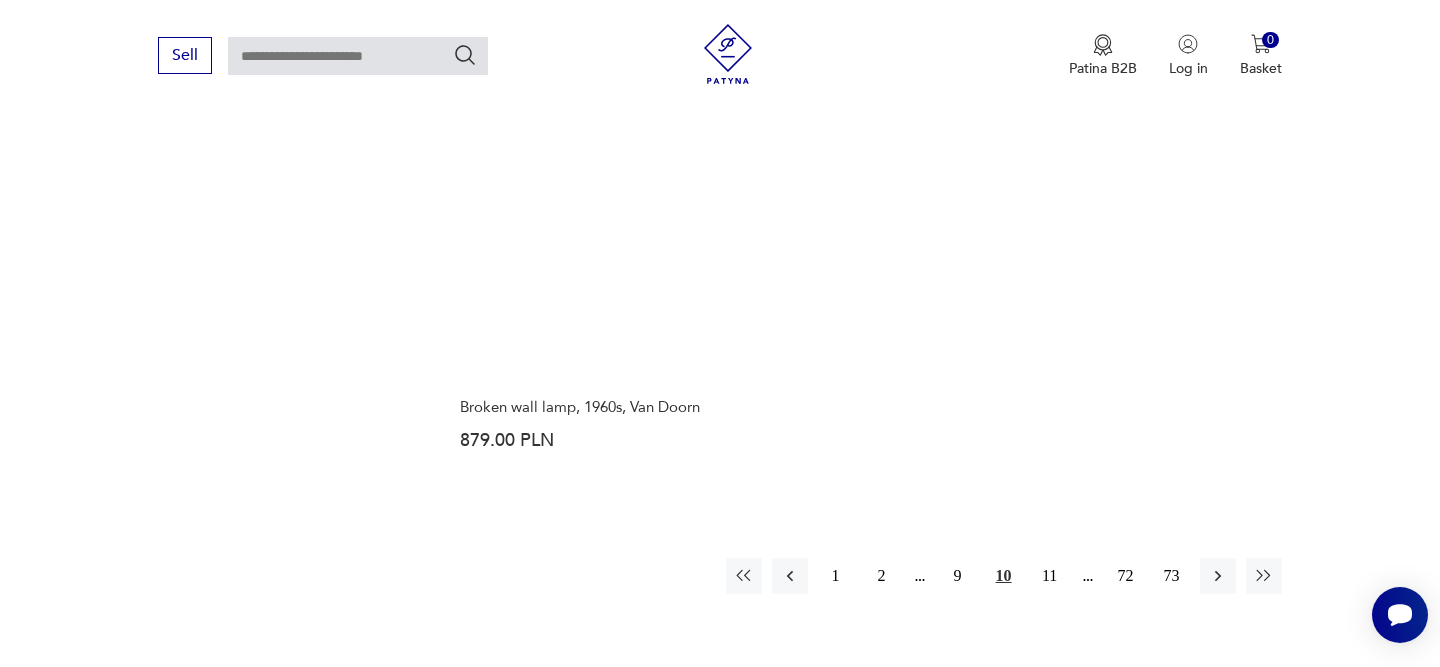 scroll, scrollTop: 2890, scrollLeft: 0, axis: vertical 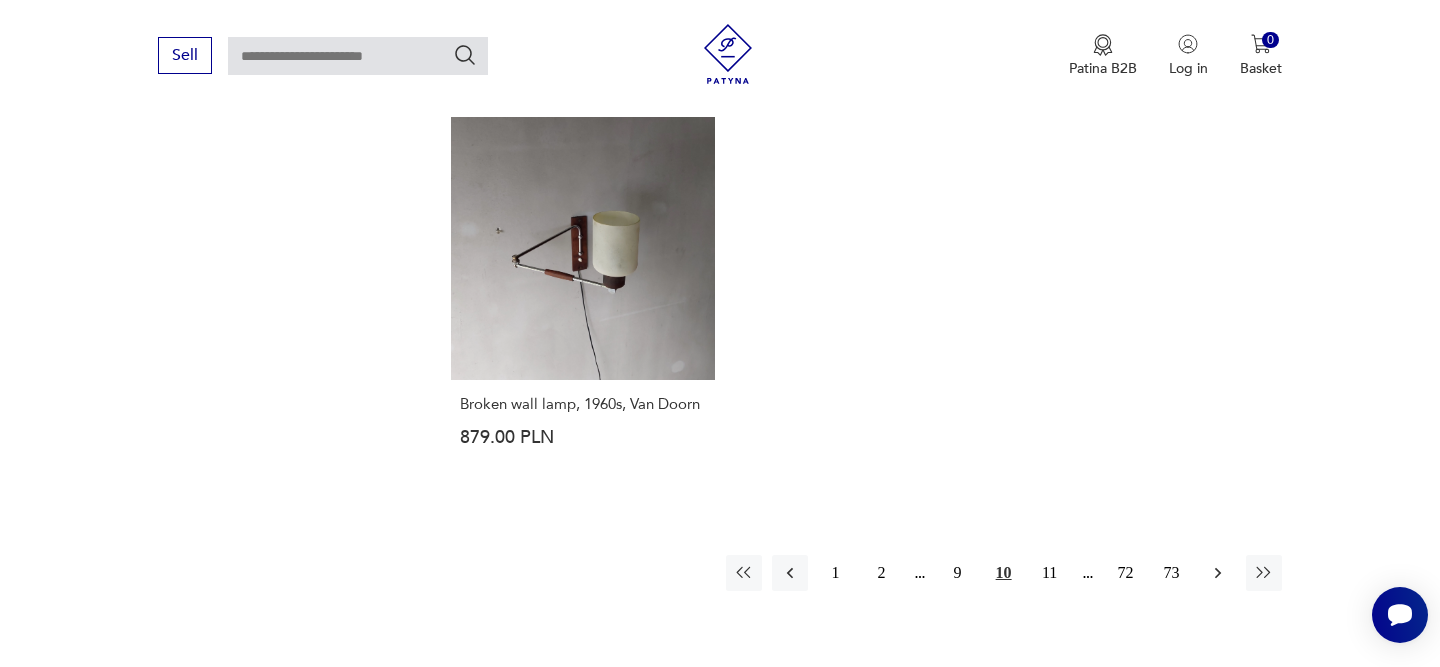 click 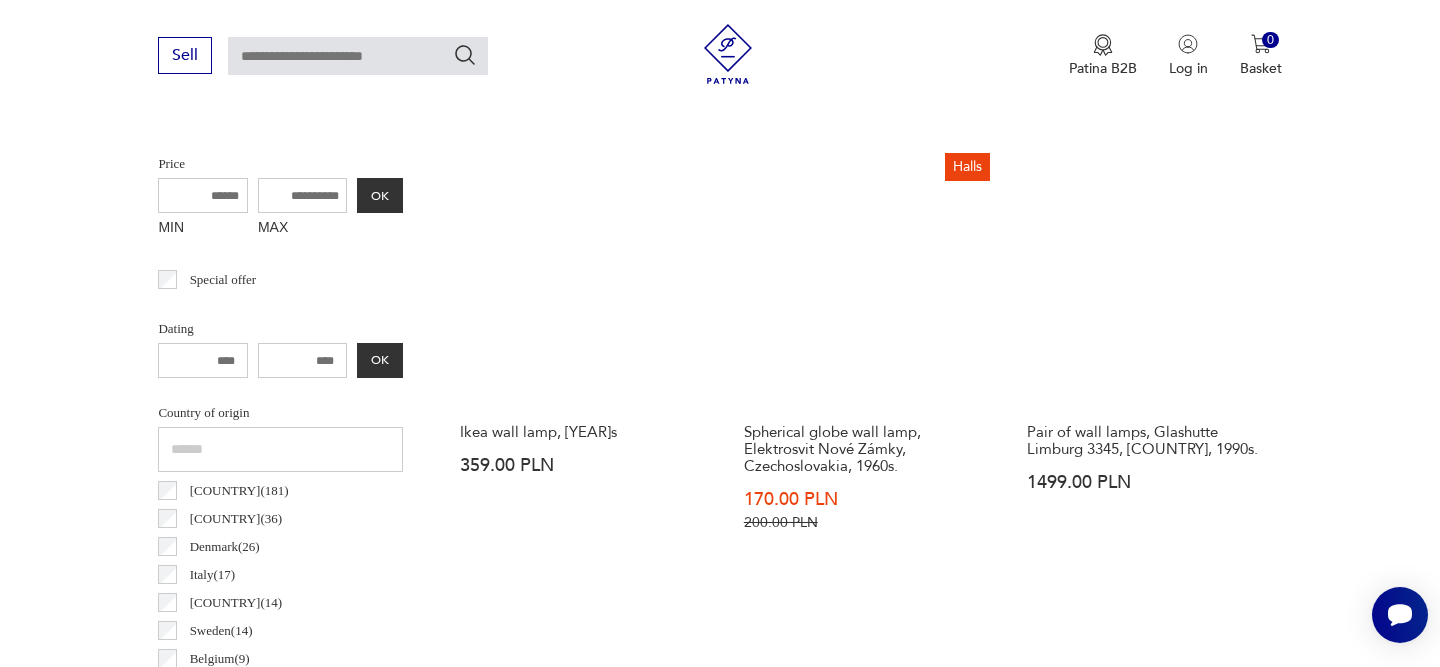 scroll, scrollTop: 696, scrollLeft: 0, axis: vertical 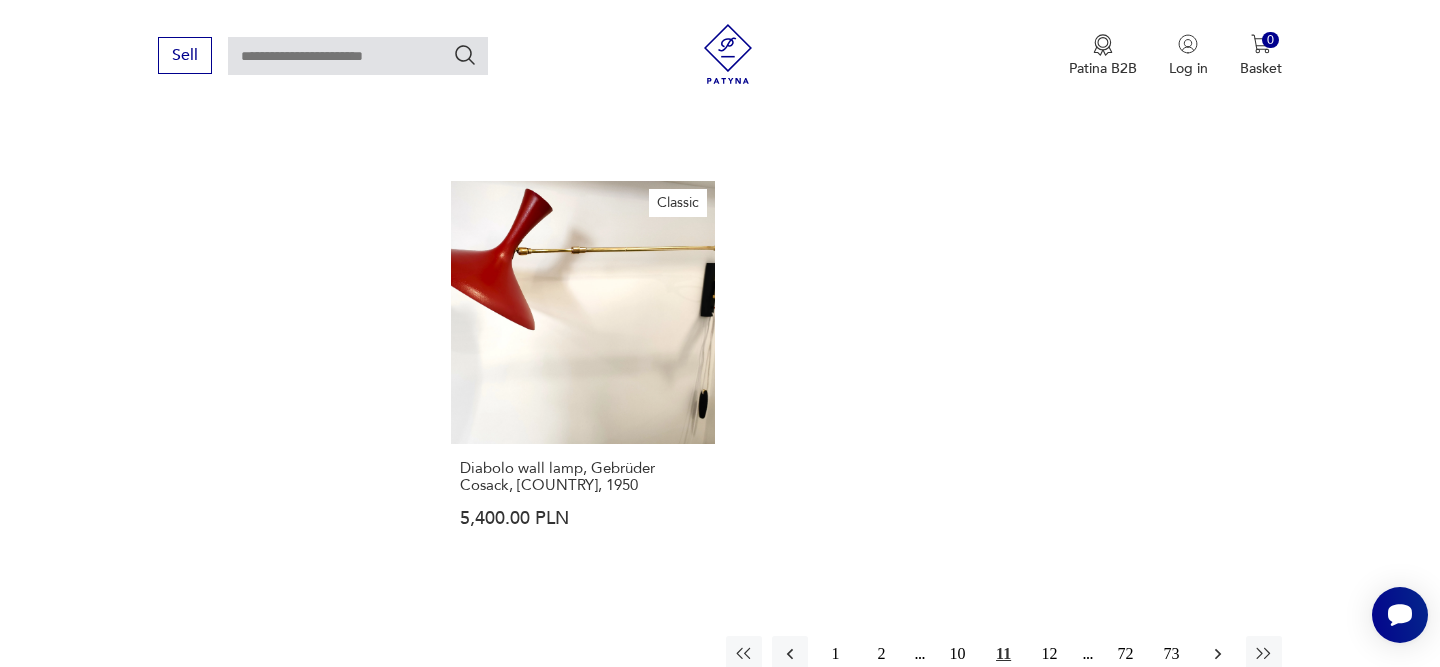 click 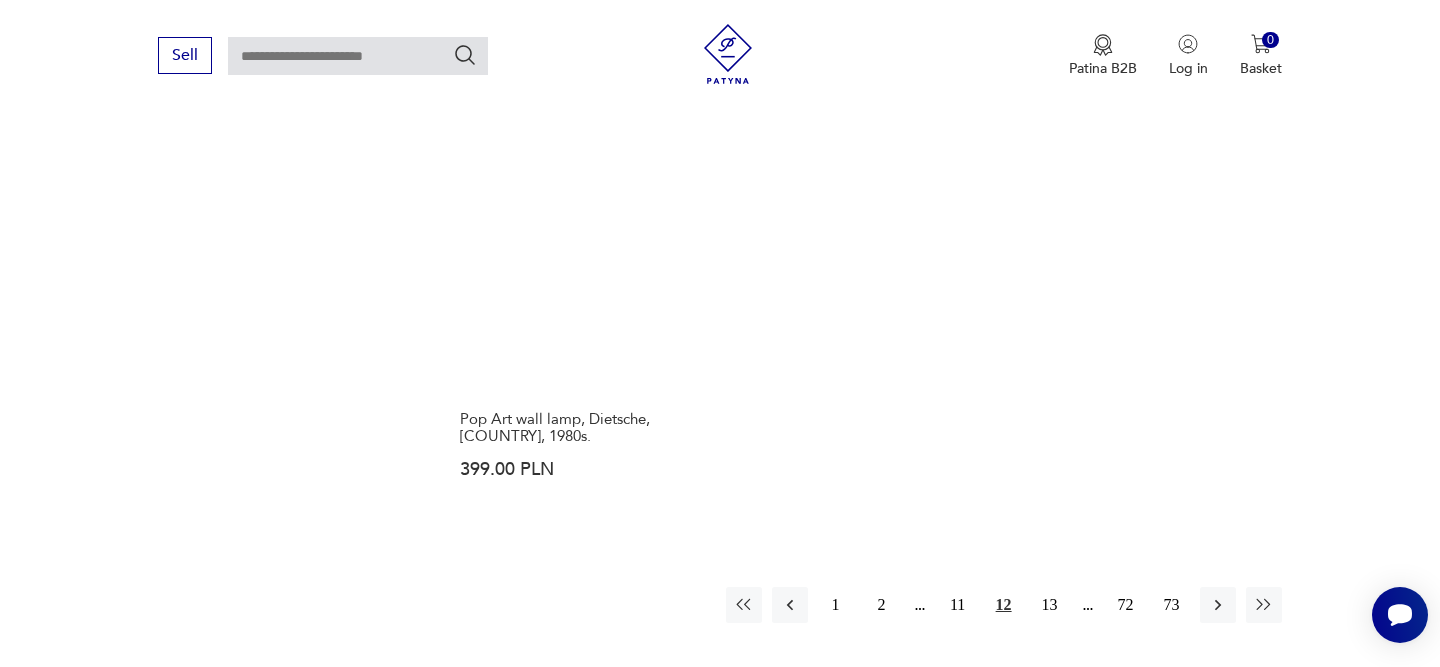scroll, scrollTop: 3053, scrollLeft: 0, axis: vertical 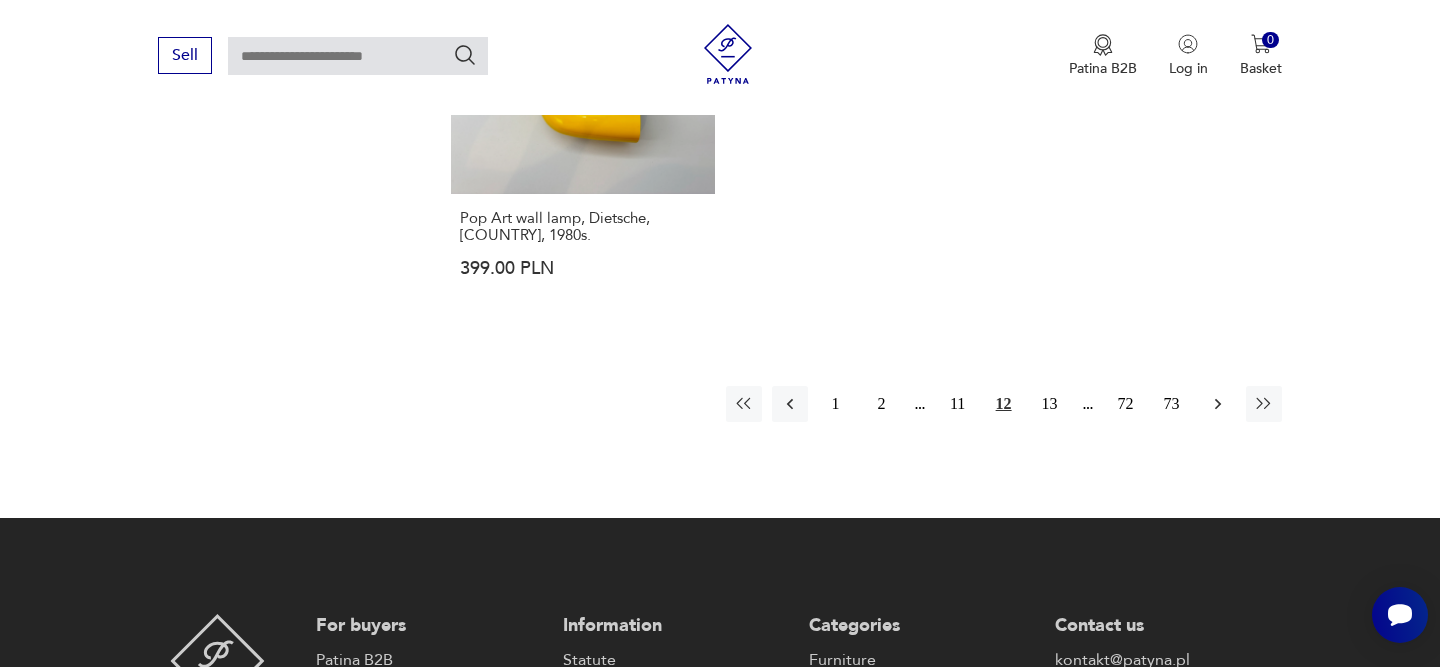 click at bounding box center [1218, 404] 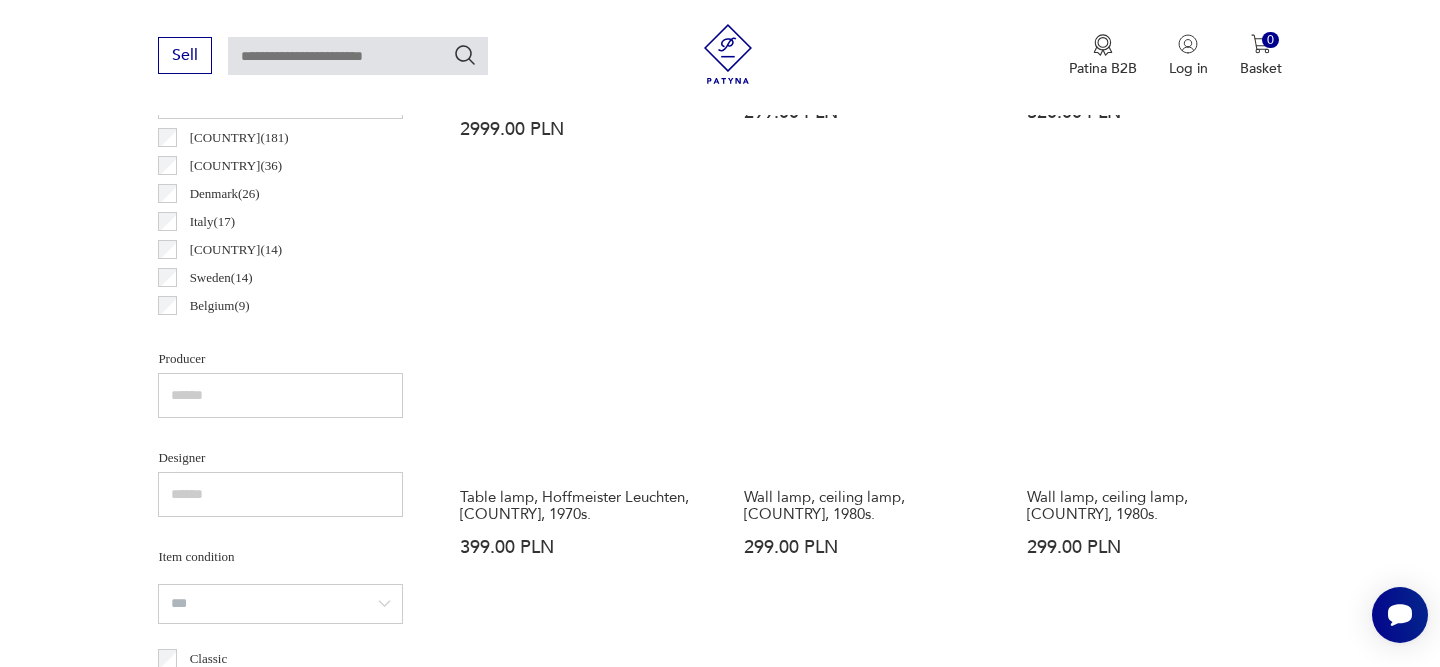 scroll, scrollTop: 1050, scrollLeft: 0, axis: vertical 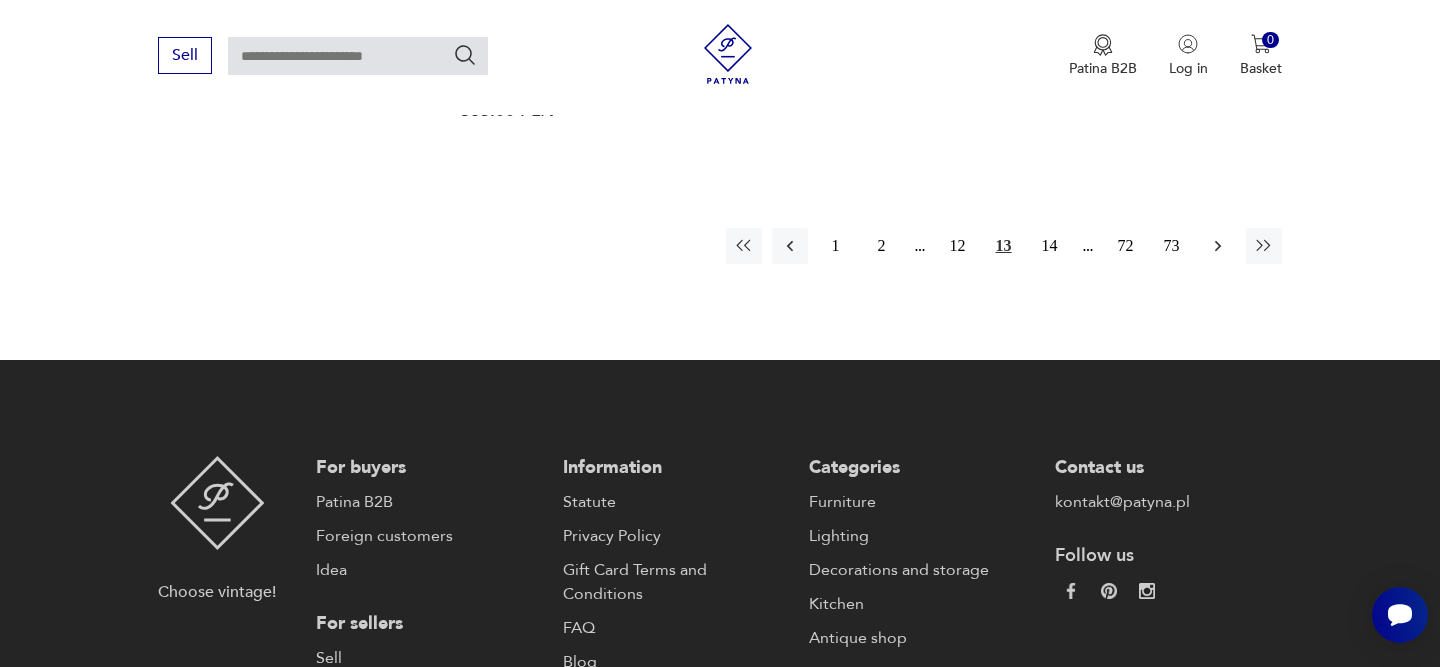 click 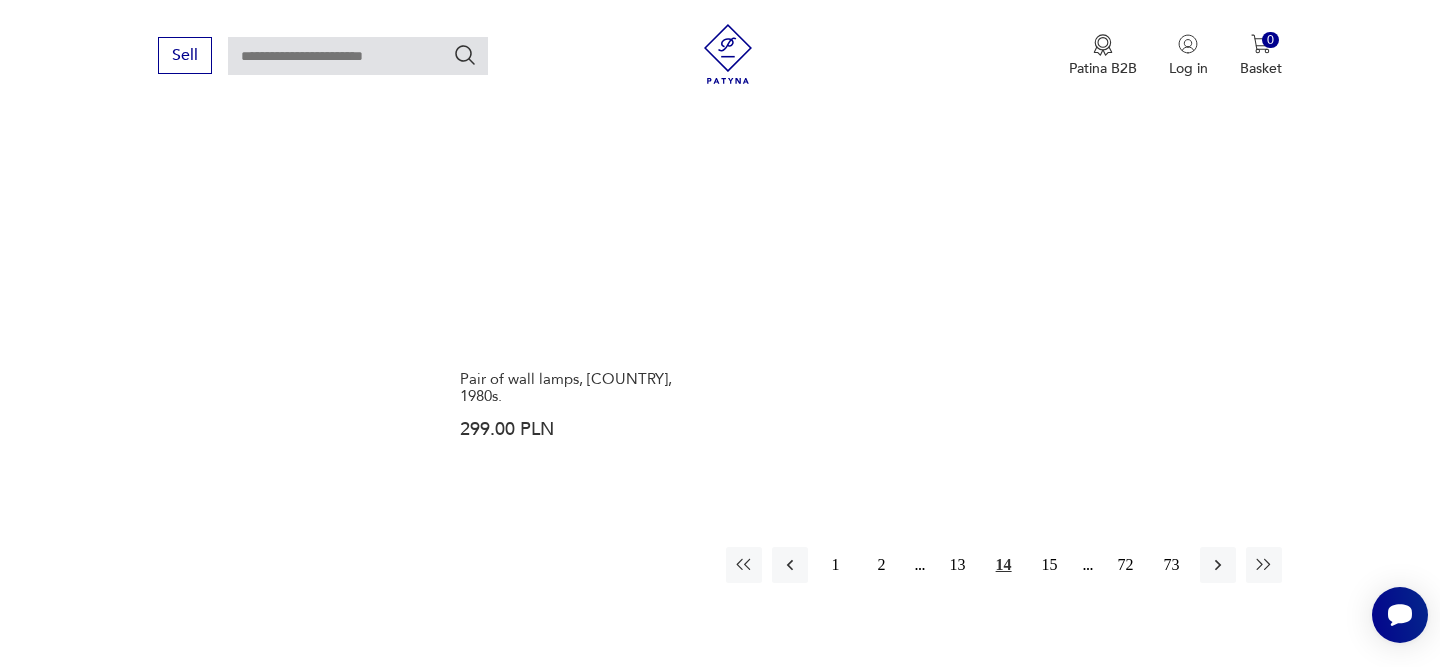 scroll, scrollTop: 2876, scrollLeft: 0, axis: vertical 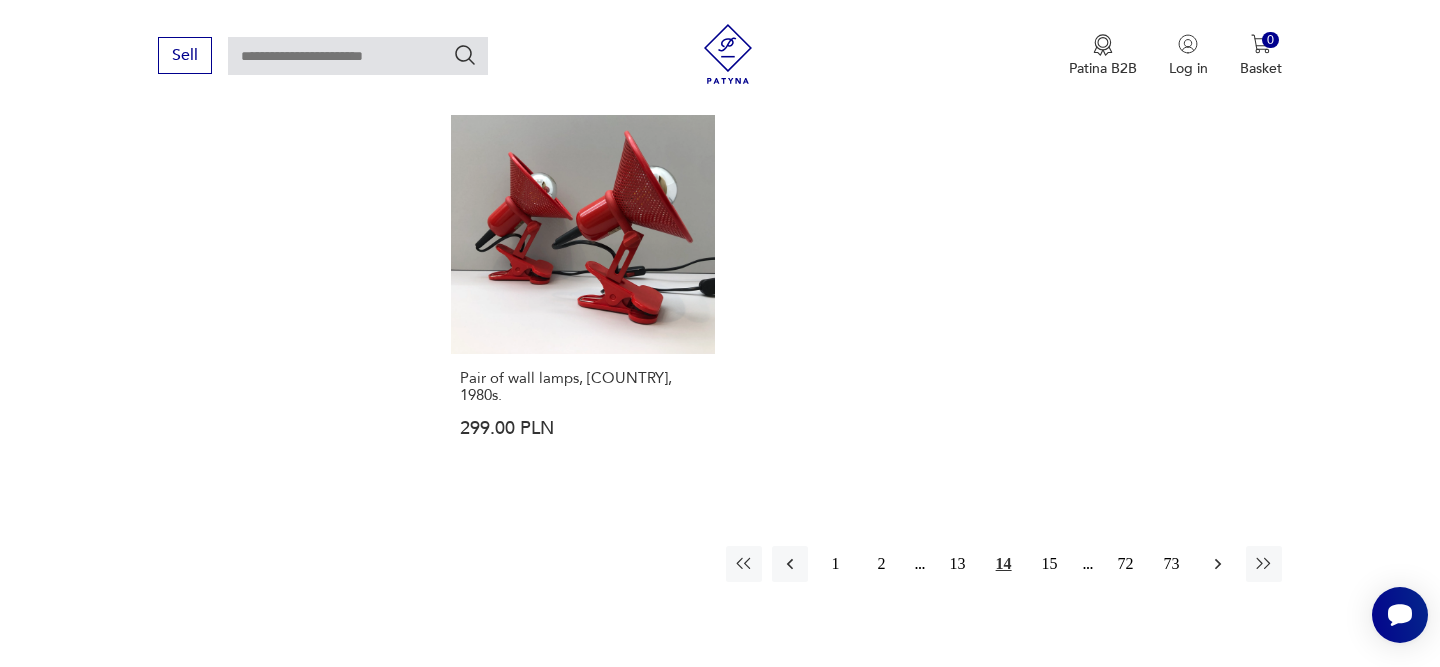 click 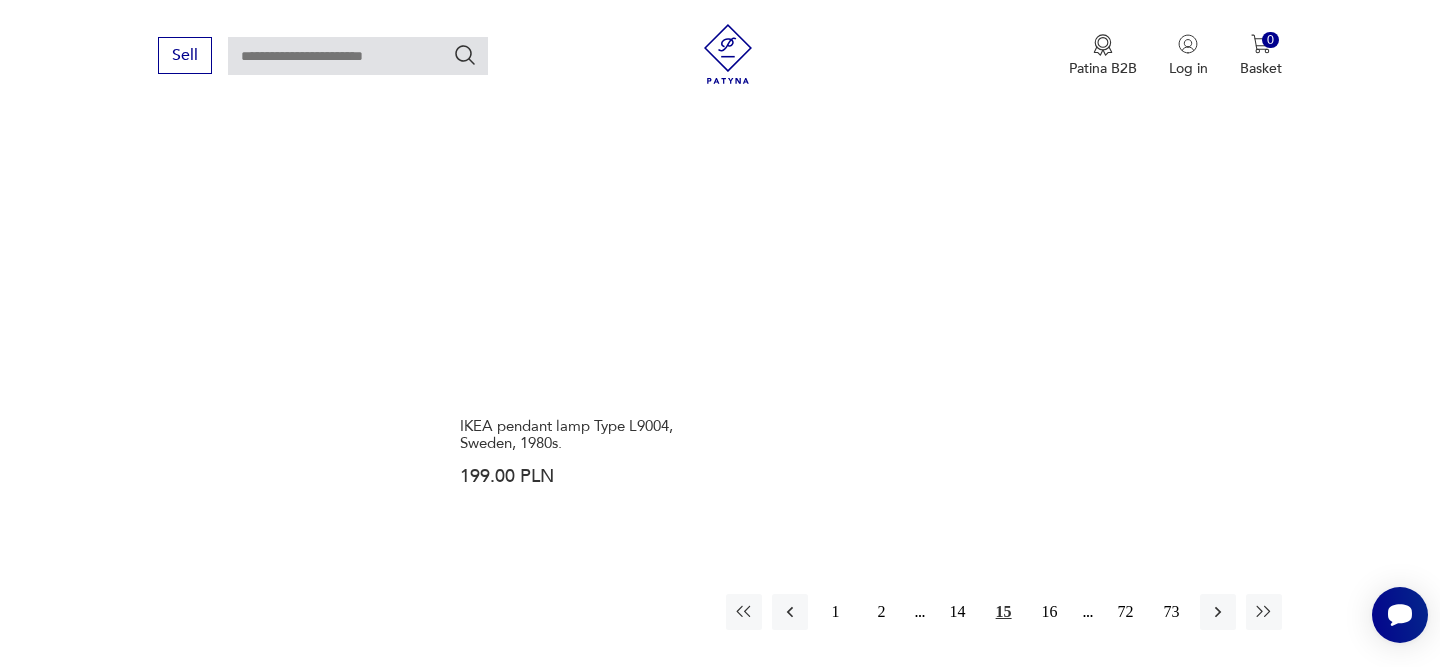 scroll, scrollTop: 3003, scrollLeft: 0, axis: vertical 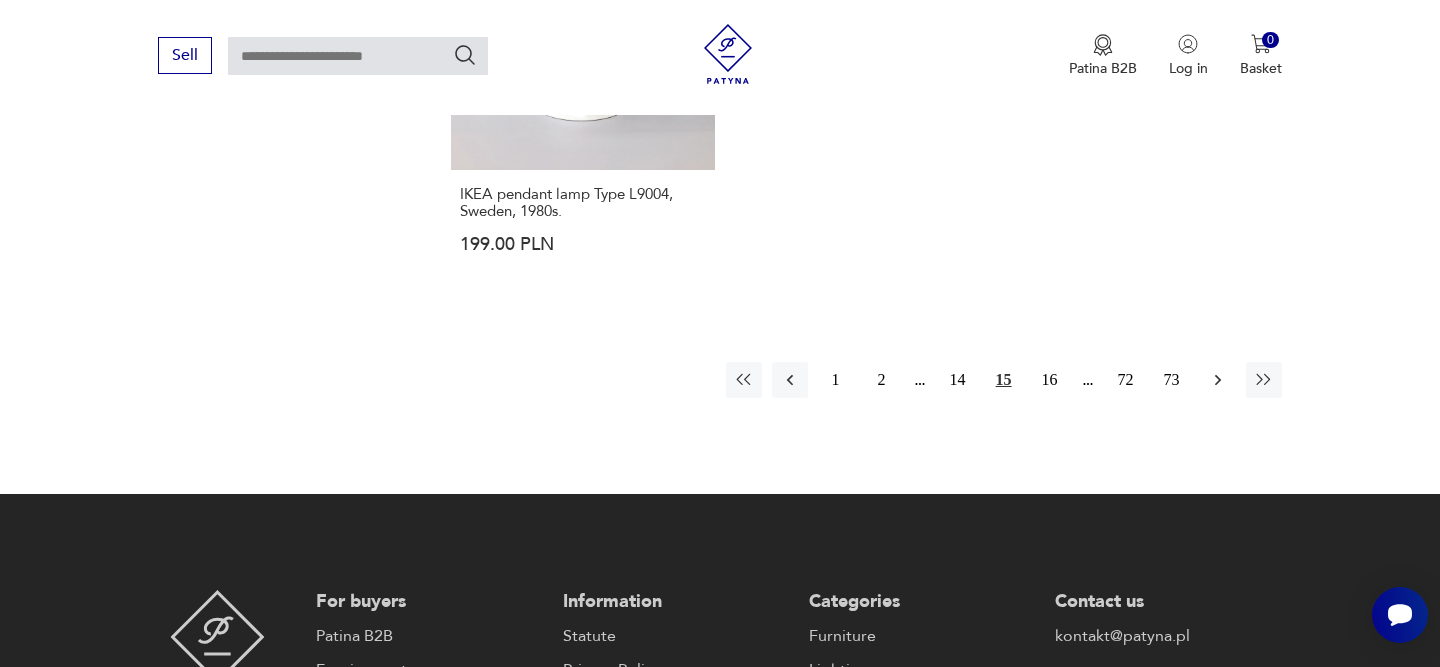 click at bounding box center [1218, 380] 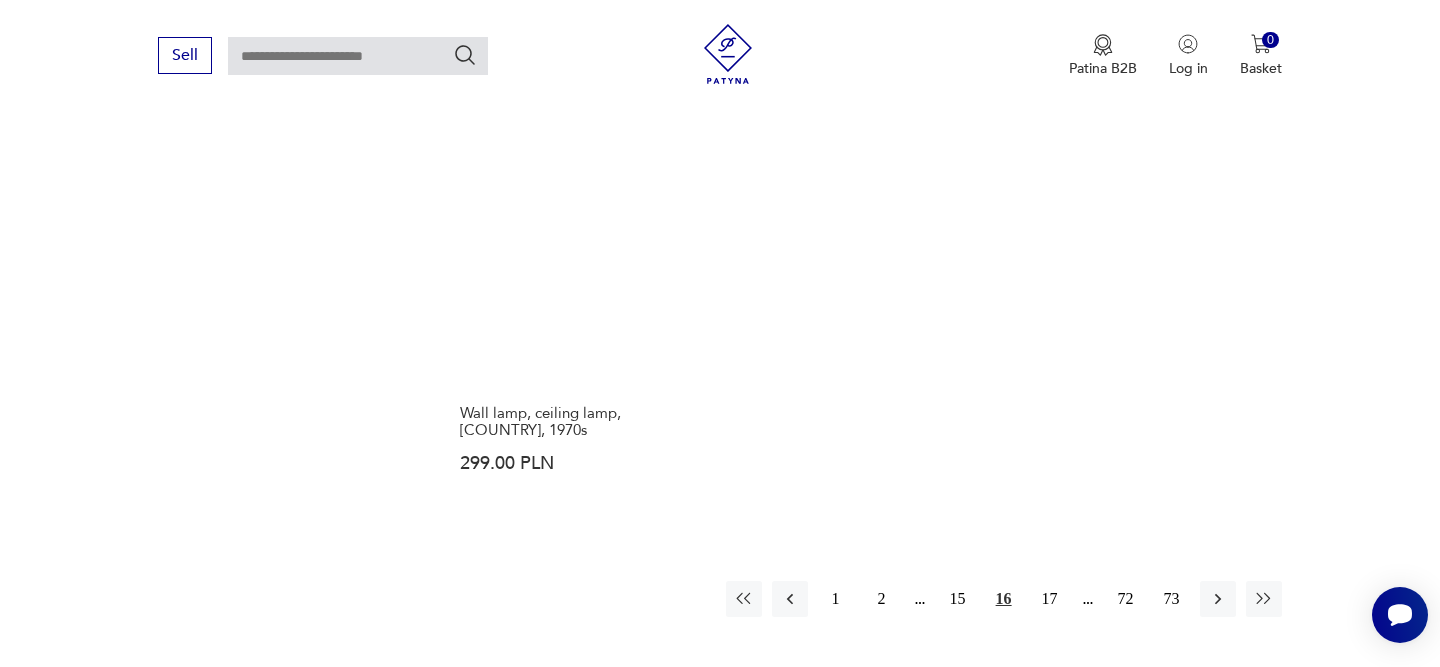 scroll, scrollTop: 2859, scrollLeft: 0, axis: vertical 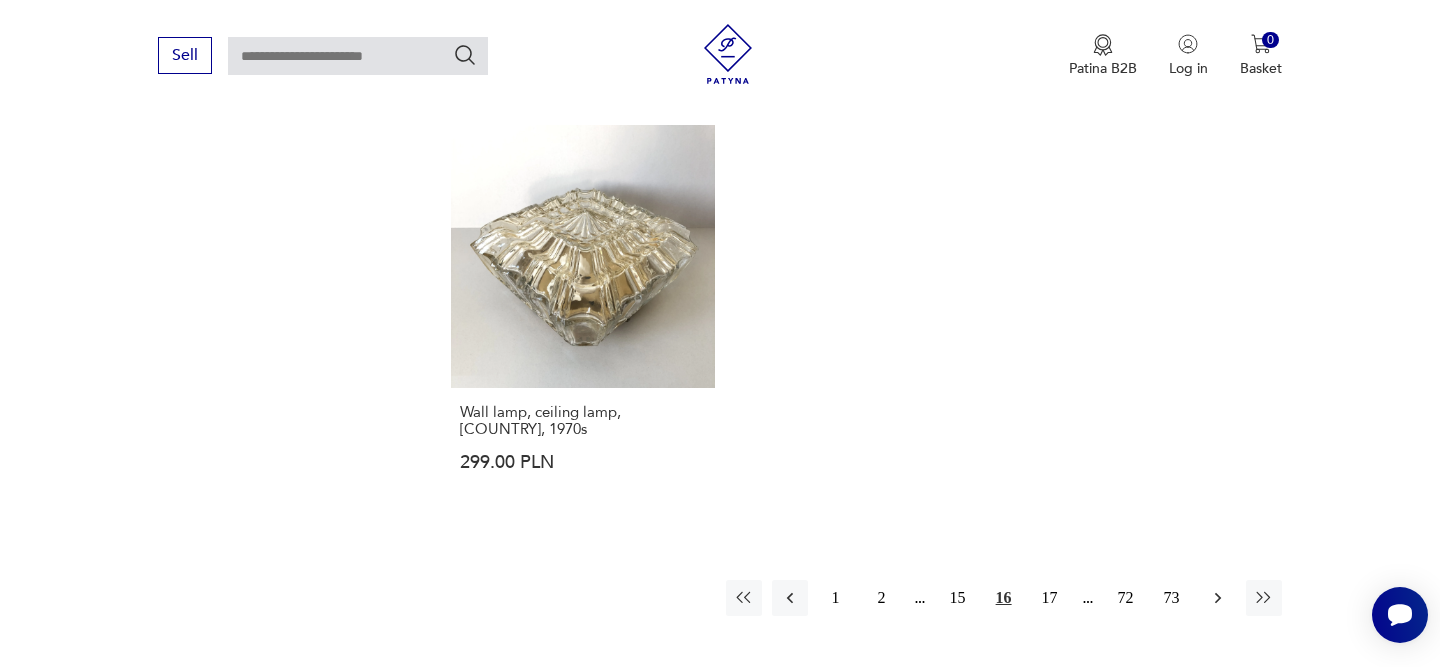 click at bounding box center [1218, 598] 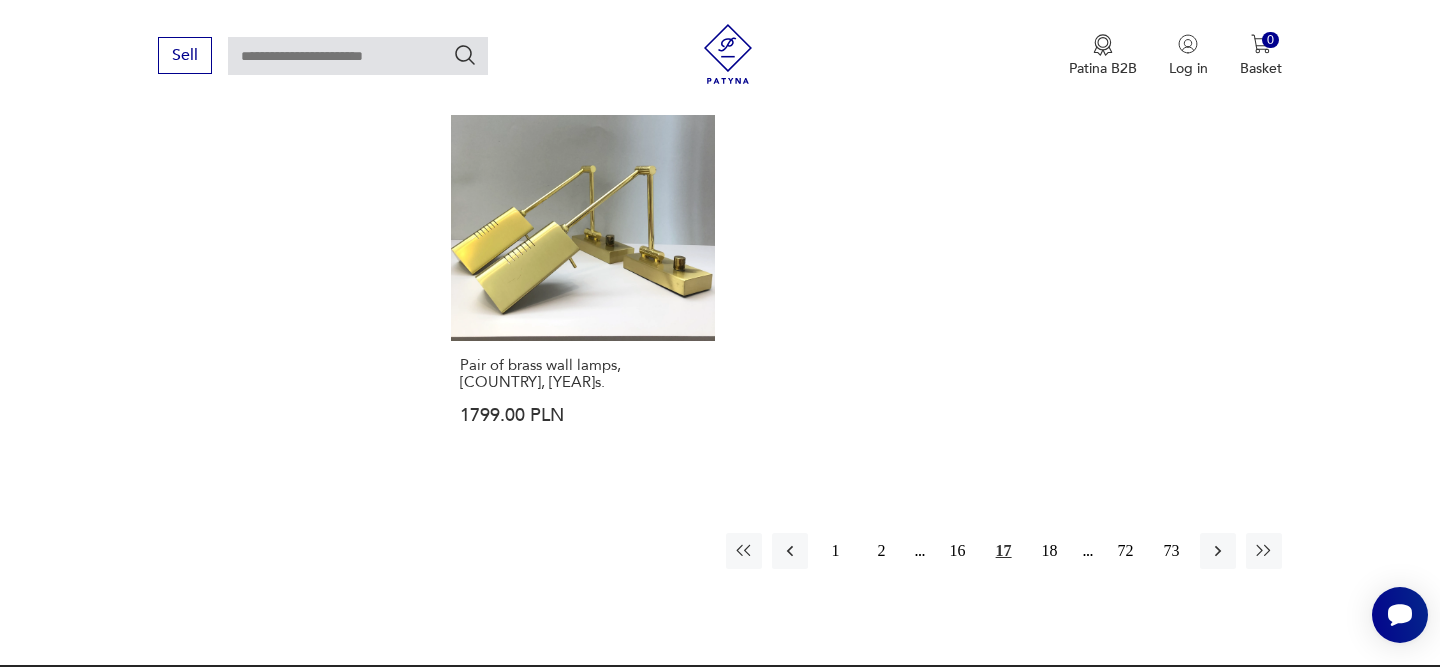 scroll, scrollTop: 2863, scrollLeft: 0, axis: vertical 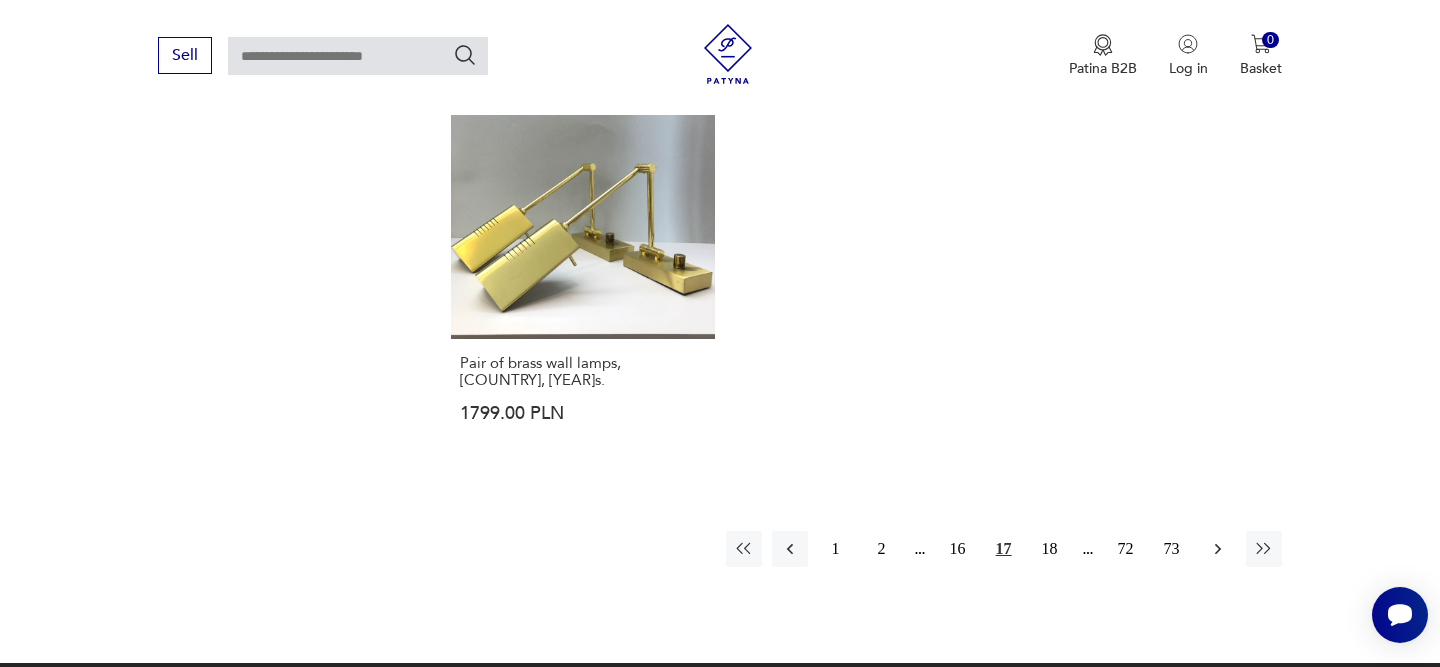 click 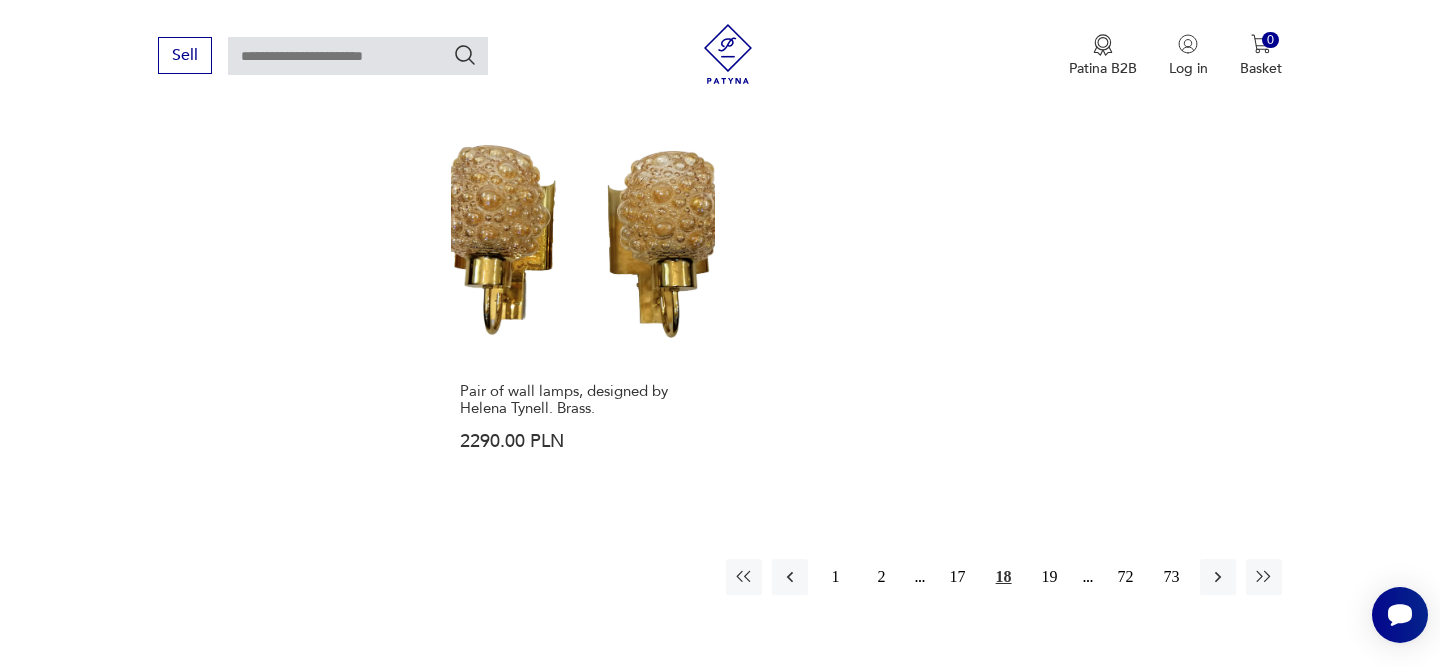 scroll, scrollTop: 2948, scrollLeft: 0, axis: vertical 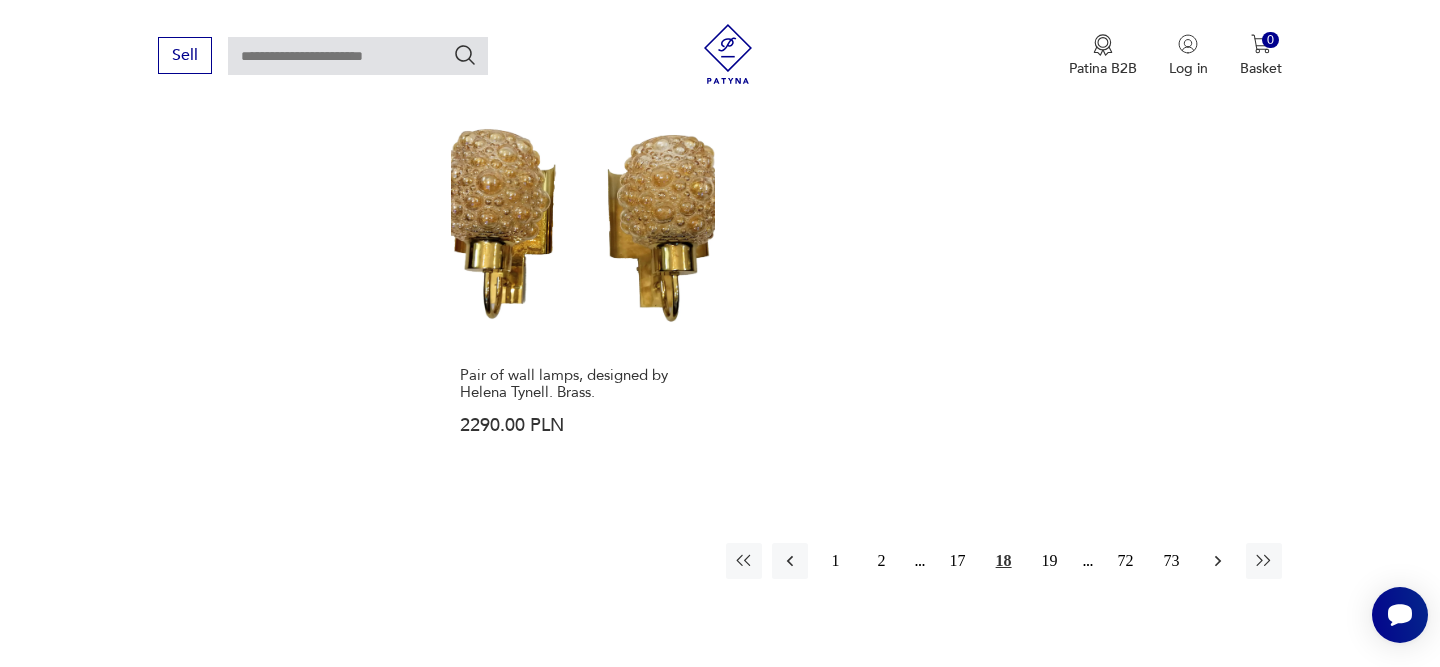 click 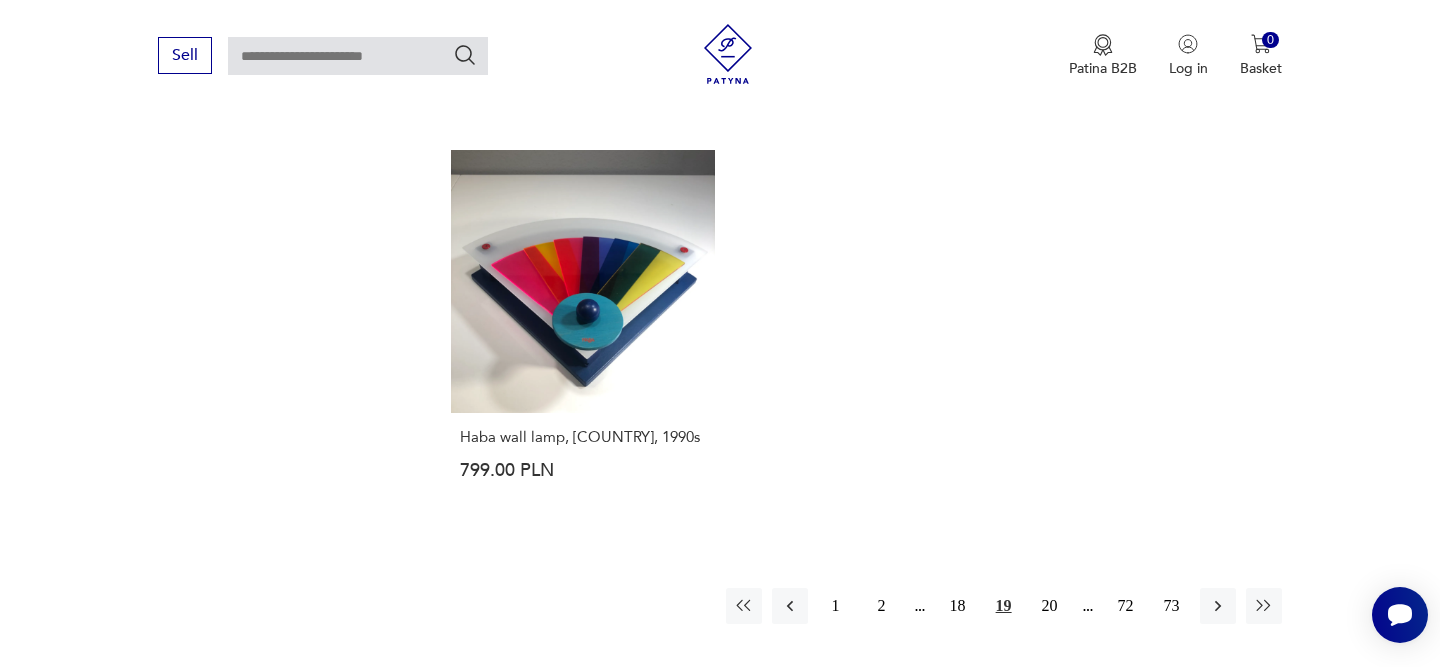 scroll, scrollTop: 2889, scrollLeft: 0, axis: vertical 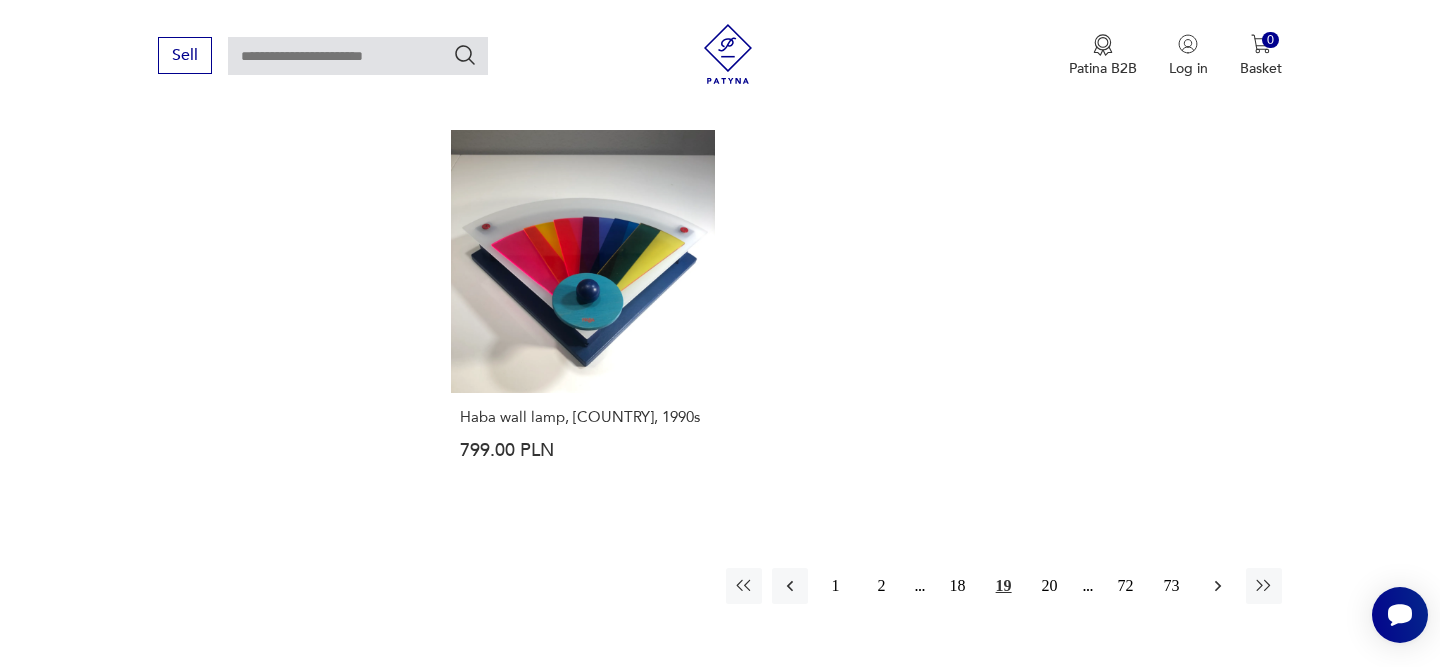 click 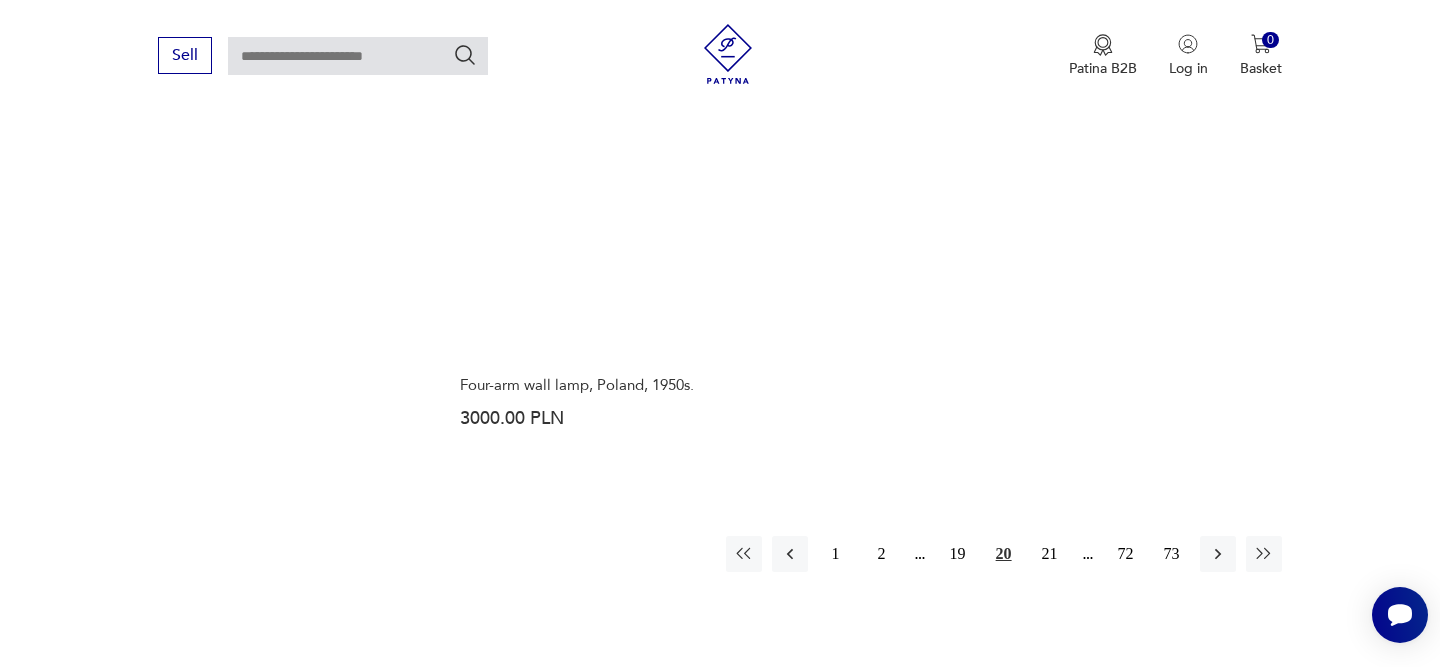 scroll, scrollTop: 2851, scrollLeft: 0, axis: vertical 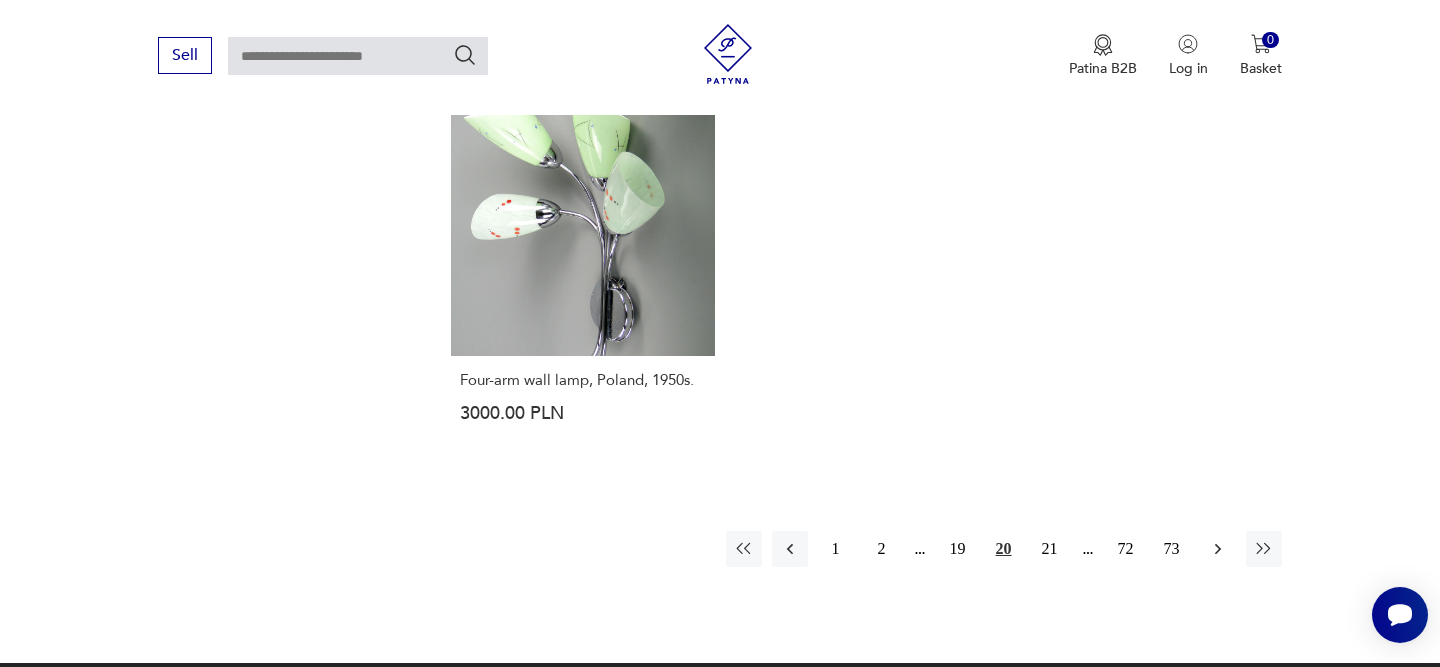 click 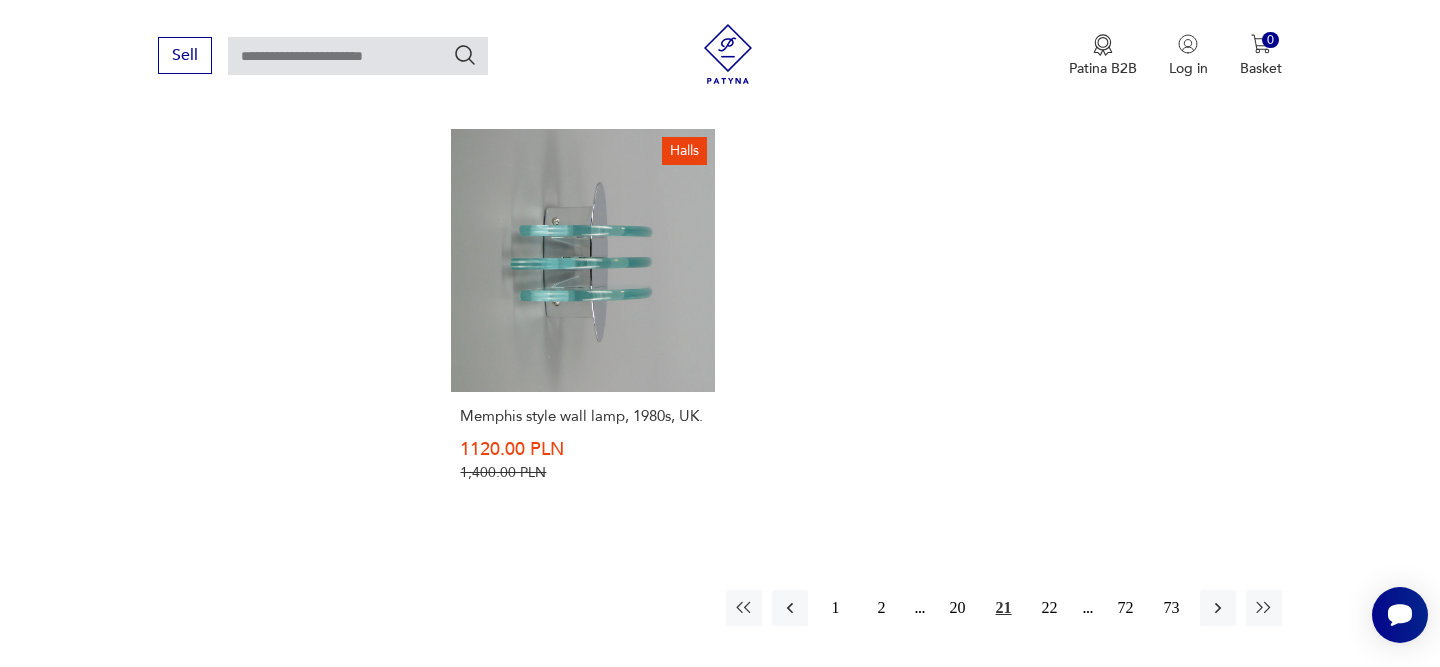scroll, scrollTop: 2873, scrollLeft: 0, axis: vertical 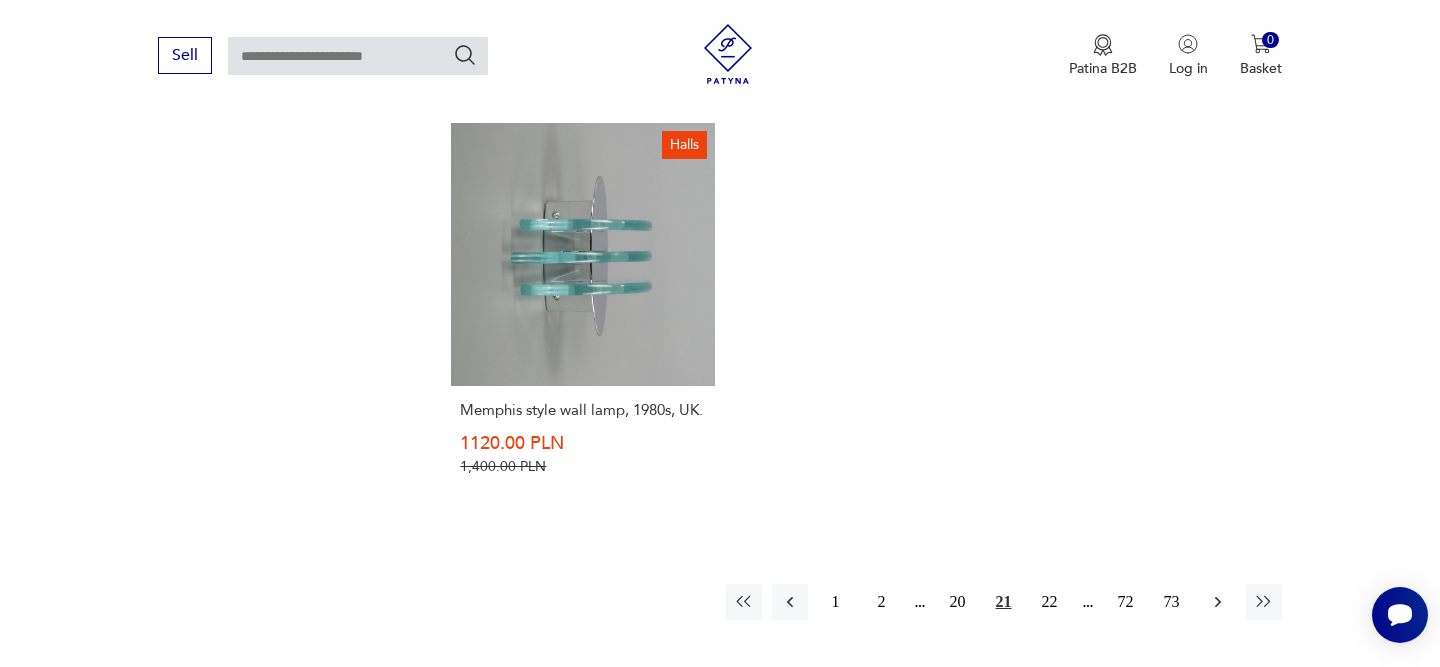 click 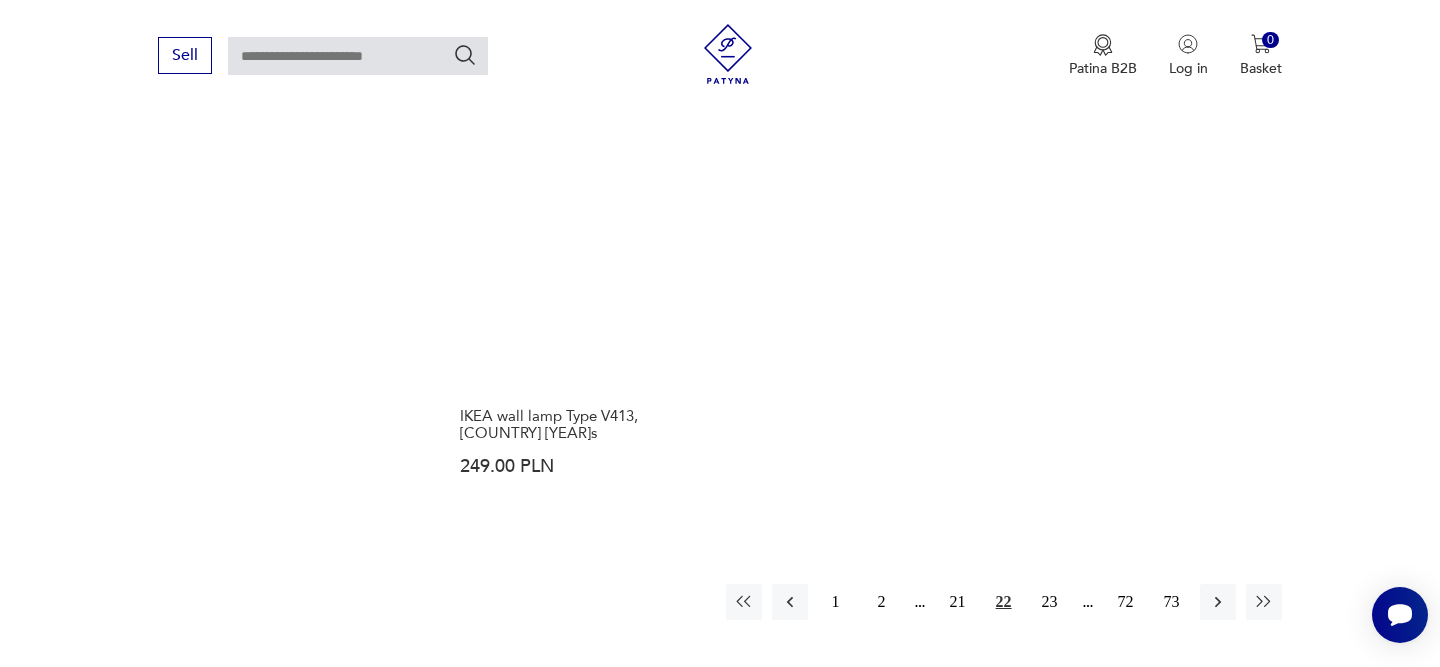 scroll, scrollTop: 2915, scrollLeft: 0, axis: vertical 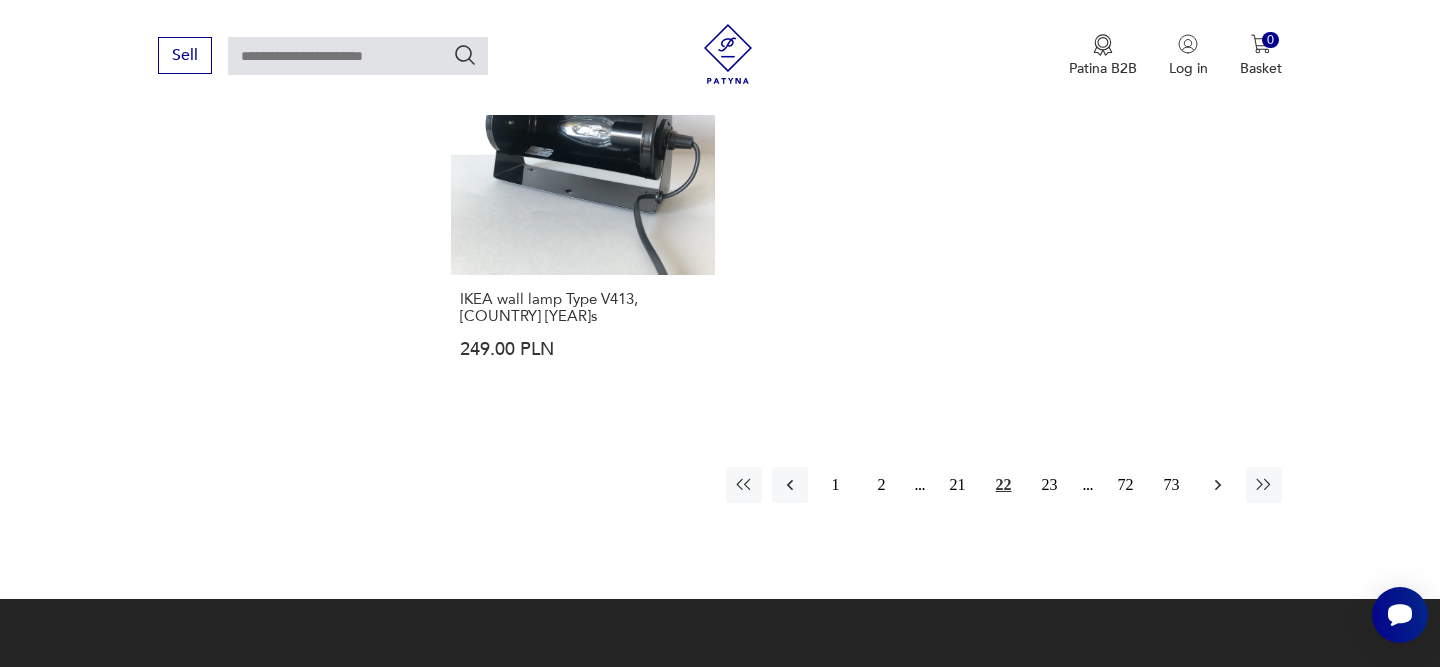 click at bounding box center (1218, 485) 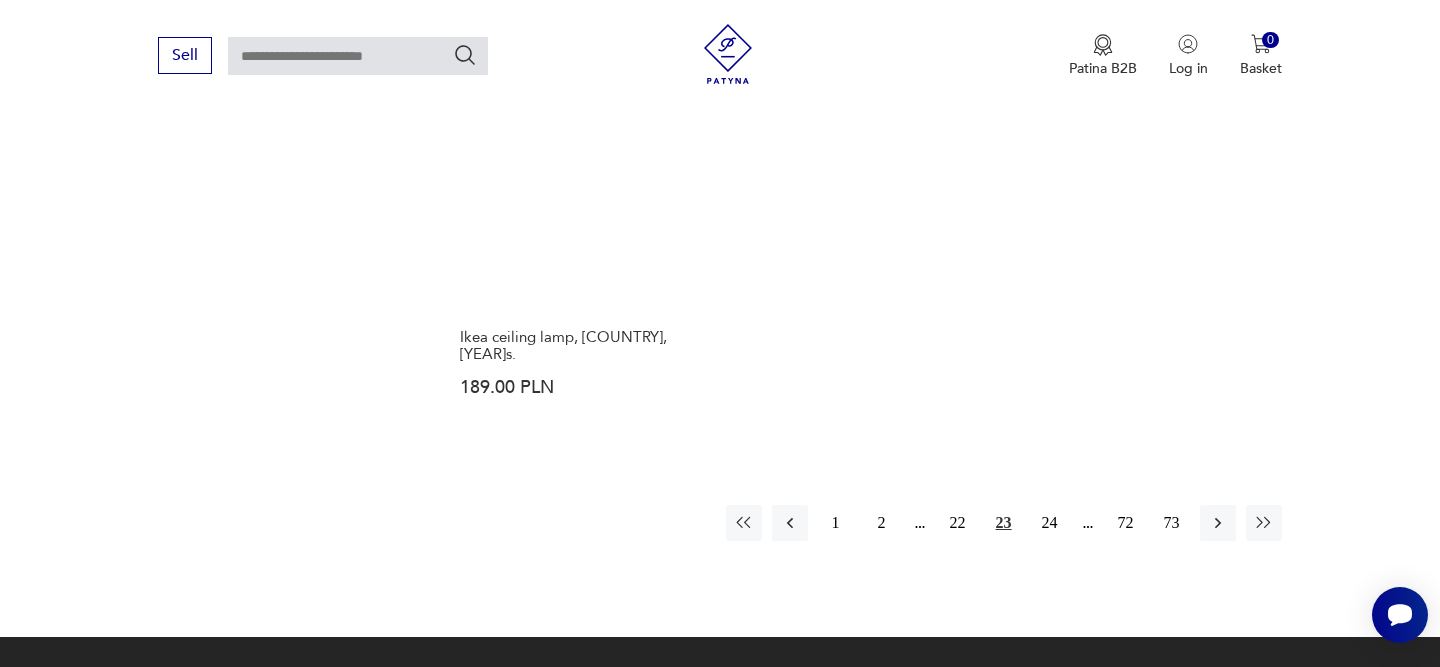 scroll, scrollTop: 2936, scrollLeft: 0, axis: vertical 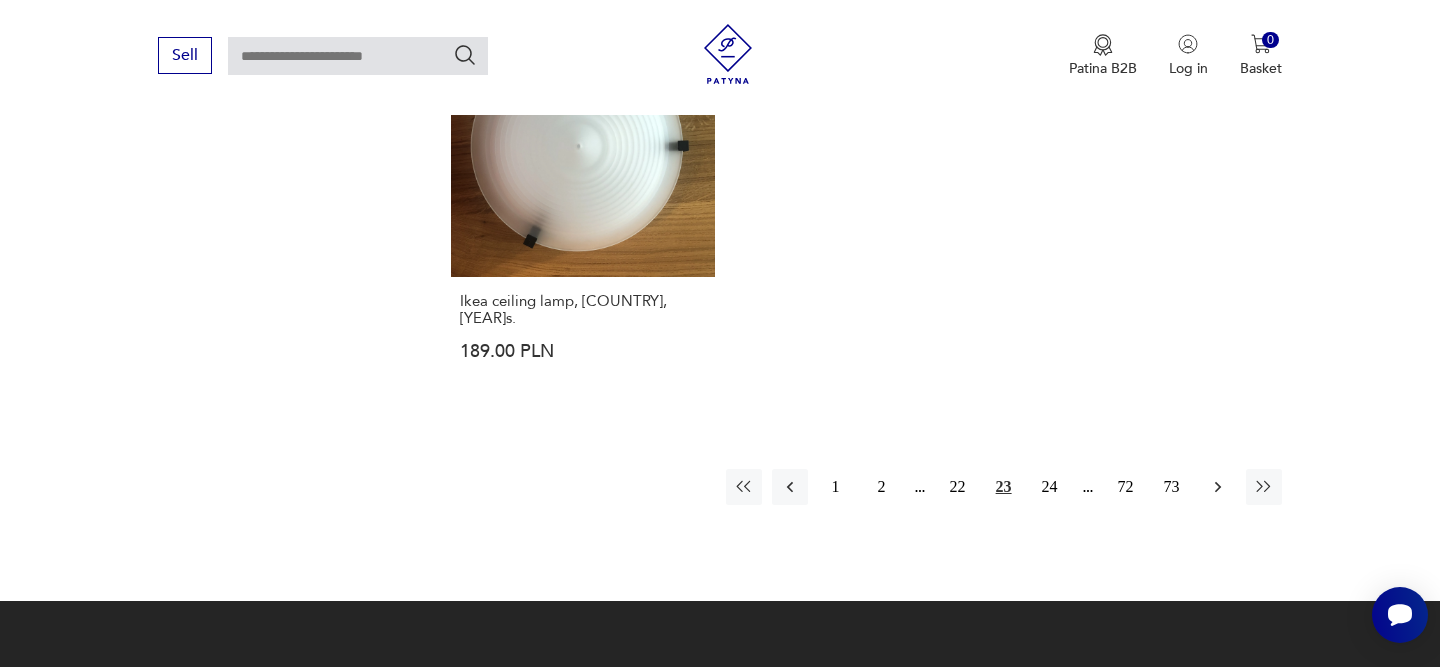 click at bounding box center (1218, 487) 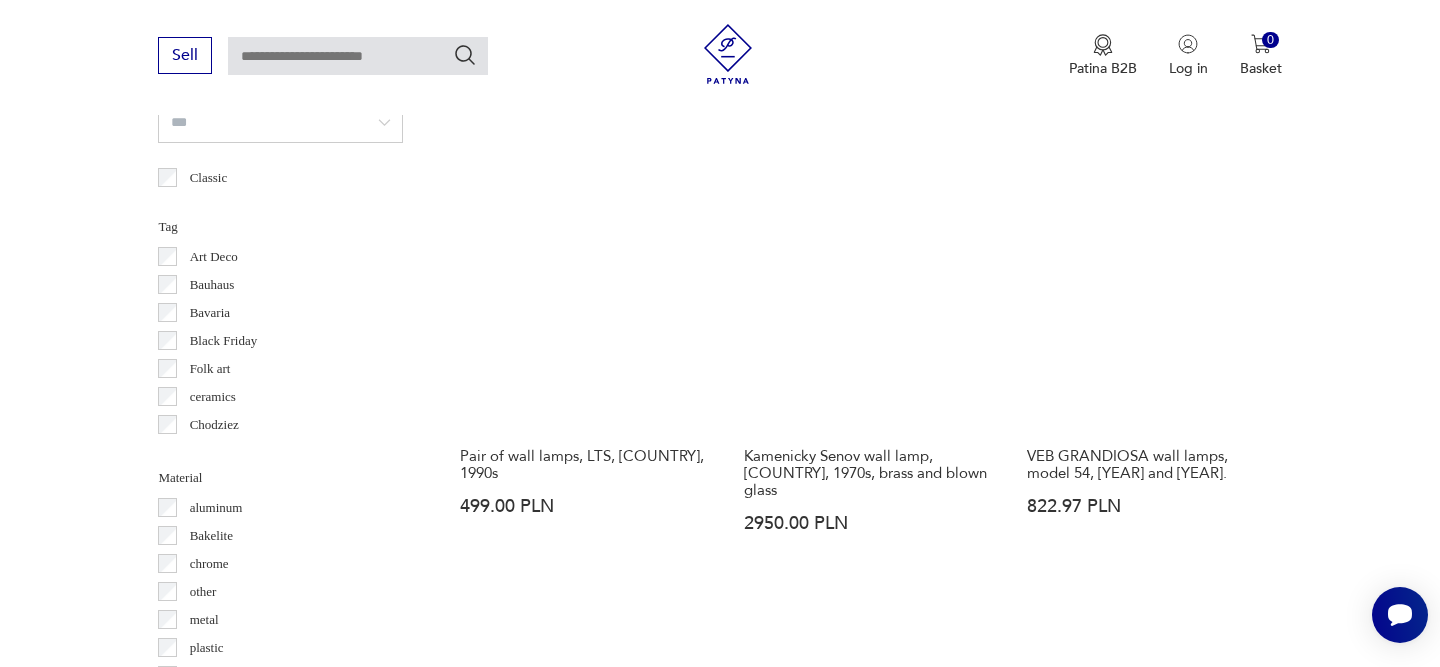 scroll, scrollTop: 1541, scrollLeft: 0, axis: vertical 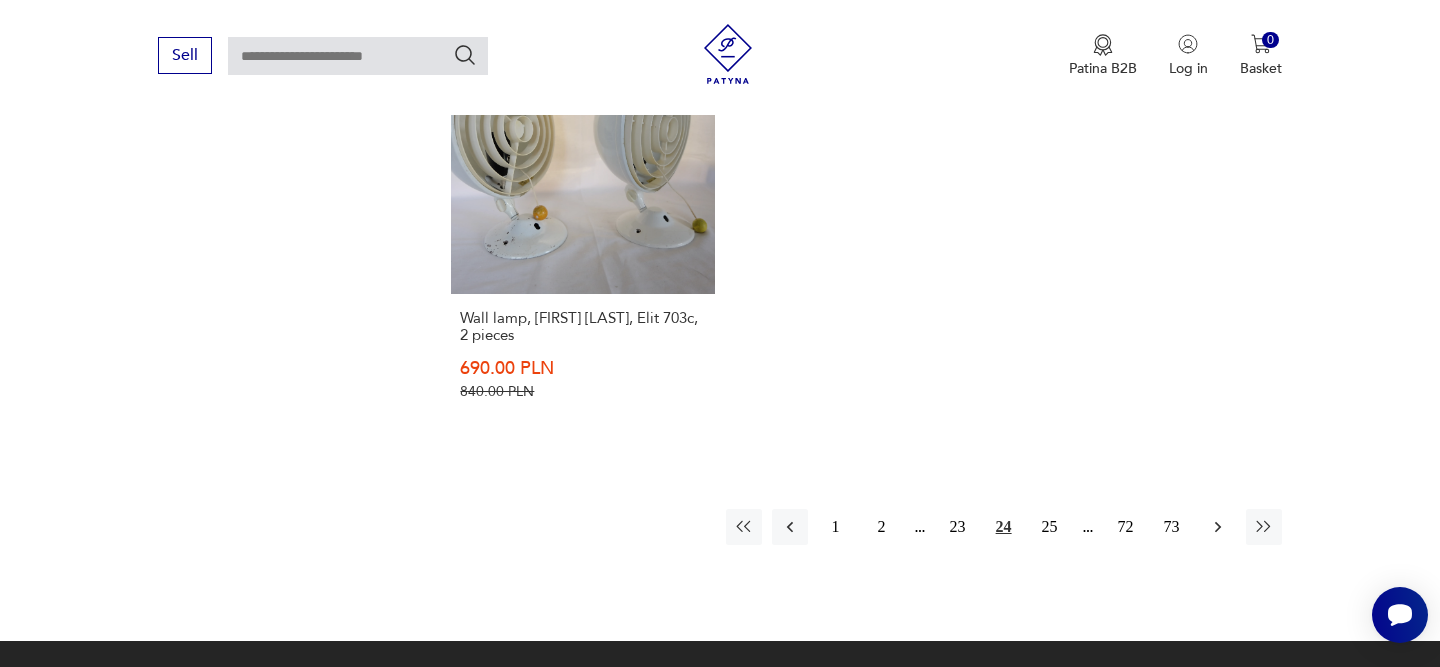 click 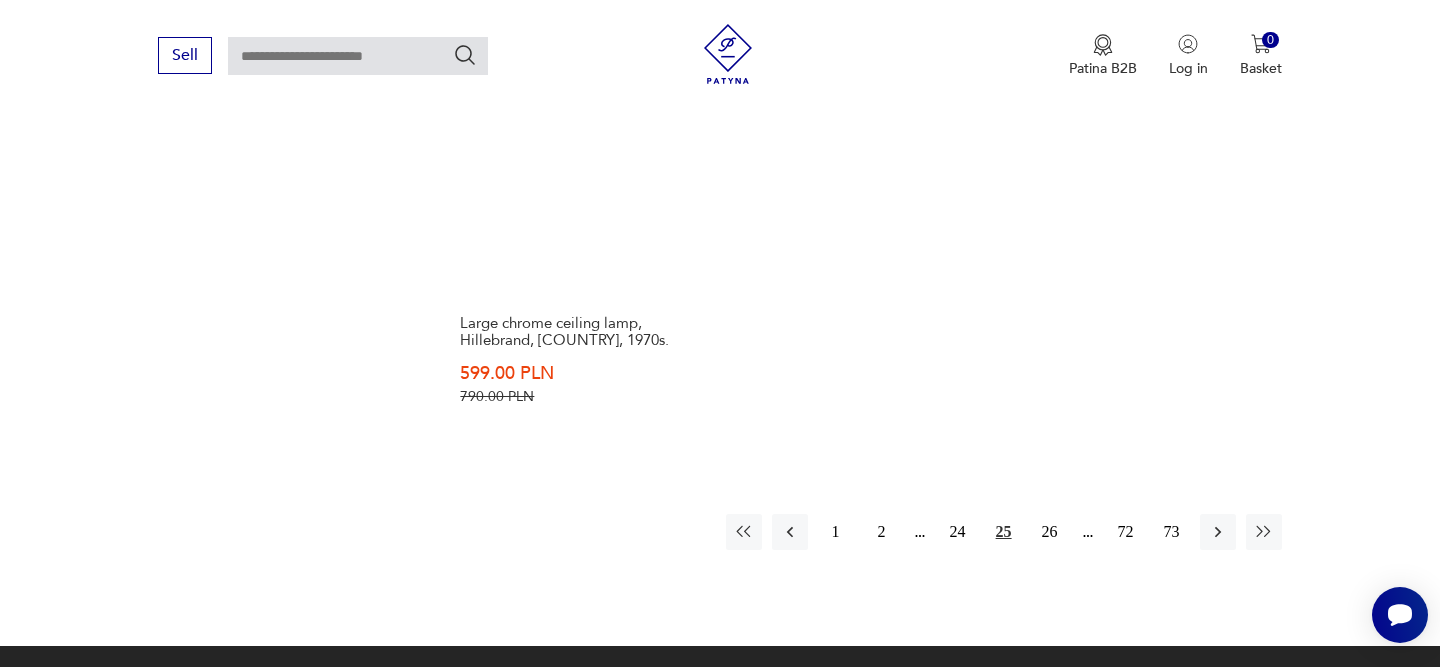scroll, scrollTop: 3089, scrollLeft: 0, axis: vertical 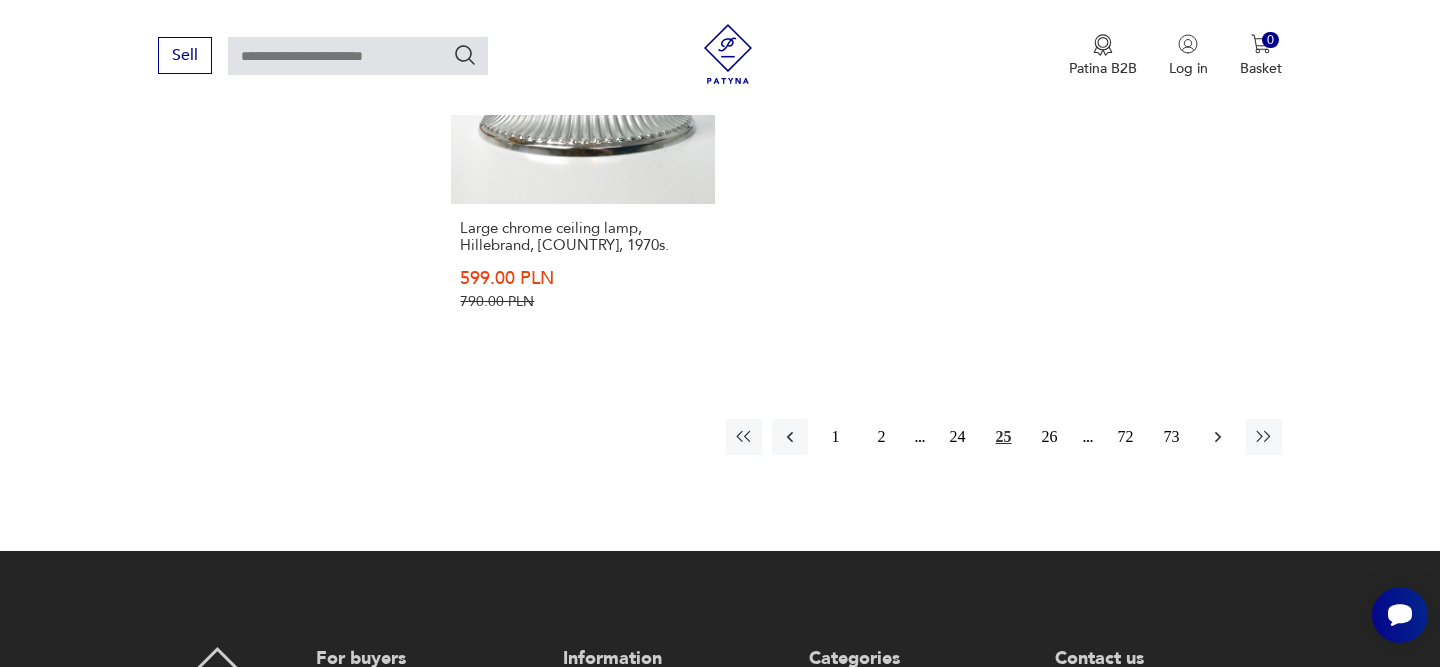click at bounding box center [1218, 437] 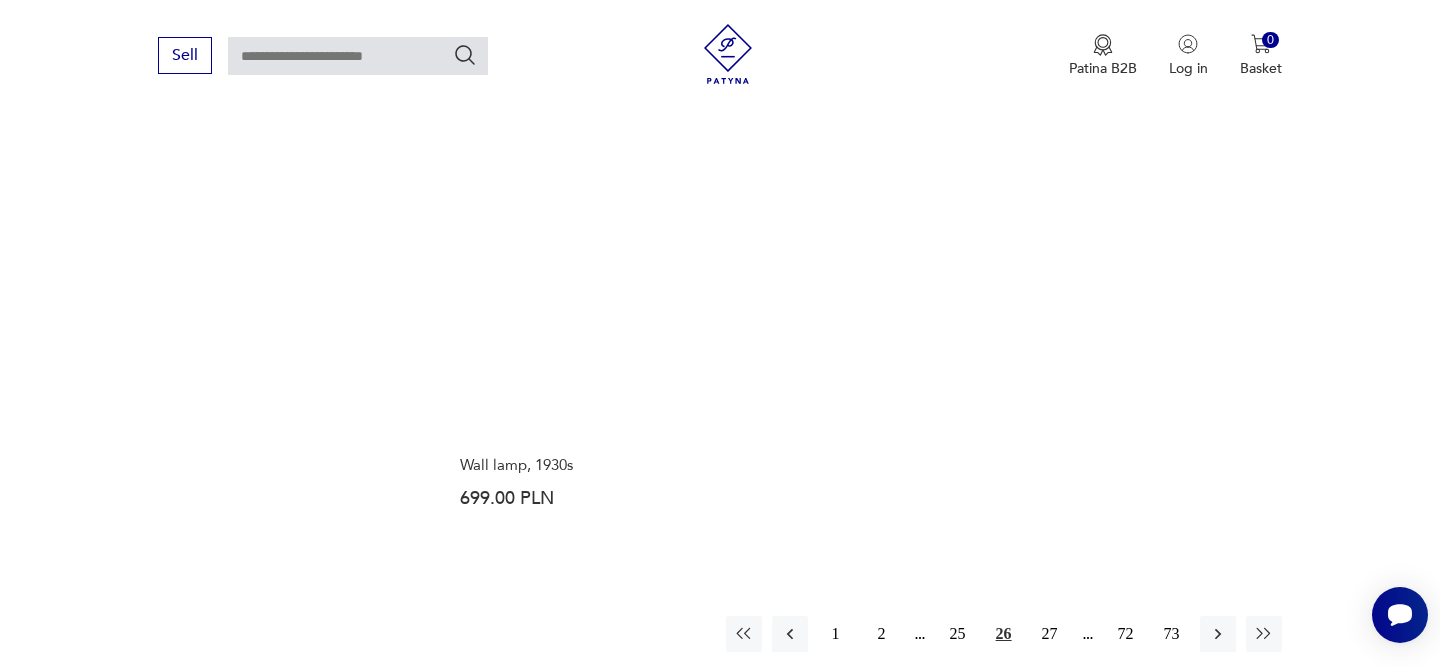 scroll, scrollTop: 2899, scrollLeft: 0, axis: vertical 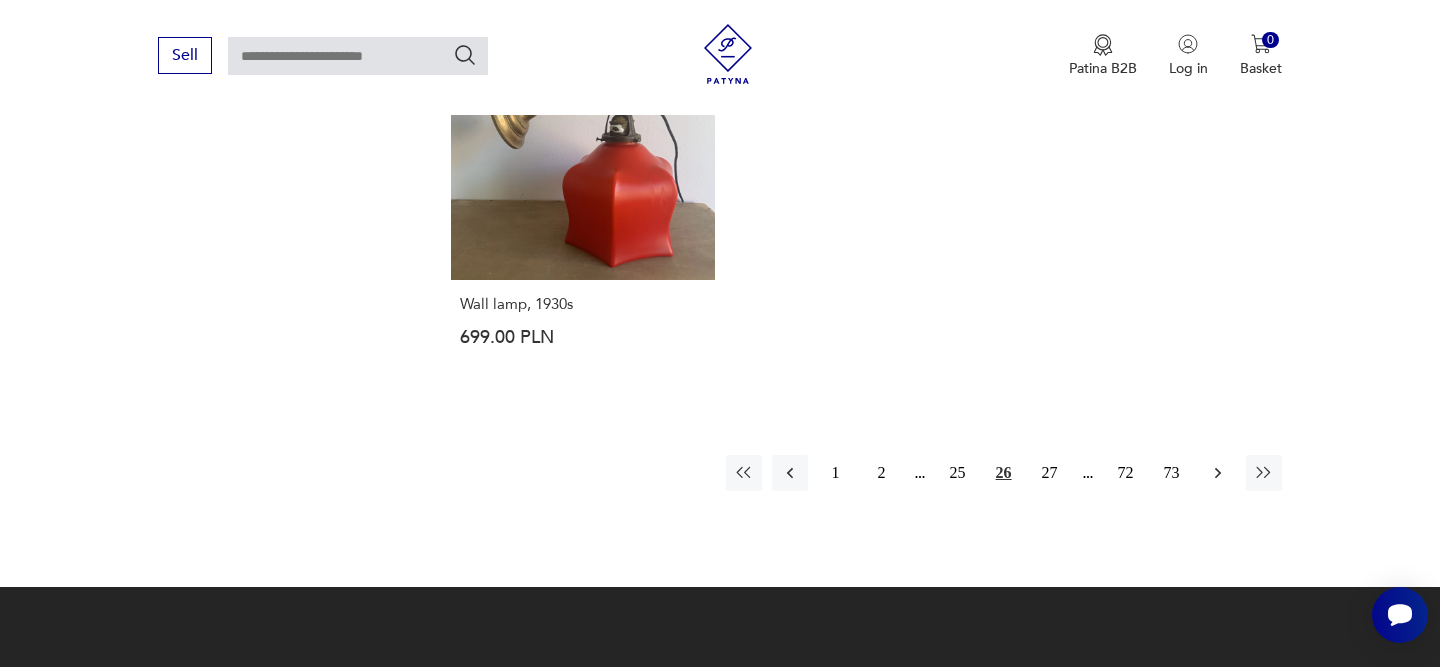 click 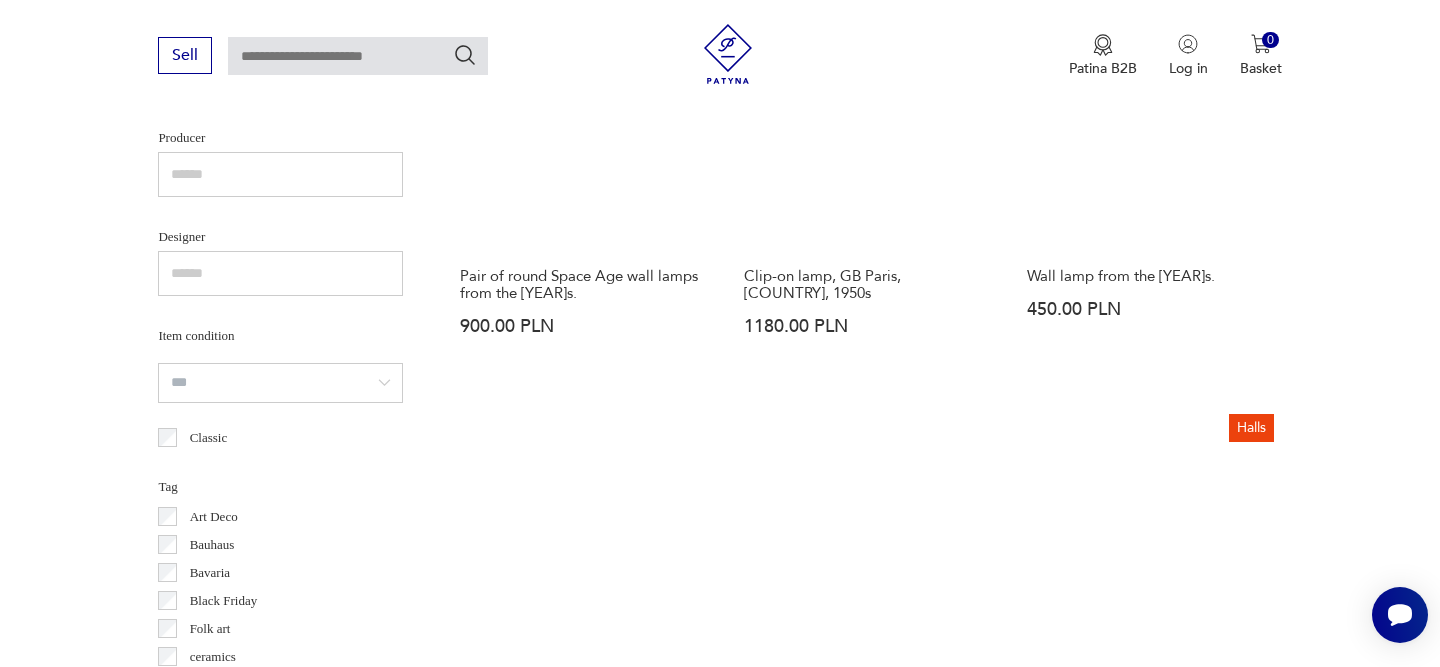scroll, scrollTop: 1397, scrollLeft: 0, axis: vertical 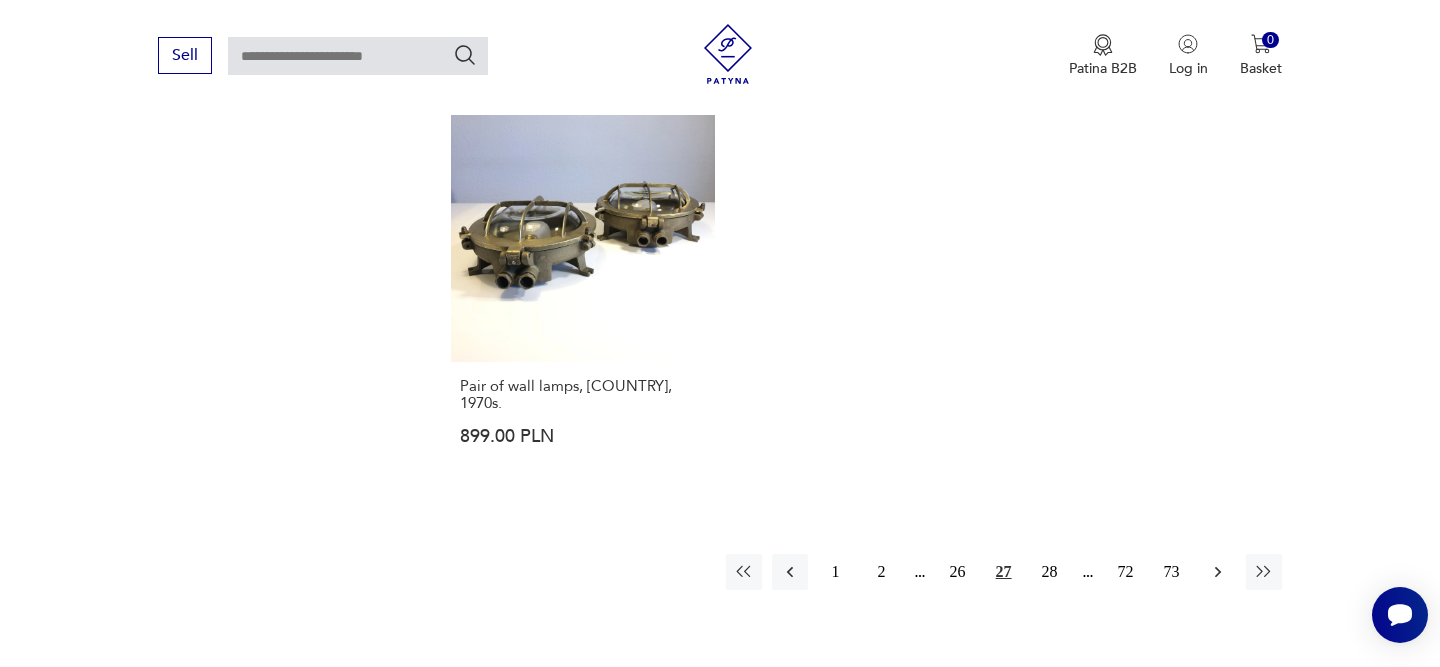click 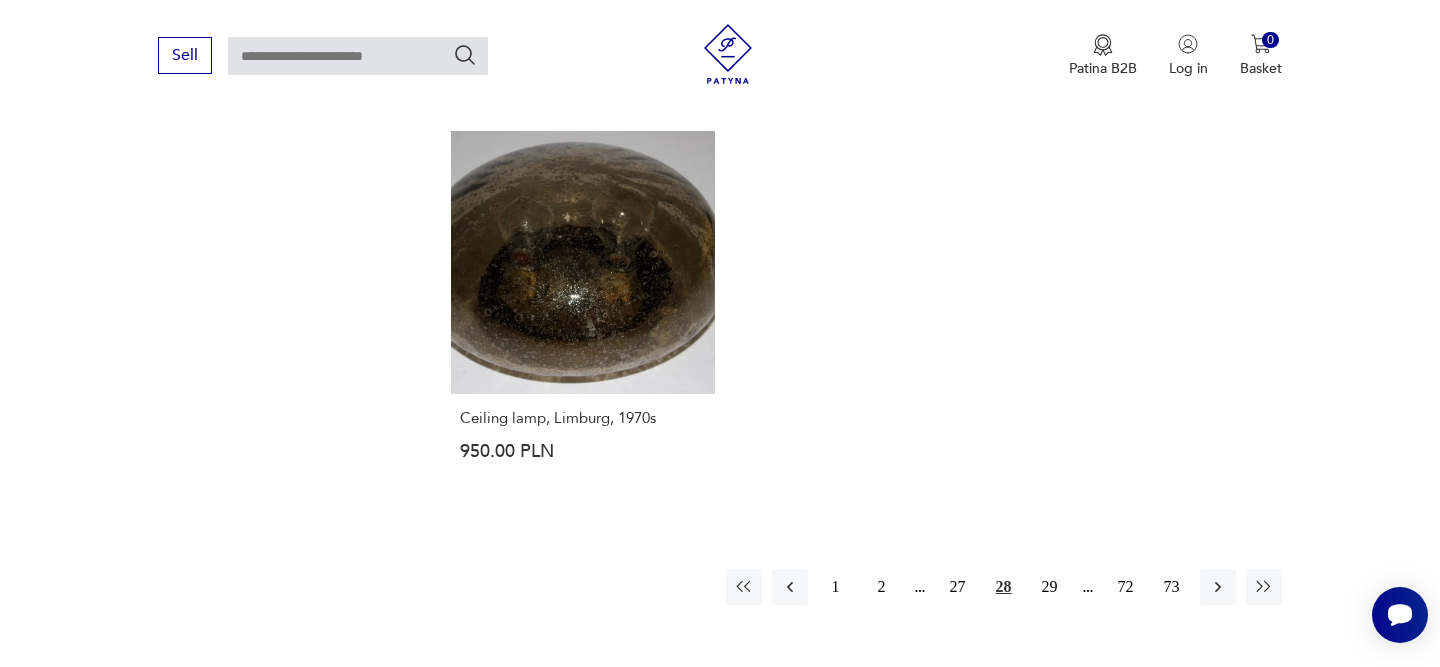 scroll, scrollTop: 2847, scrollLeft: 0, axis: vertical 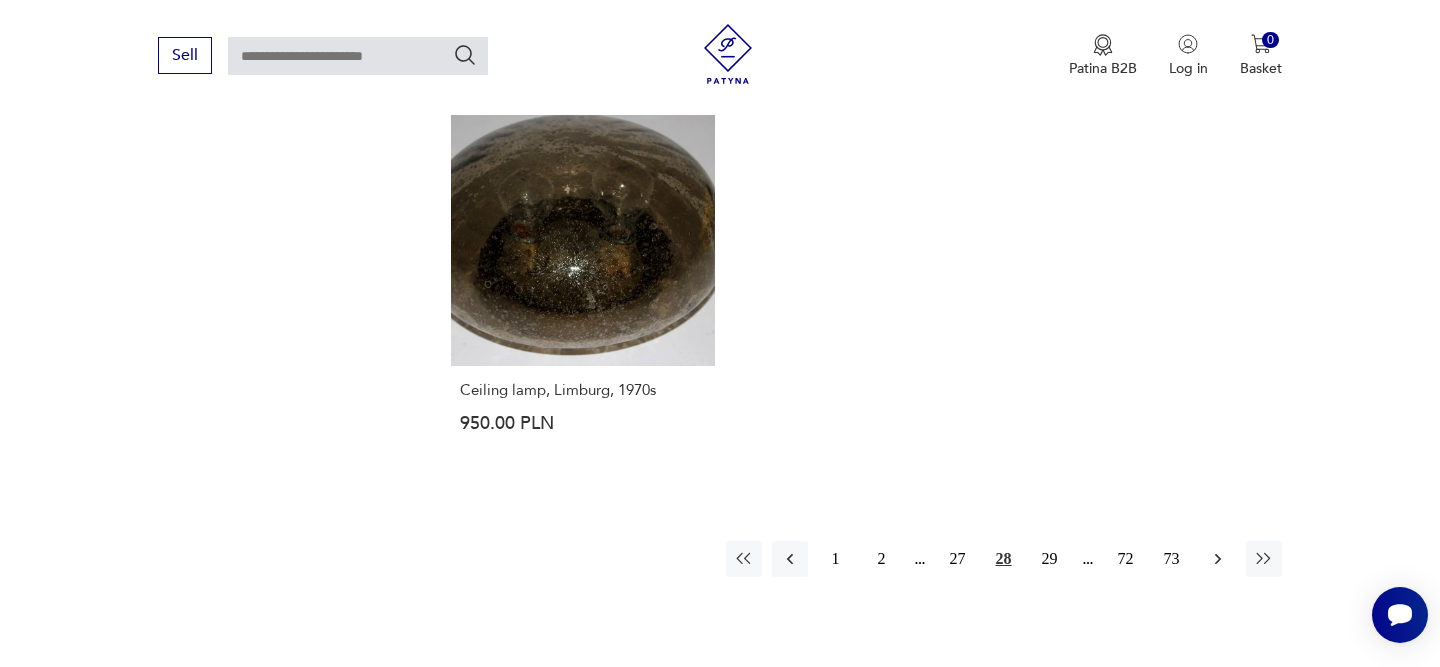 click at bounding box center (1218, 559) 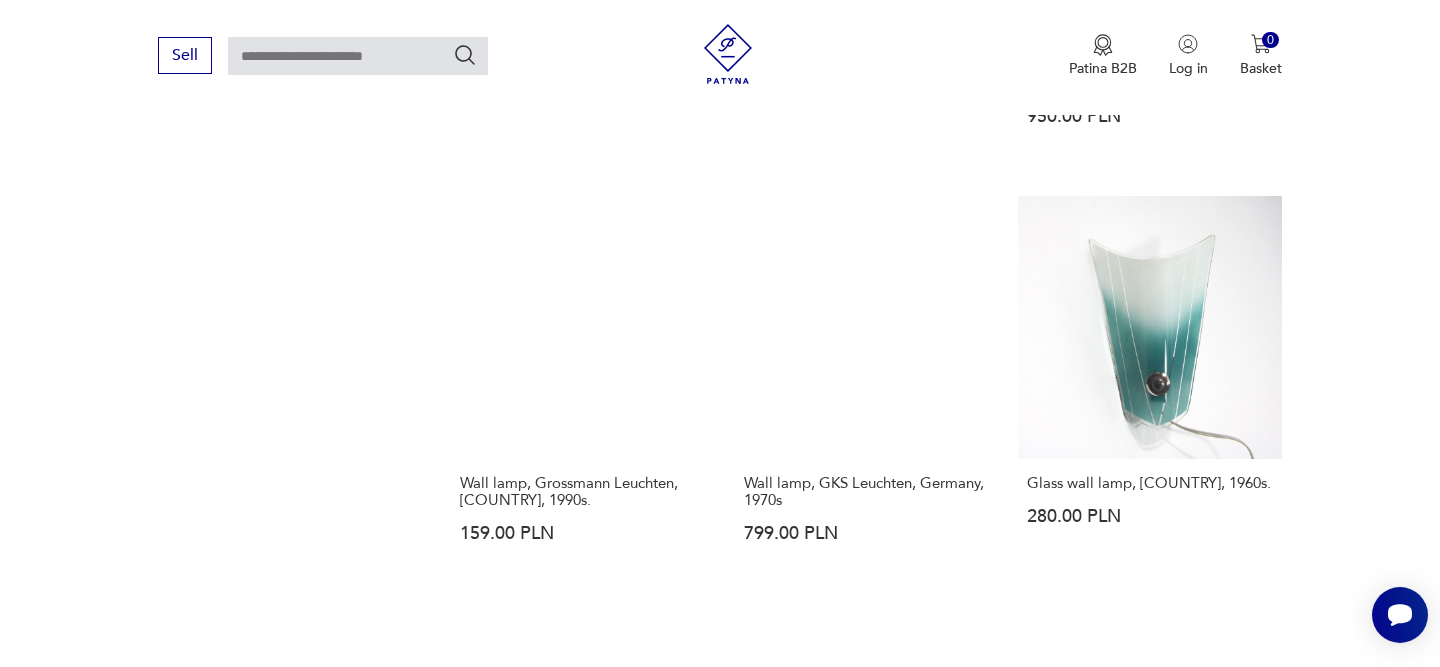 scroll, scrollTop: 2369, scrollLeft: 0, axis: vertical 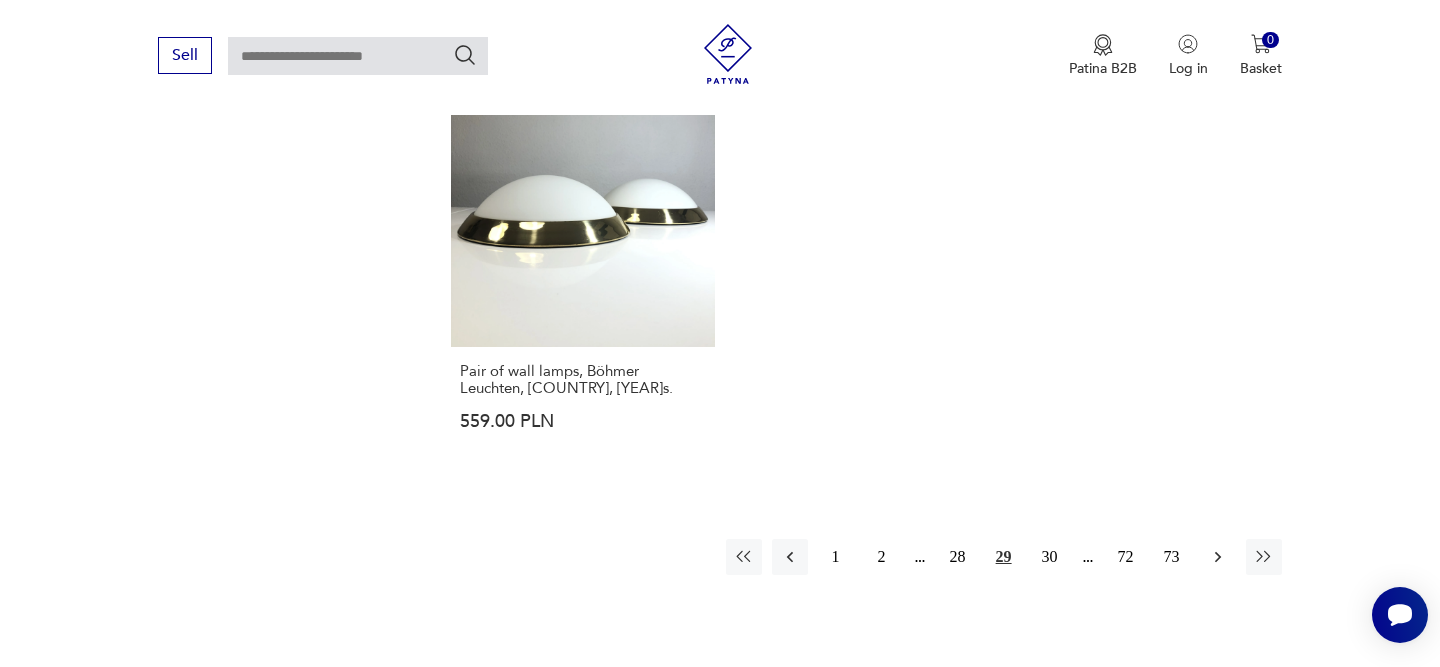 click 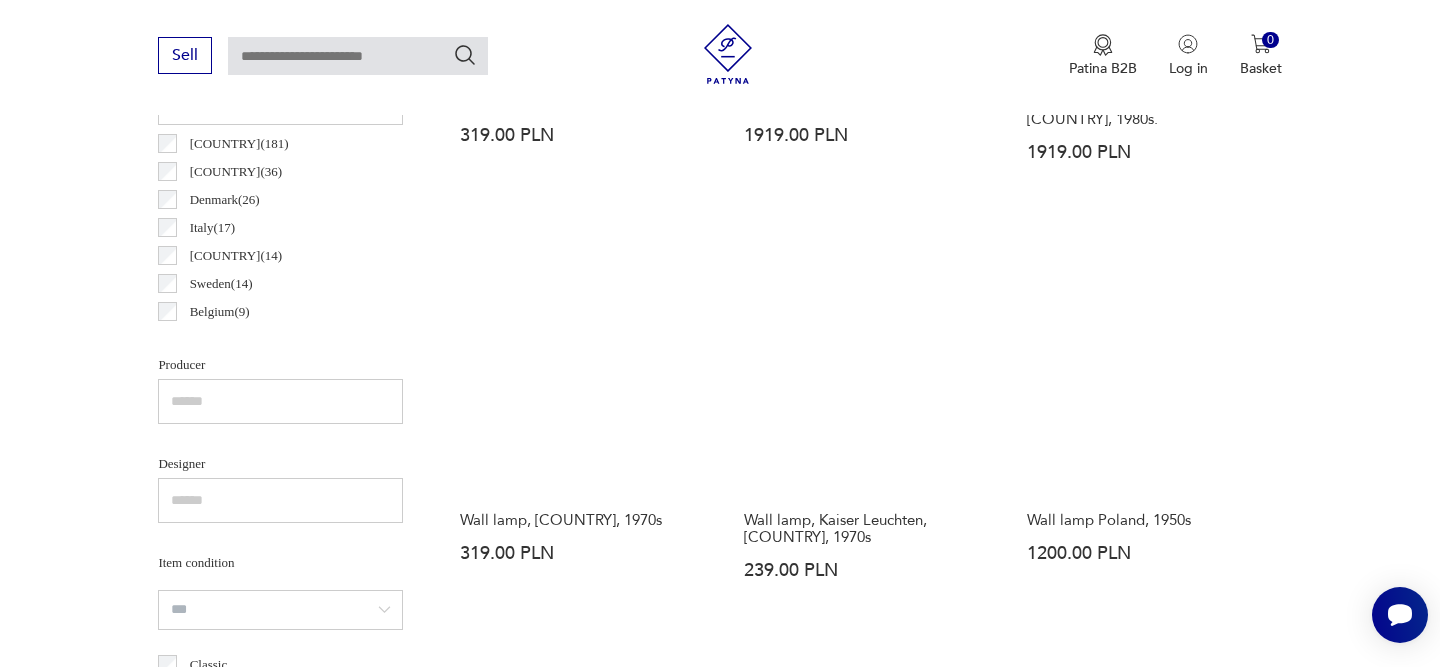 scroll, scrollTop: 1044, scrollLeft: 0, axis: vertical 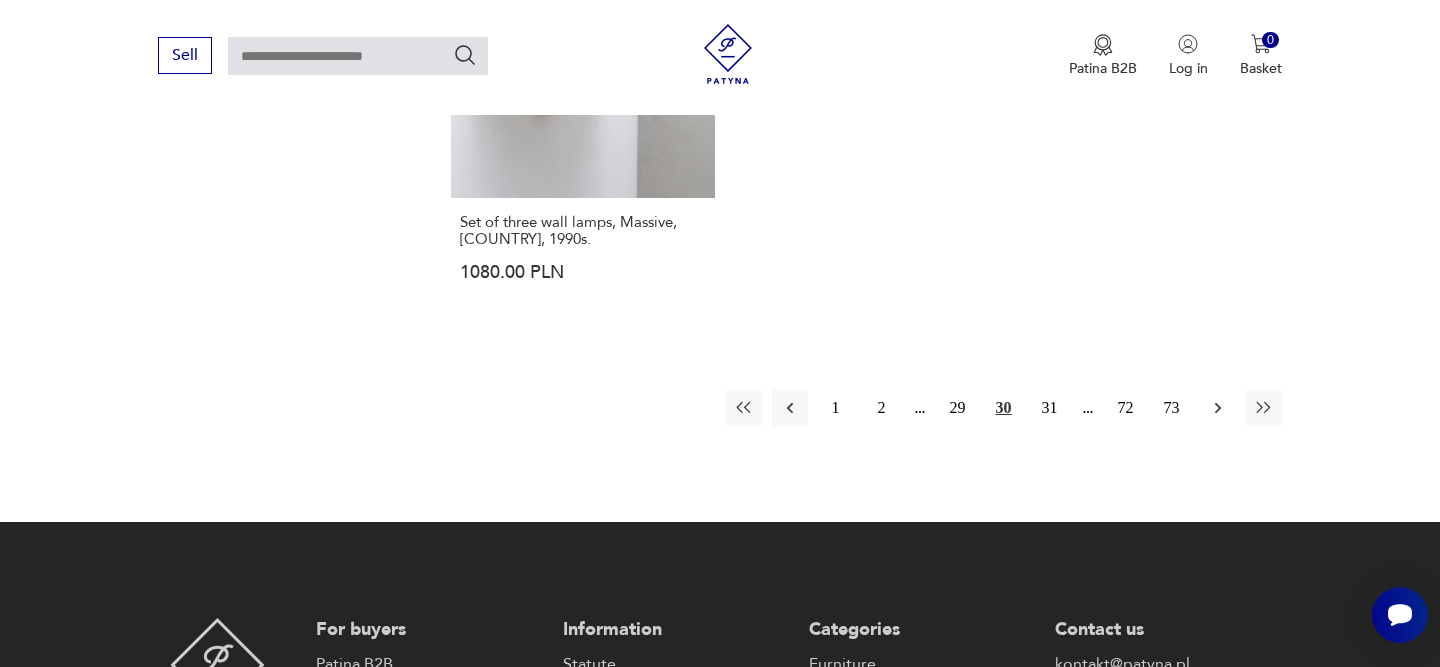 click 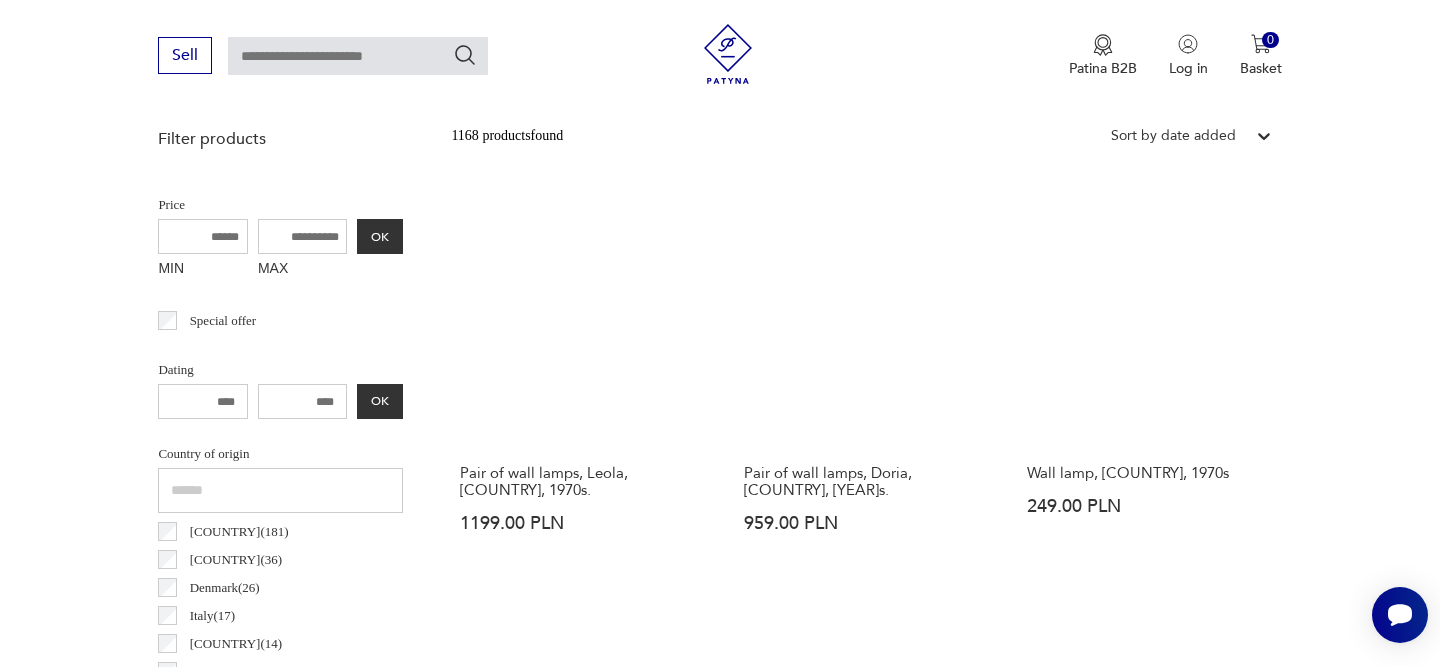 scroll, scrollTop: 661, scrollLeft: 0, axis: vertical 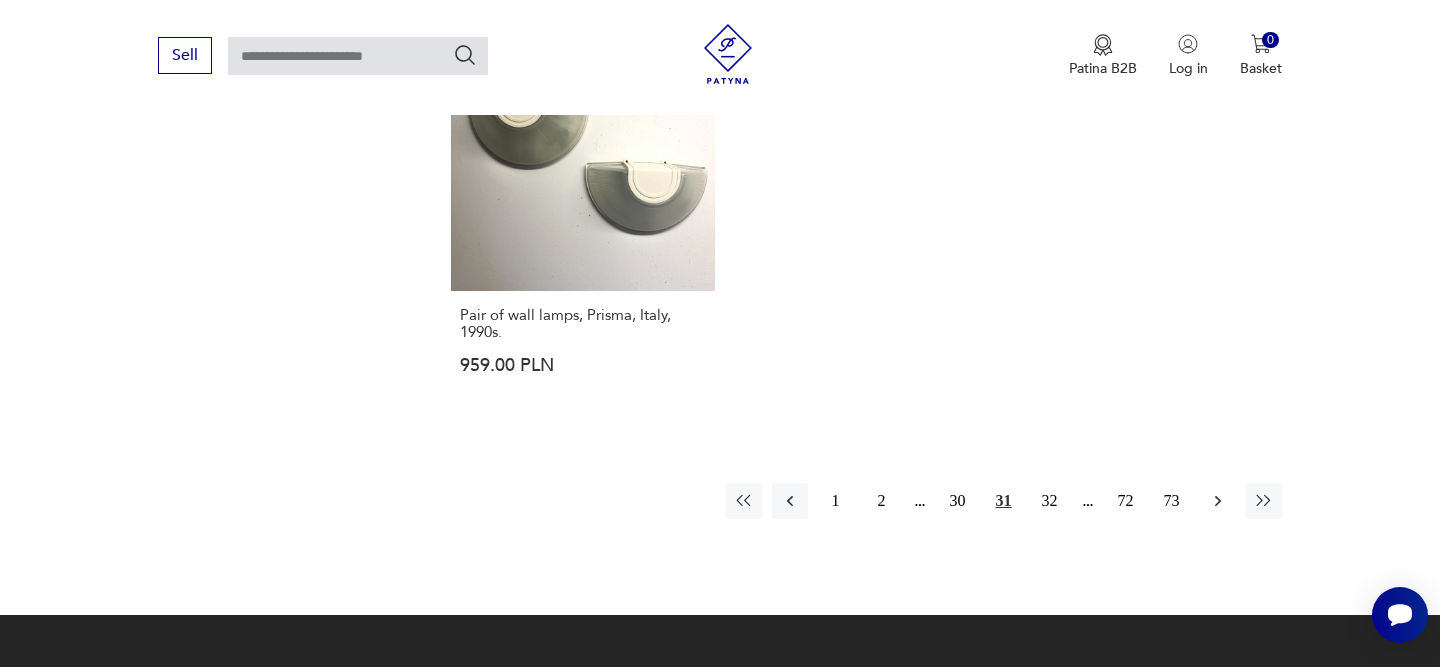 click at bounding box center (1218, 501) 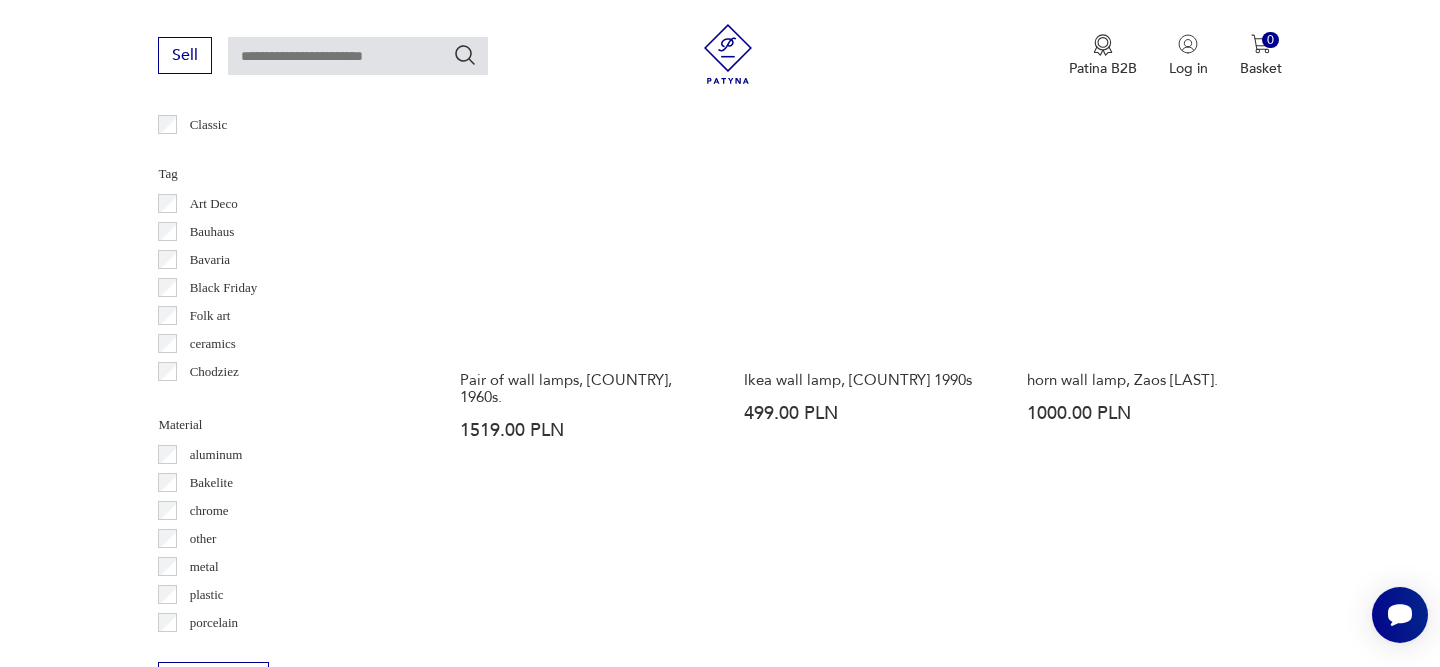 scroll, scrollTop: 1511, scrollLeft: 0, axis: vertical 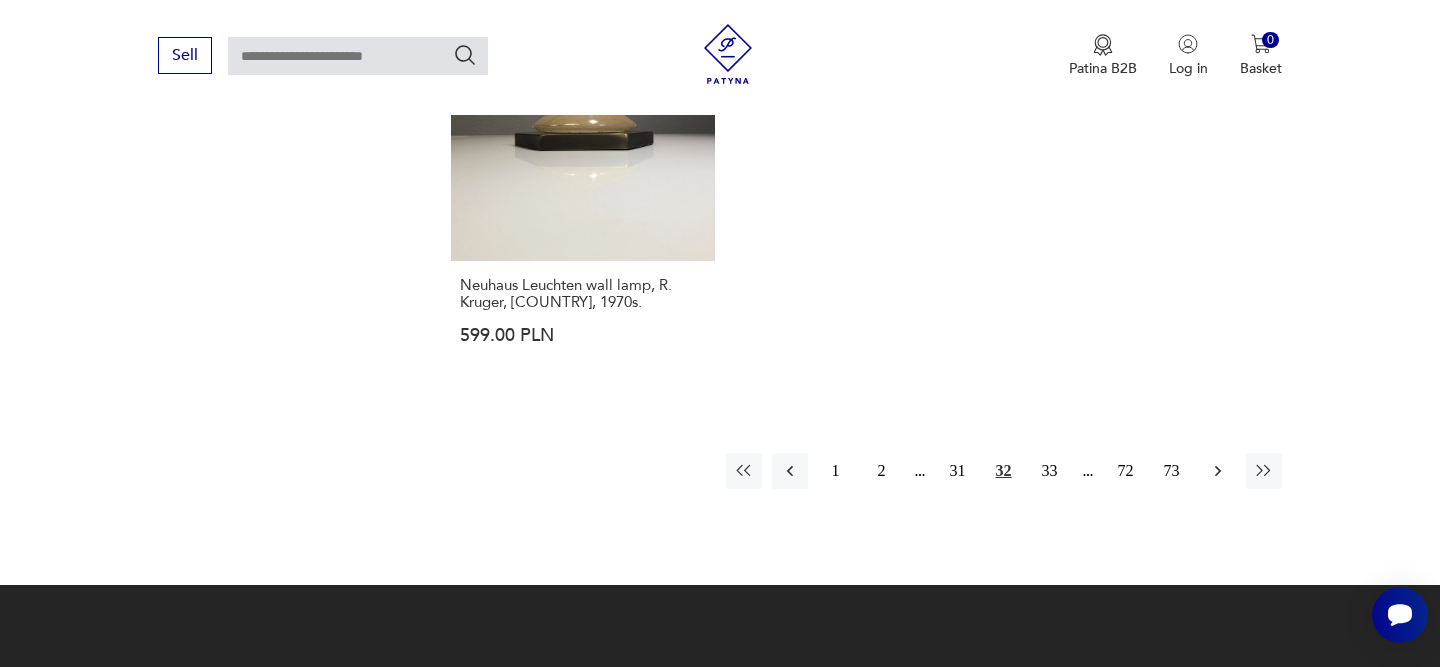 click 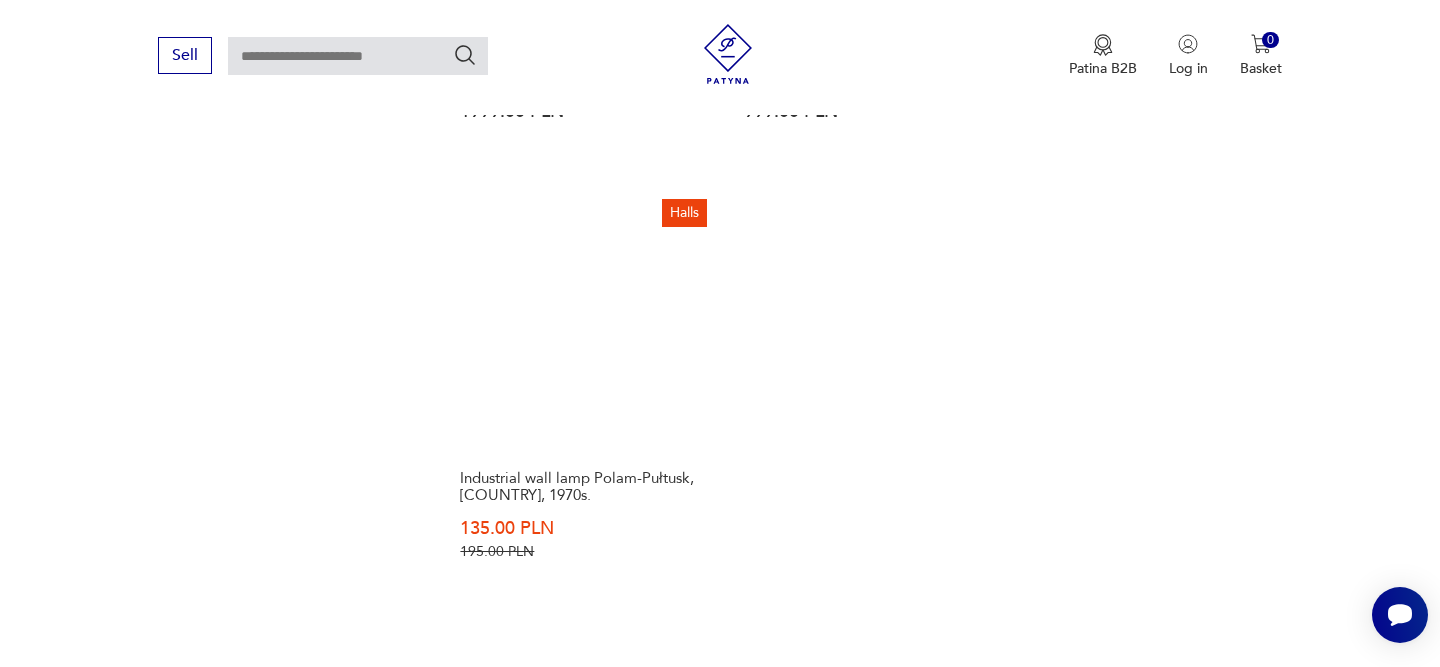 scroll, scrollTop: 2816, scrollLeft: 0, axis: vertical 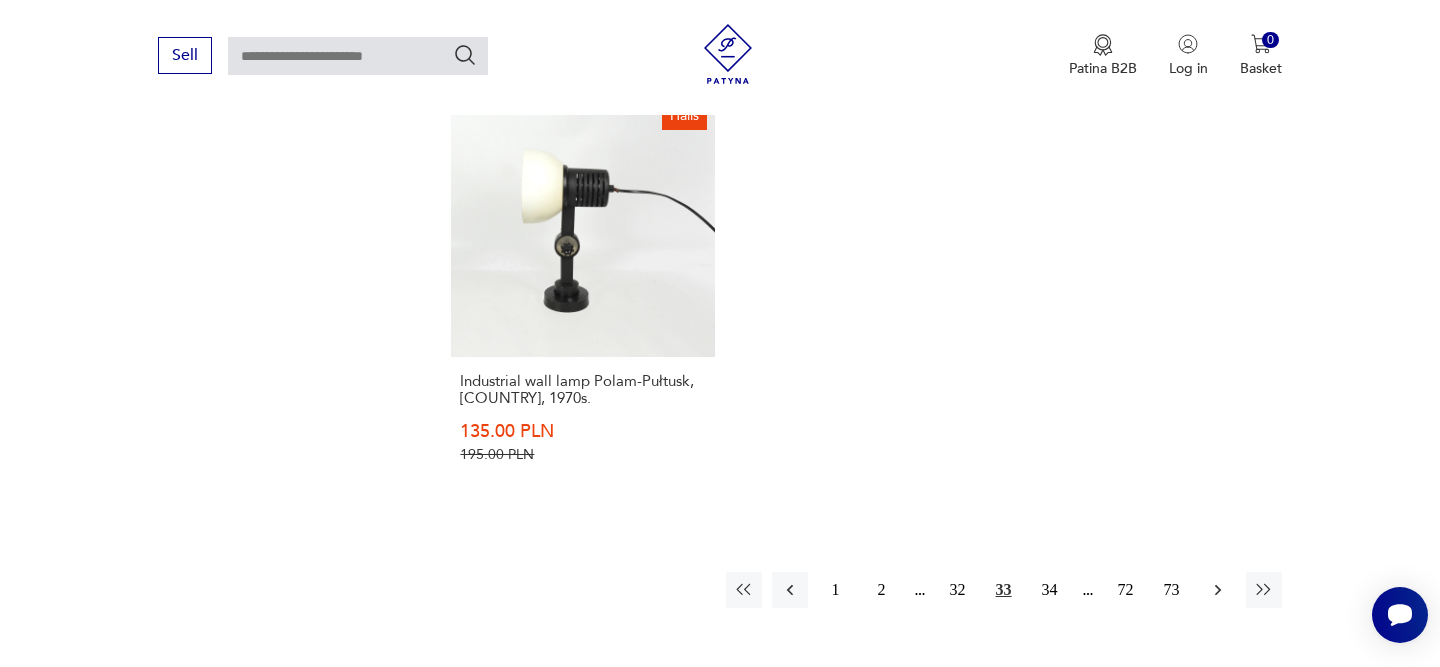 click at bounding box center [1218, 590] 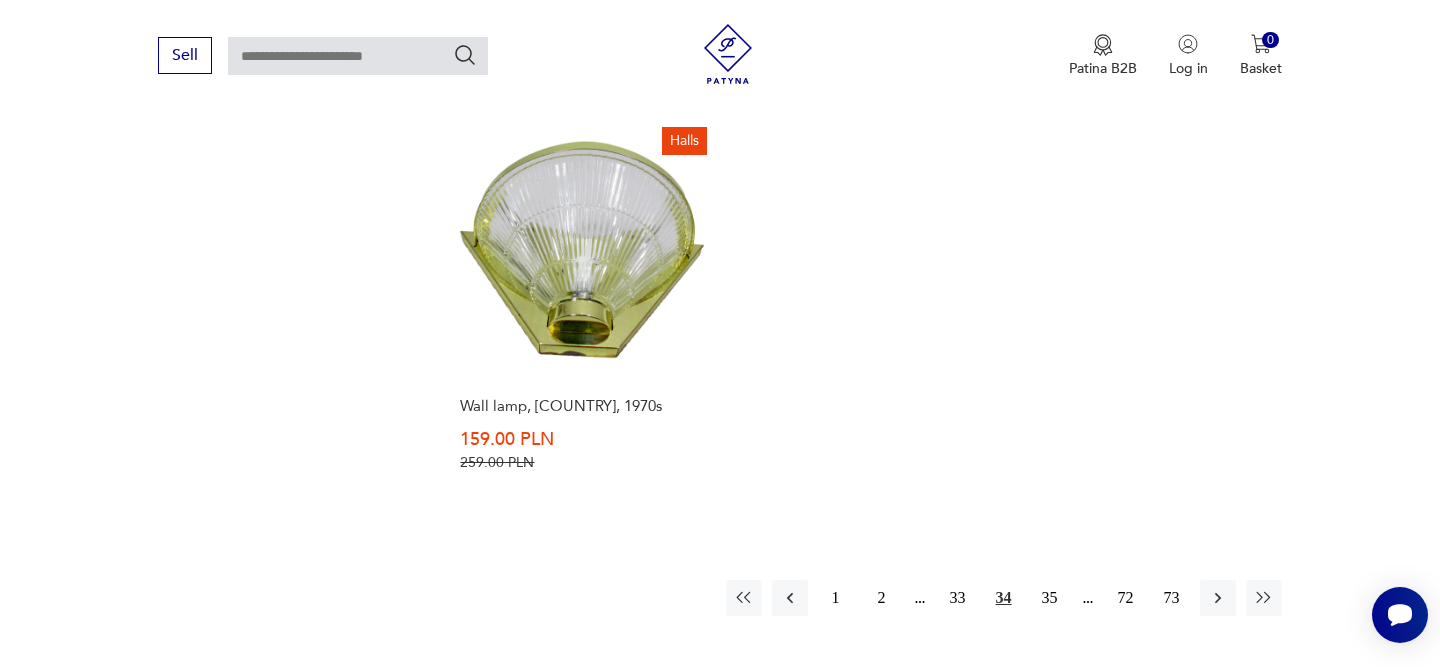 scroll, scrollTop: 2907, scrollLeft: 0, axis: vertical 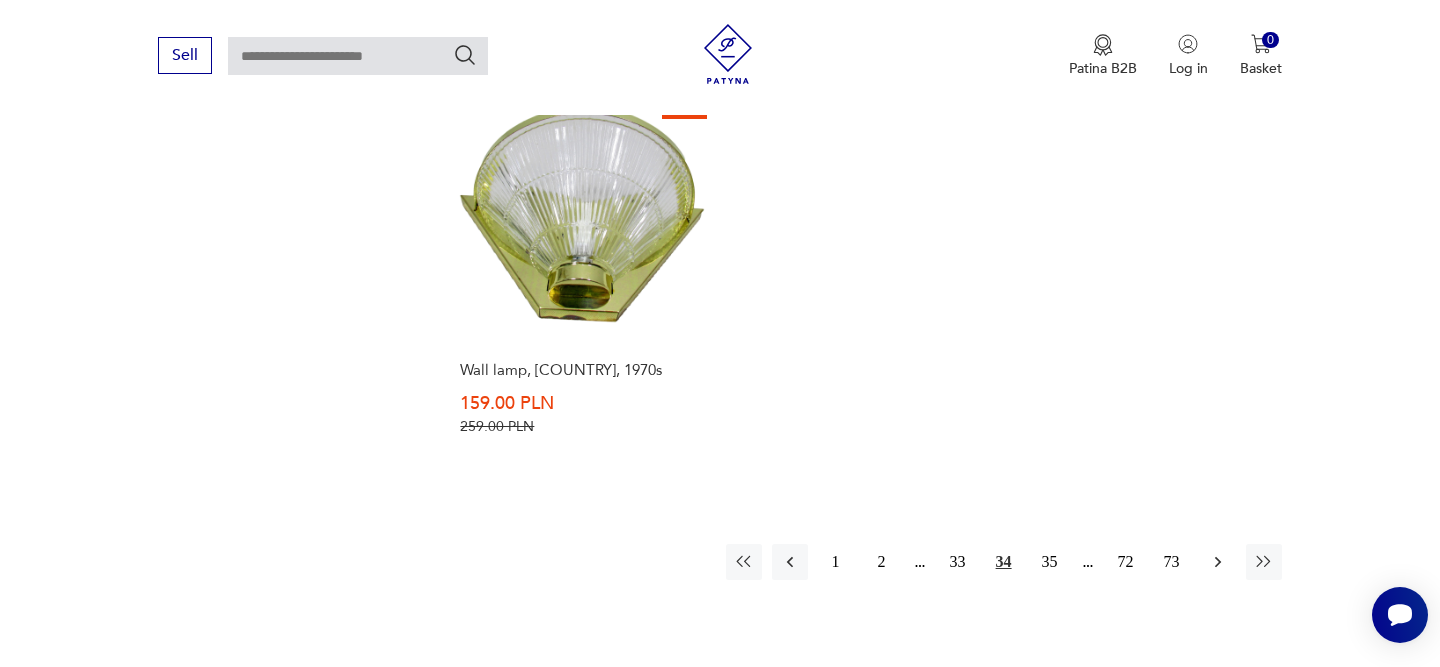 click at bounding box center (1218, 562) 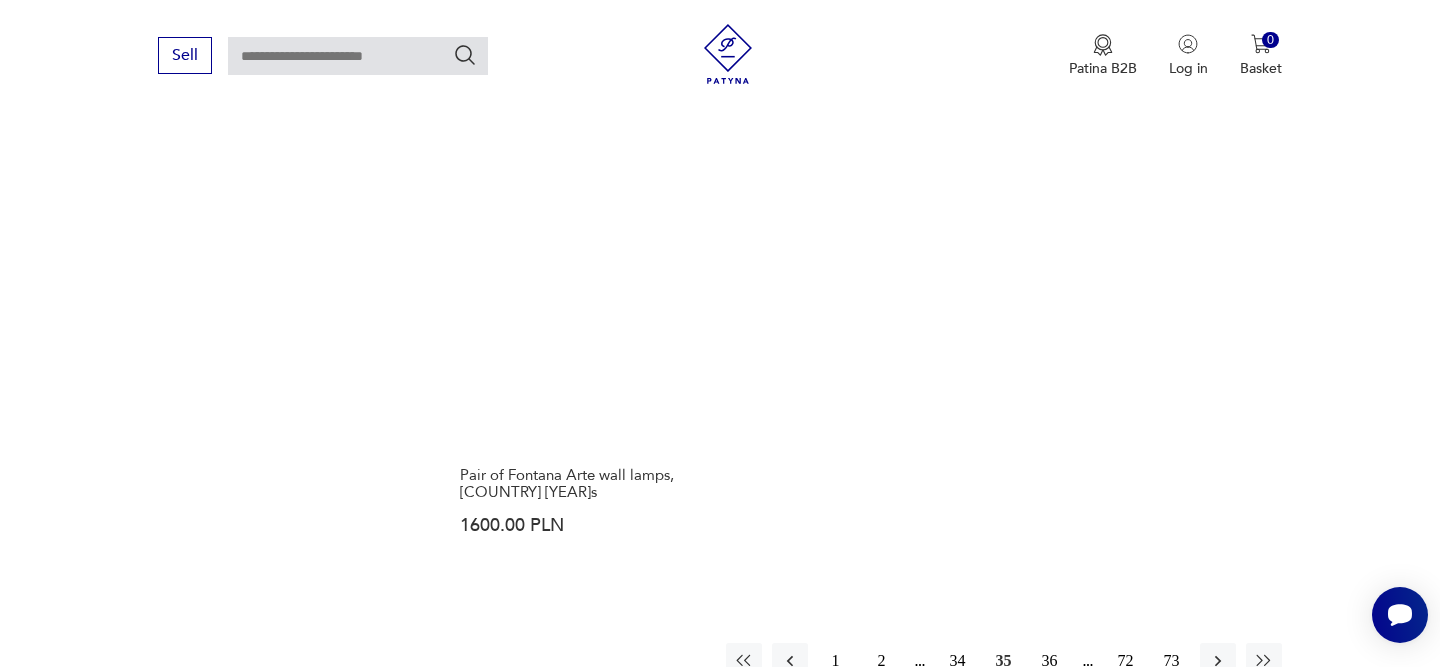 scroll, scrollTop: 3025, scrollLeft: 0, axis: vertical 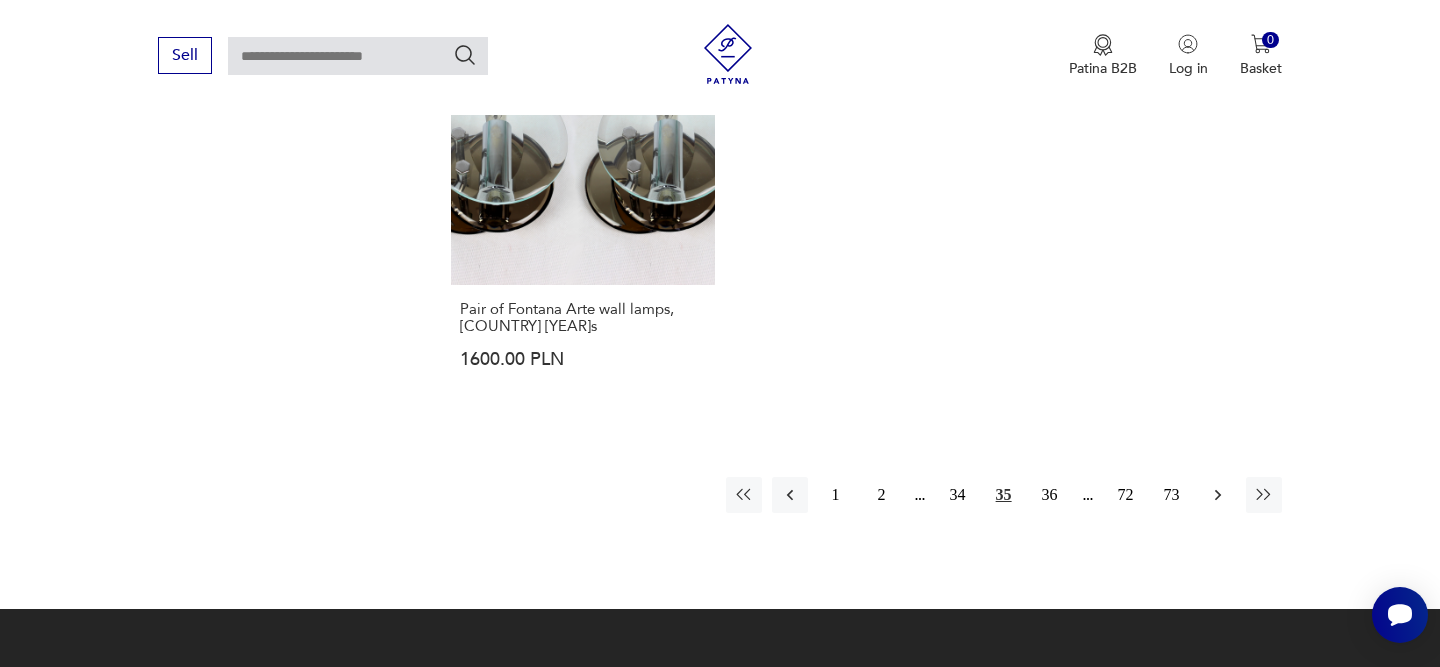 click at bounding box center [1218, 495] 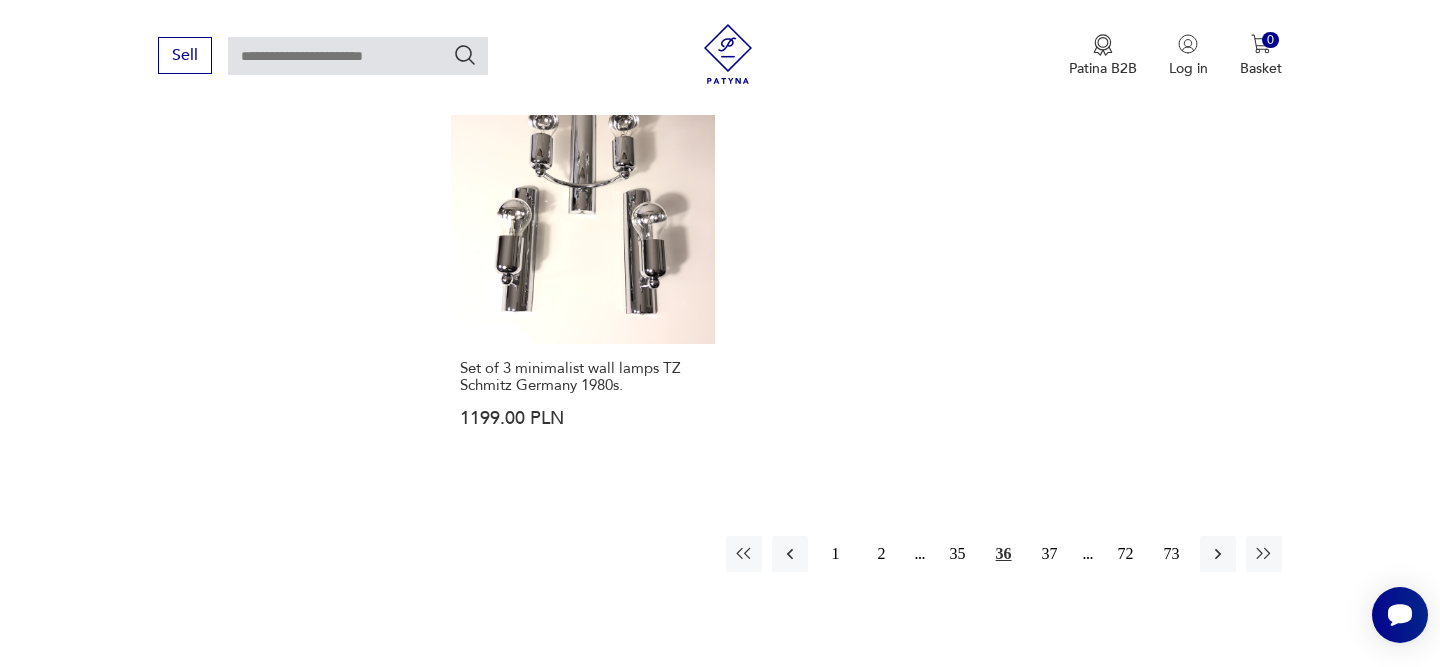 scroll, scrollTop: 2888, scrollLeft: 0, axis: vertical 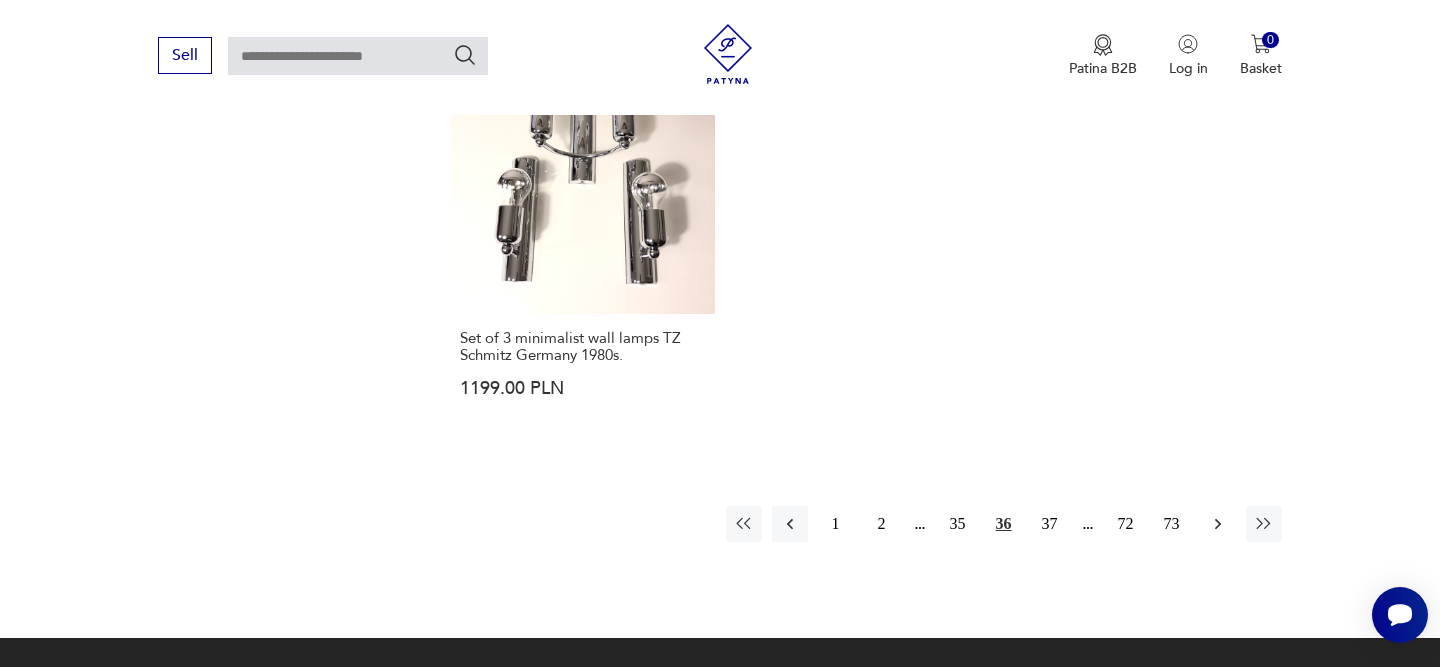 click 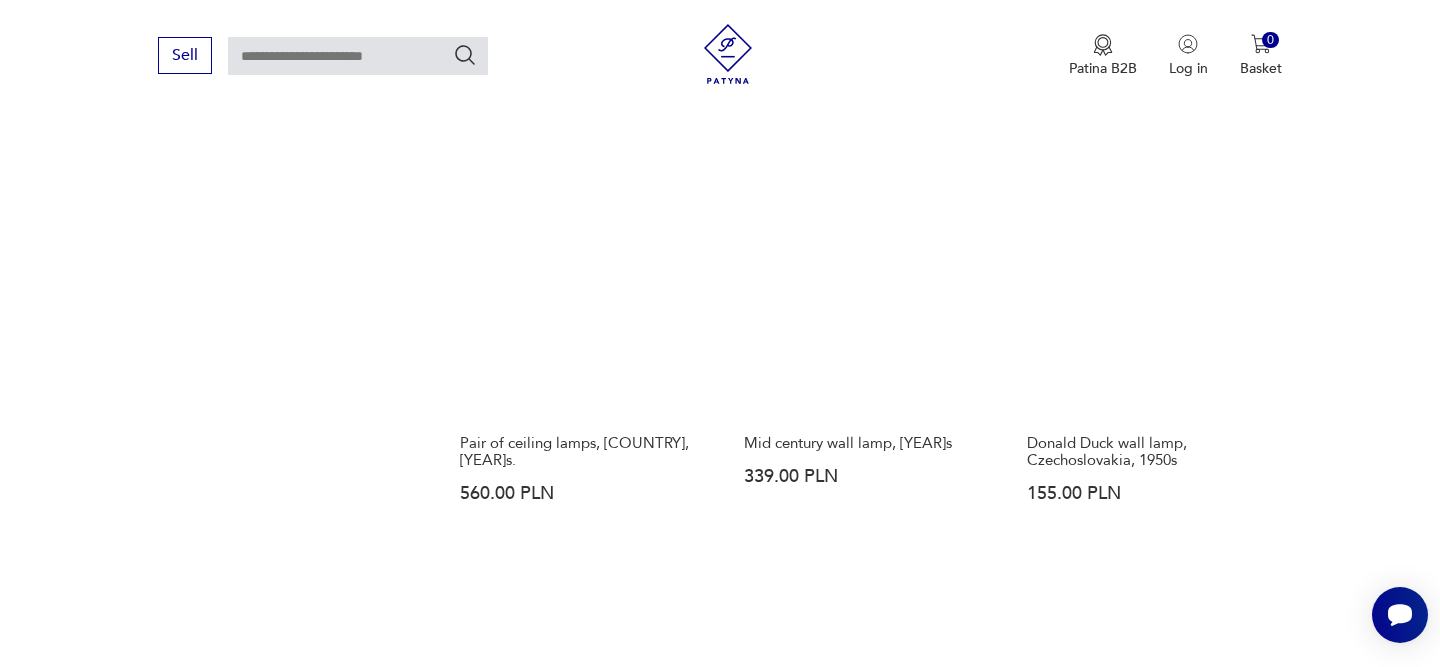 scroll, scrollTop: 2382, scrollLeft: 0, axis: vertical 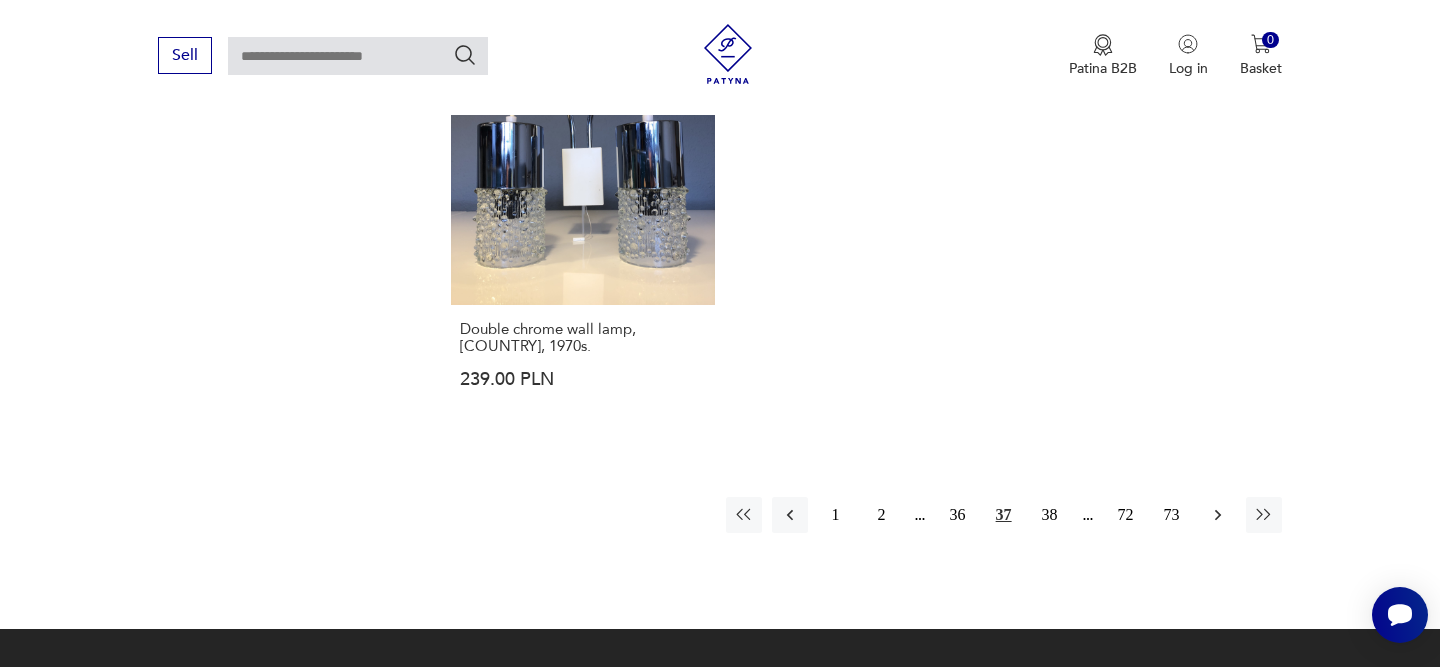click 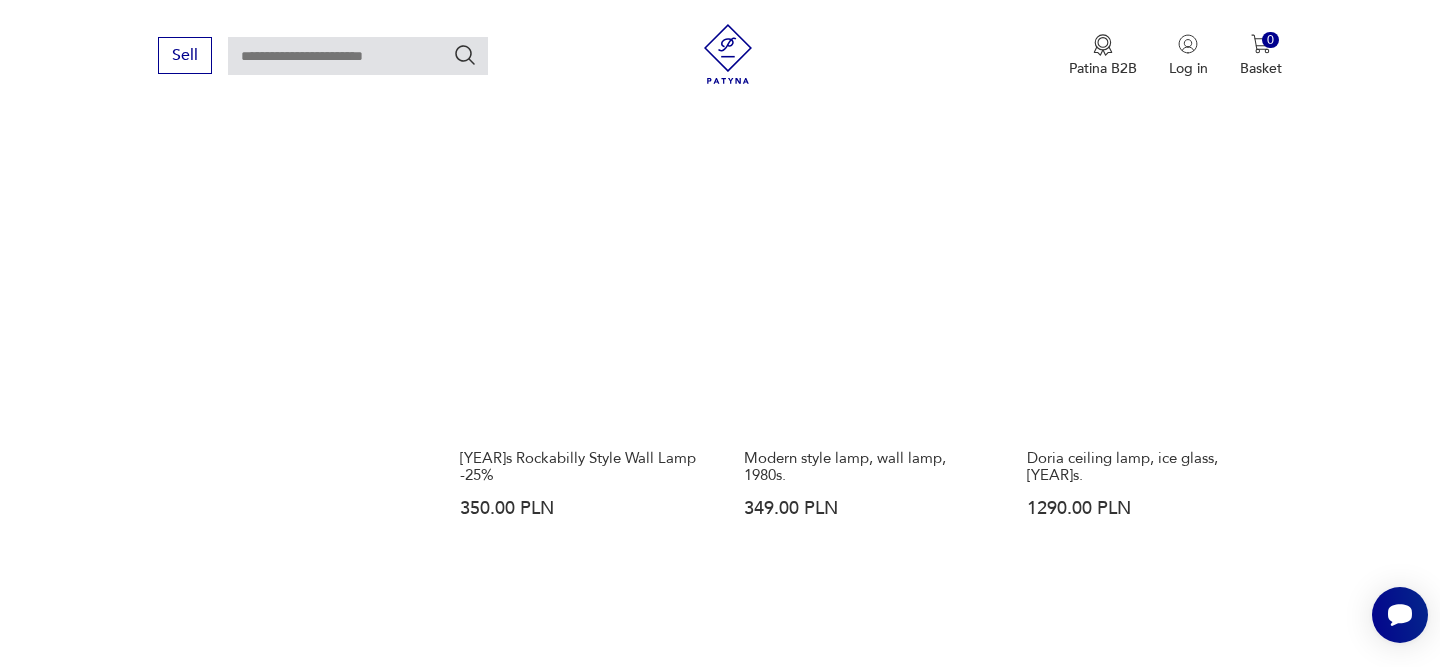 scroll, scrollTop: 2295, scrollLeft: 0, axis: vertical 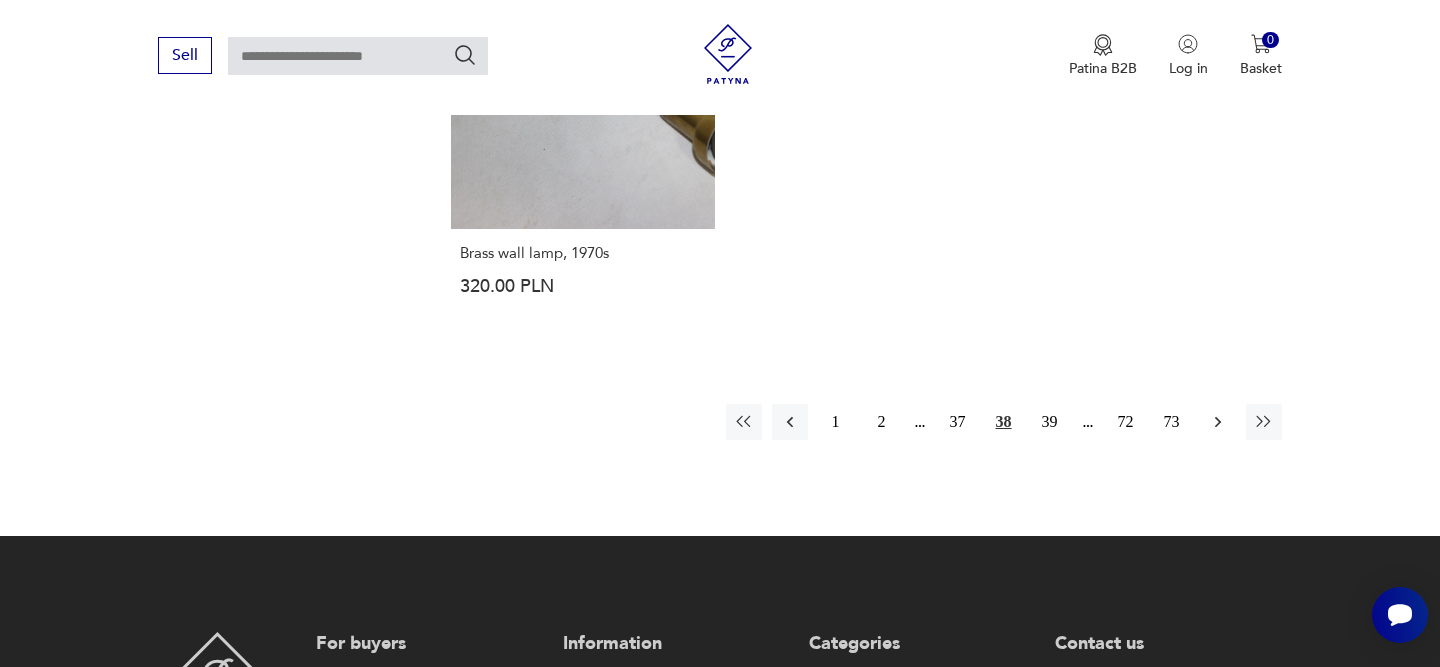 click 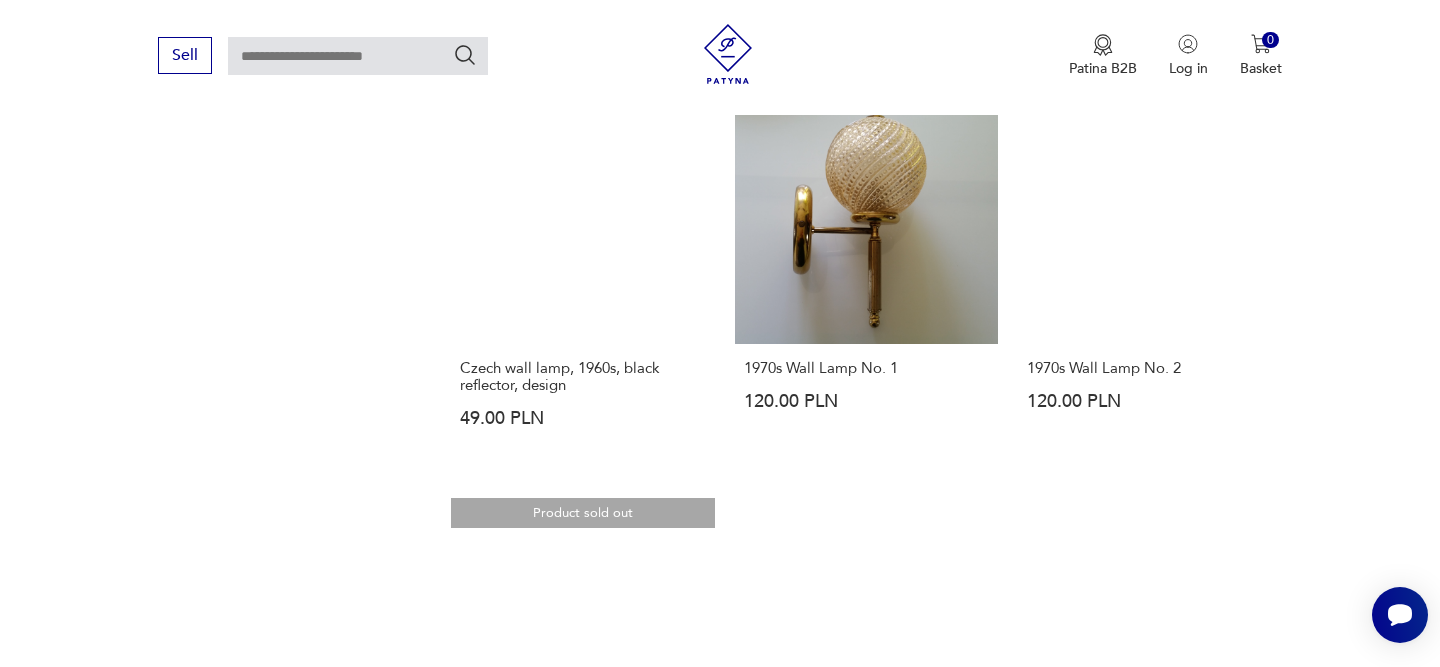 scroll, scrollTop: 2701, scrollLeft: 0, axis: vertical 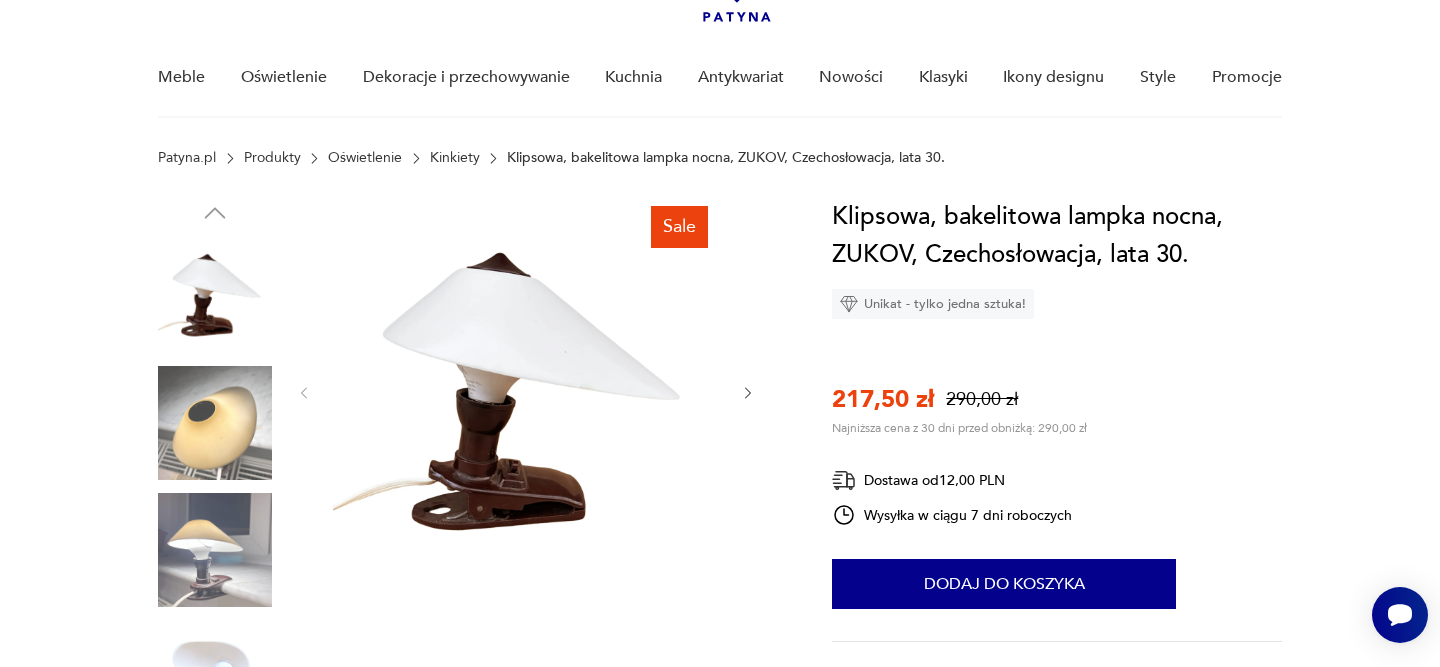 click 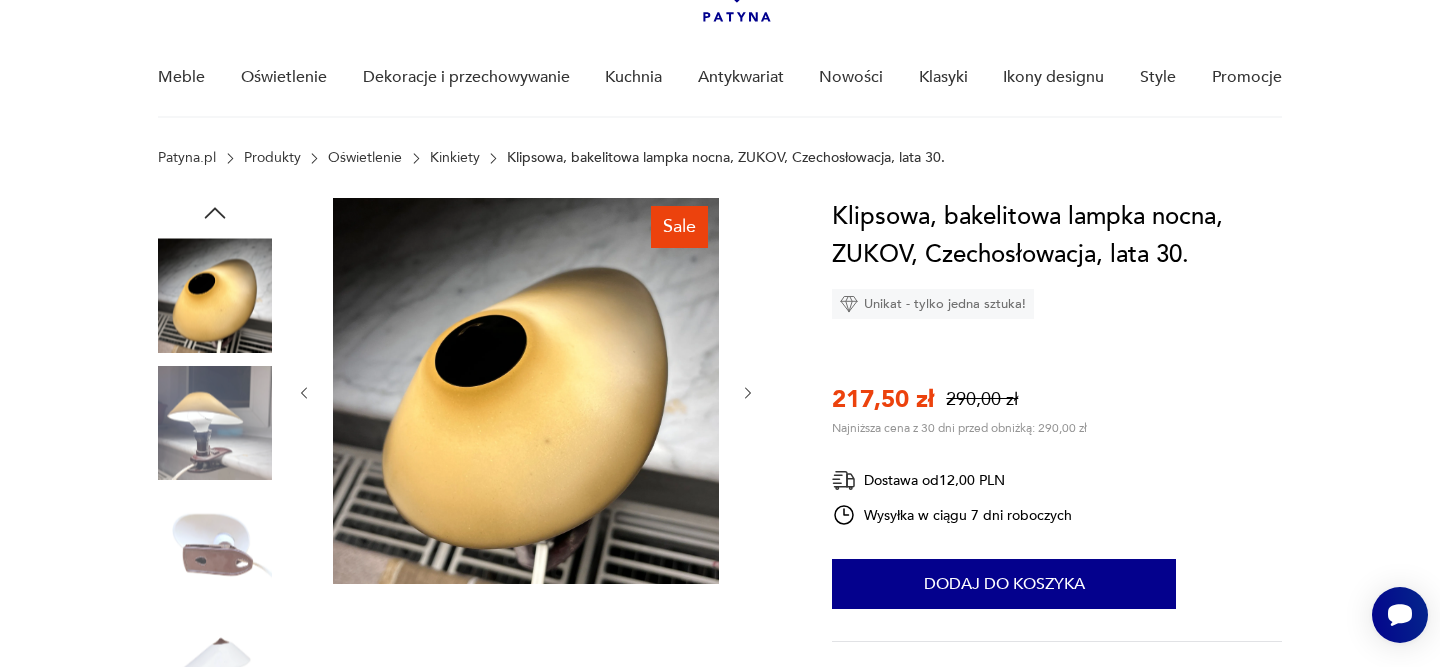 click 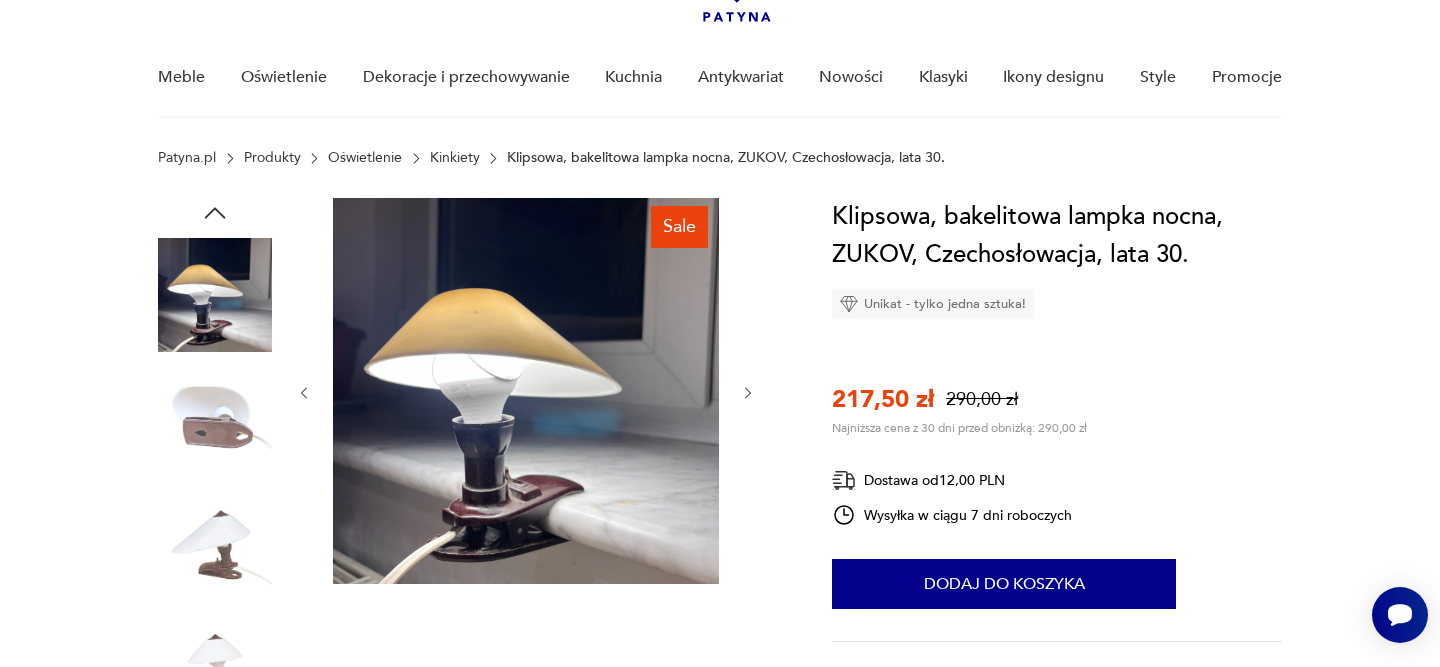 click 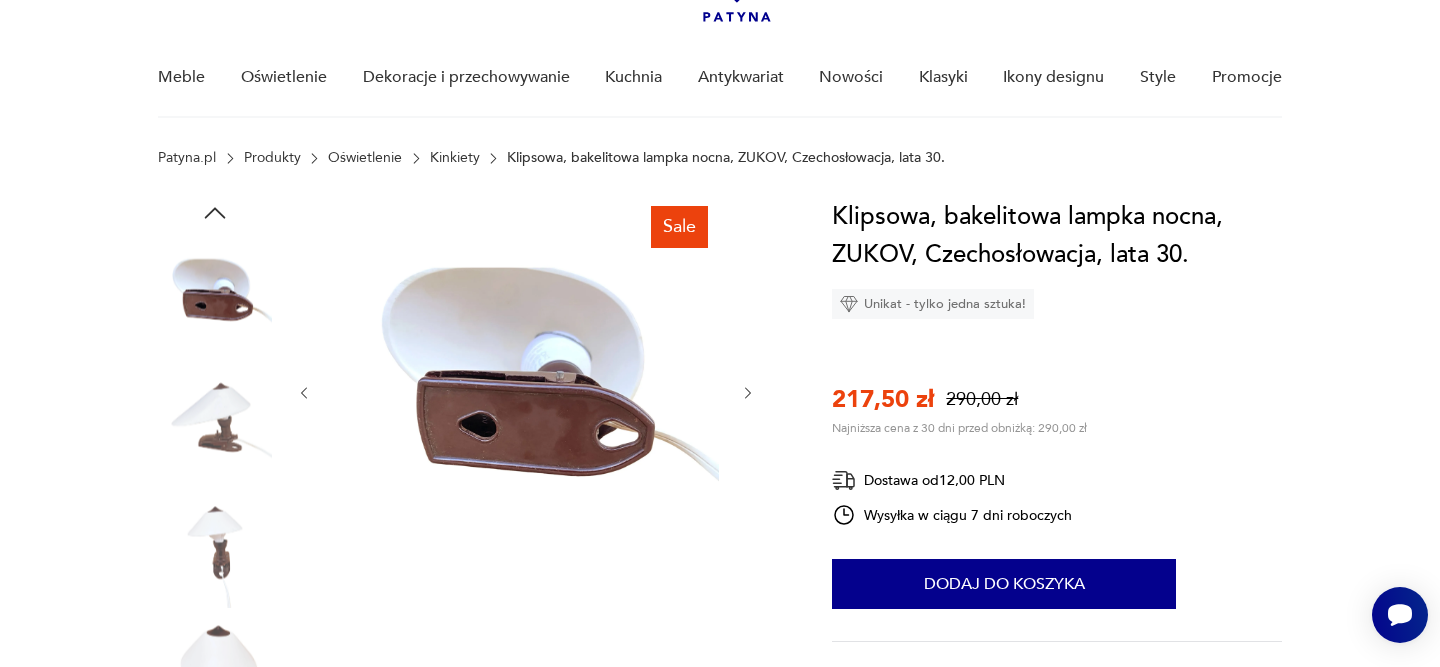 click 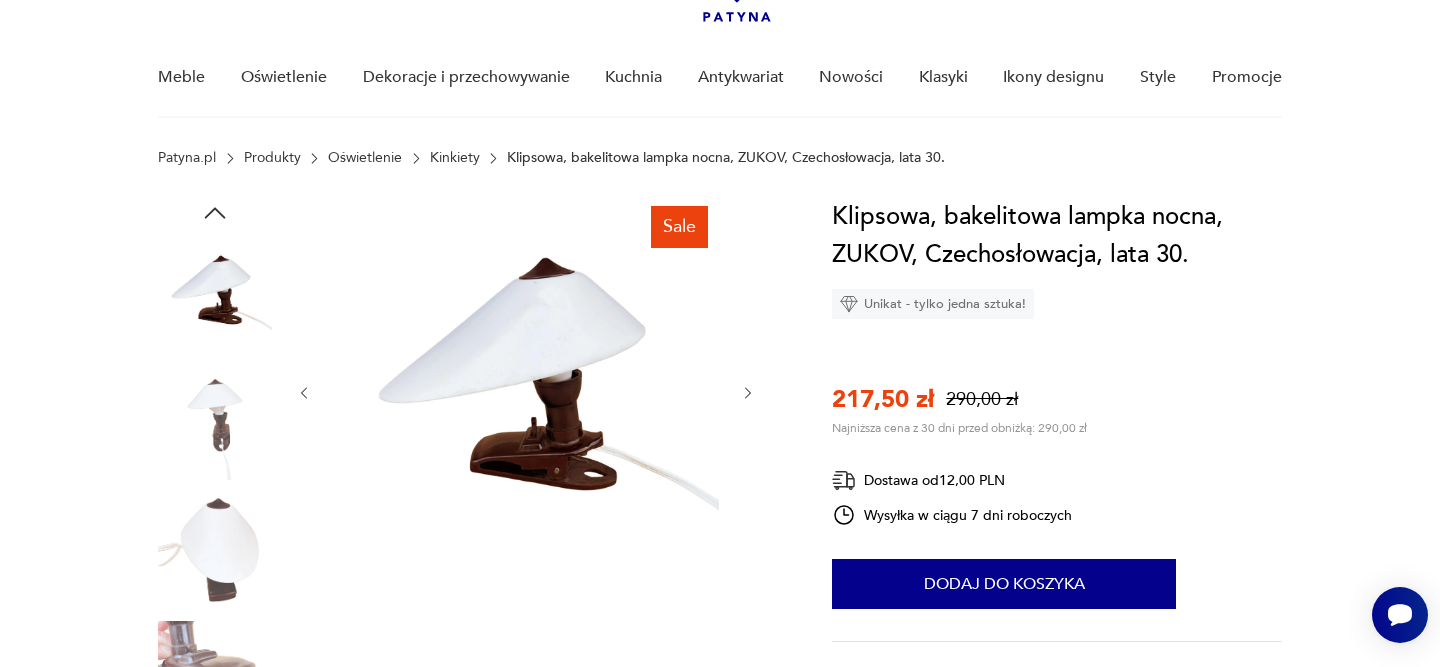 click 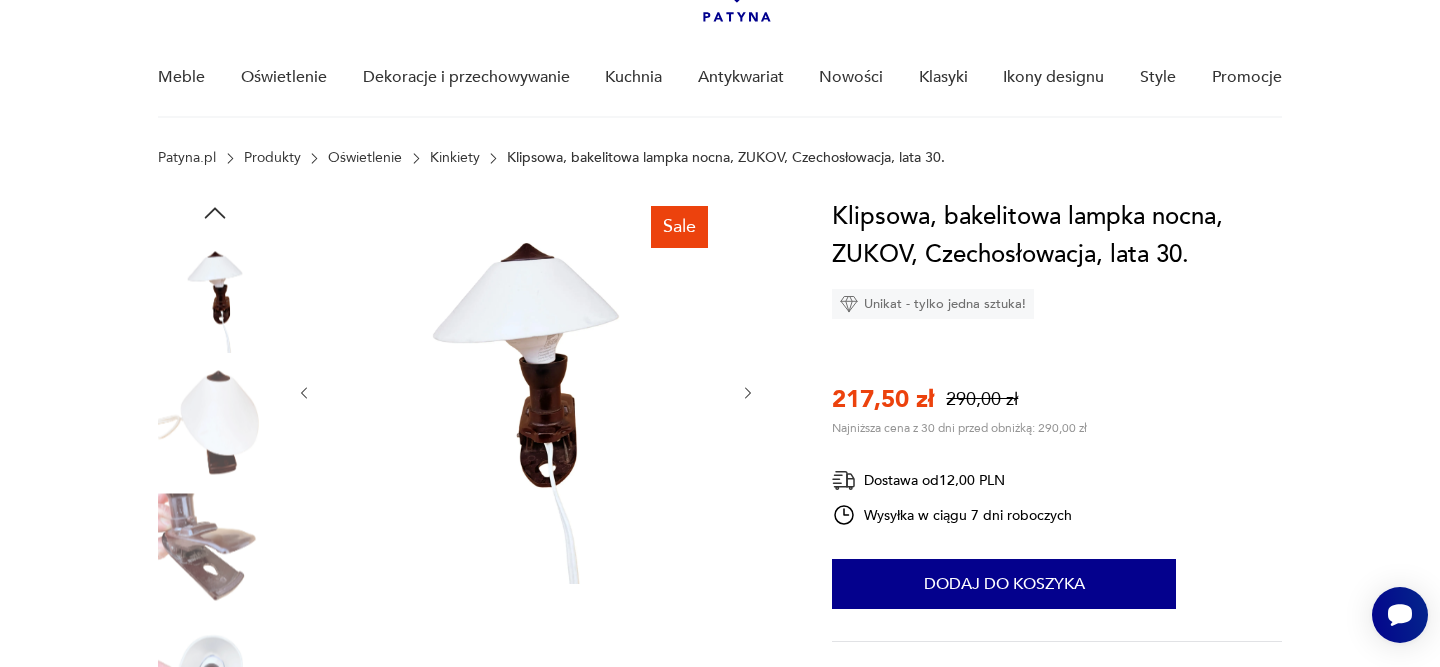 click 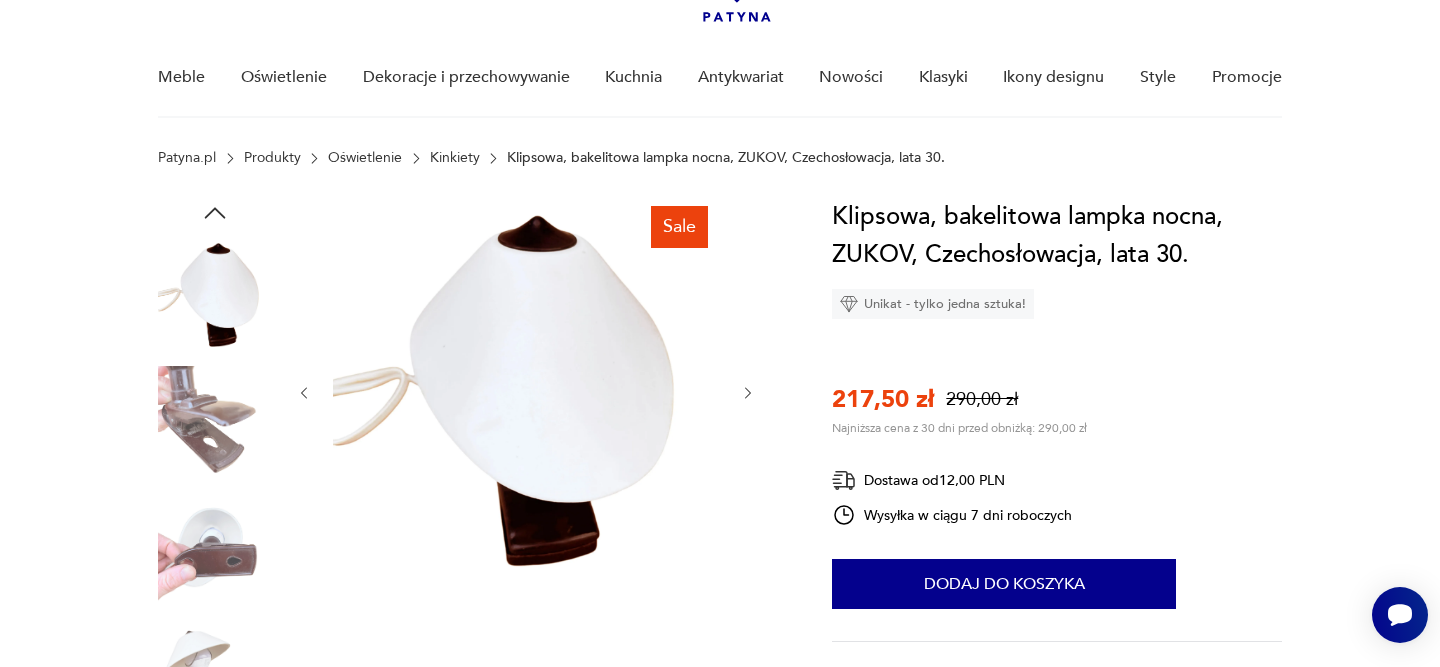 click 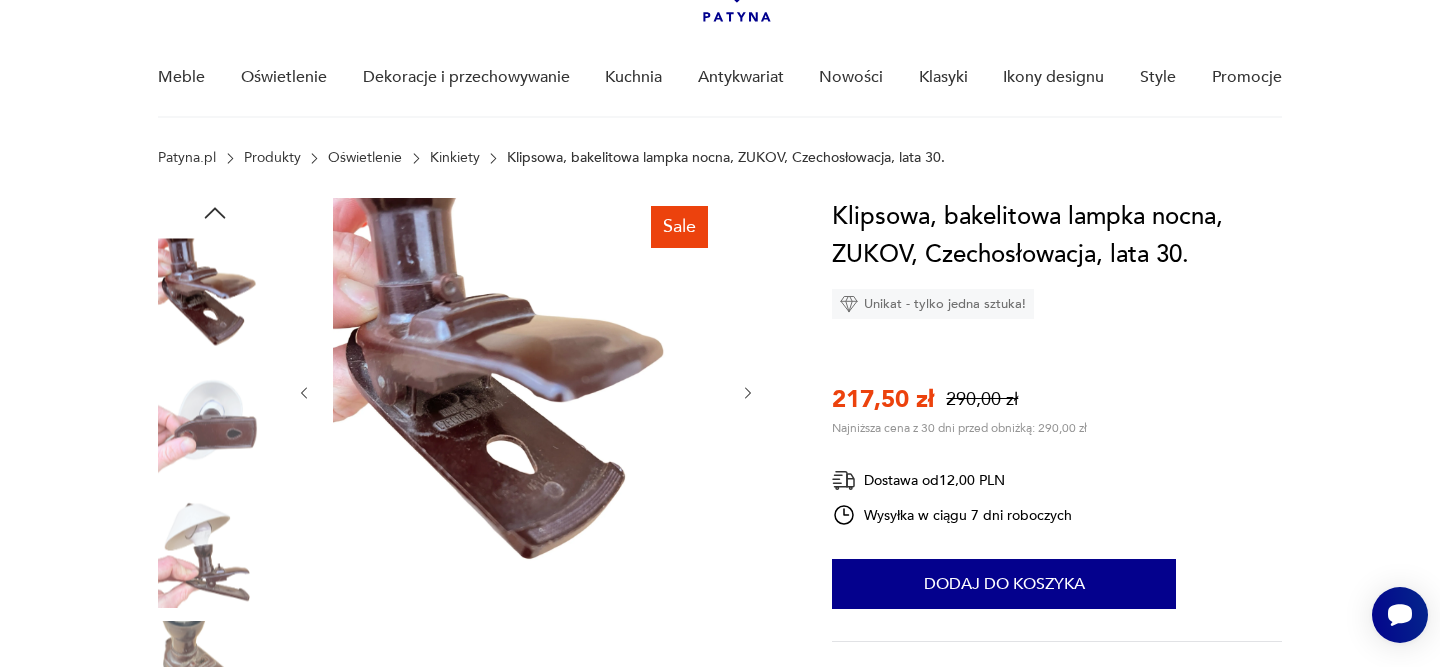 click 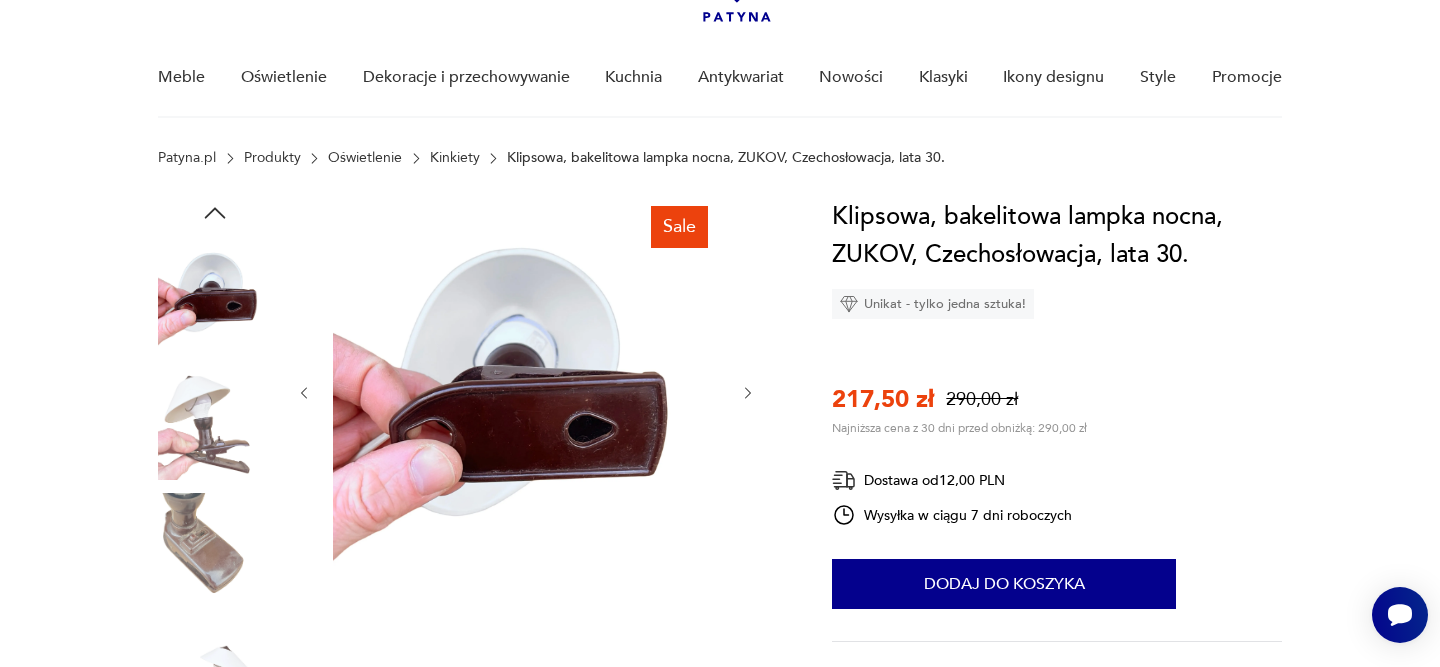 click 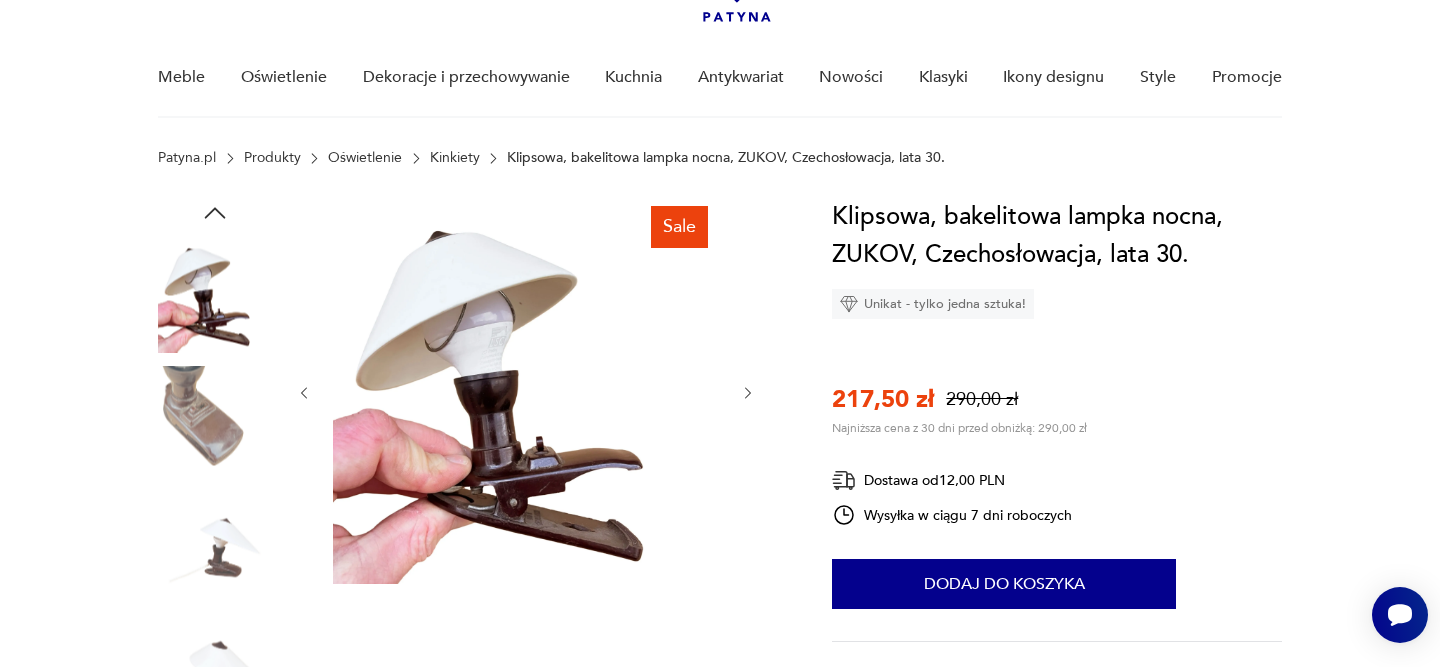 click 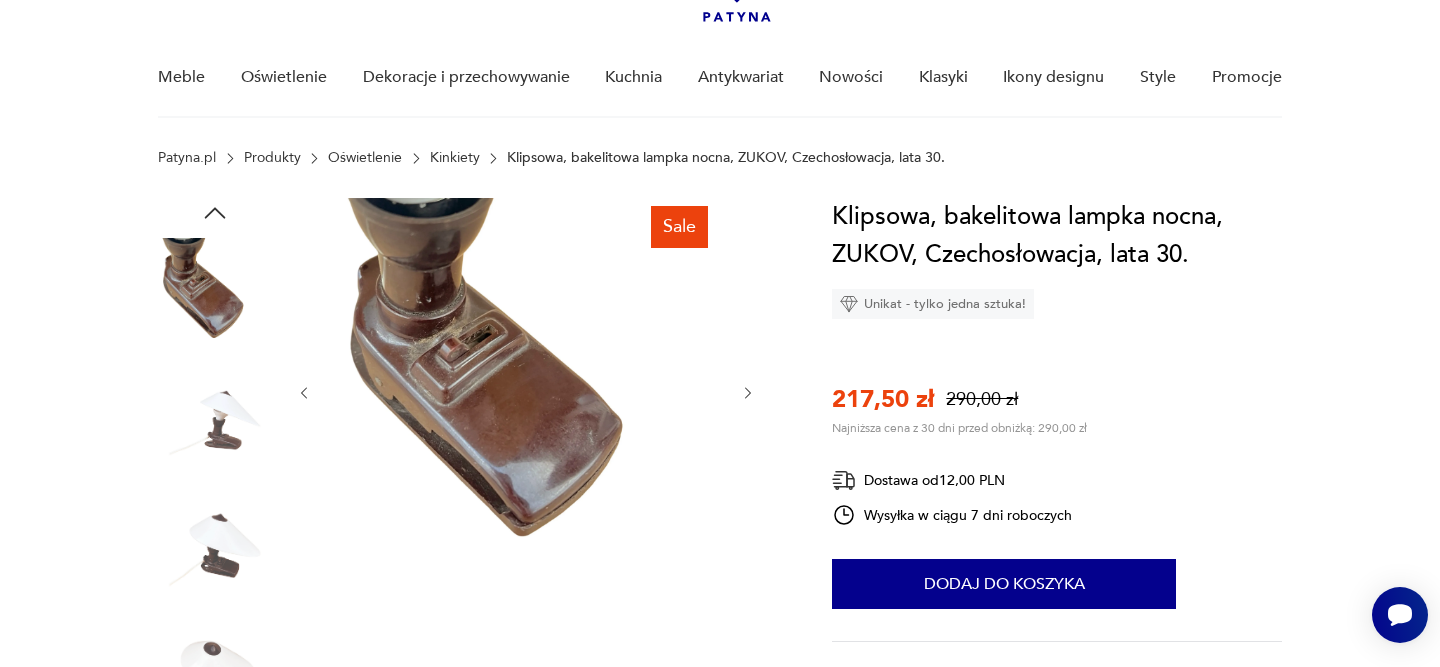 click 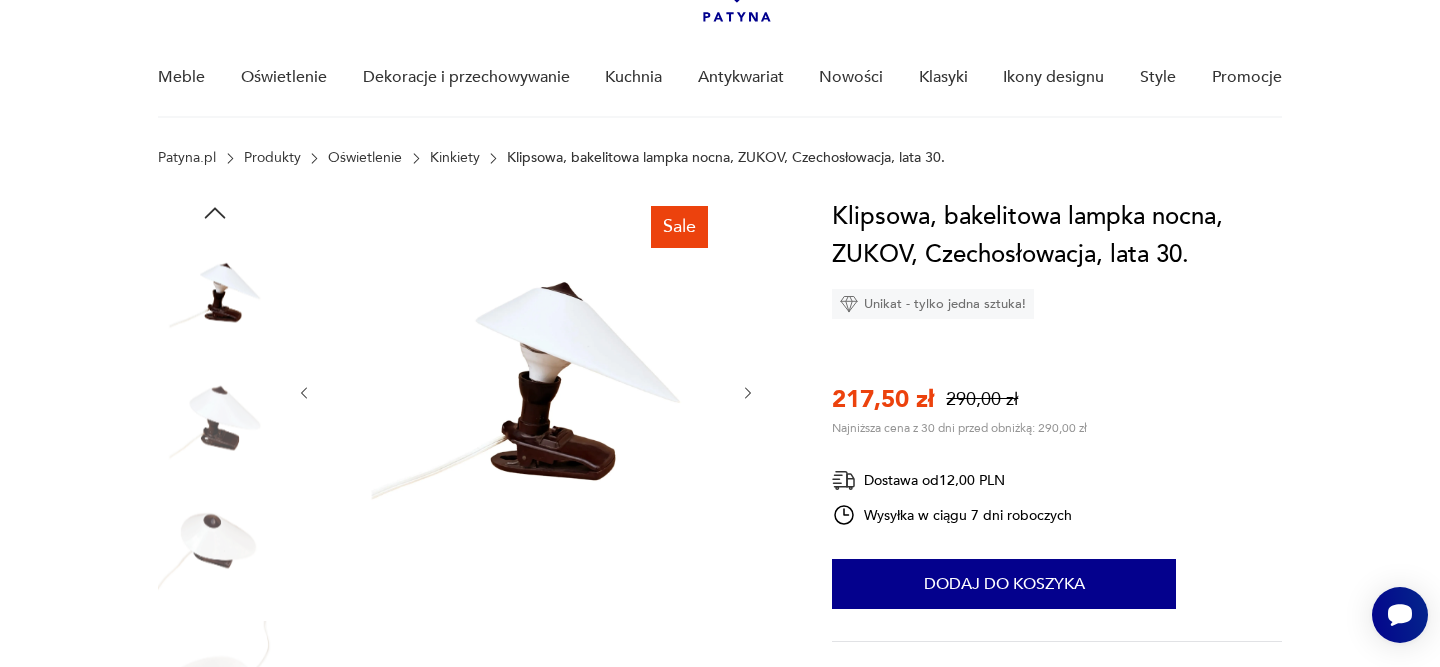 click 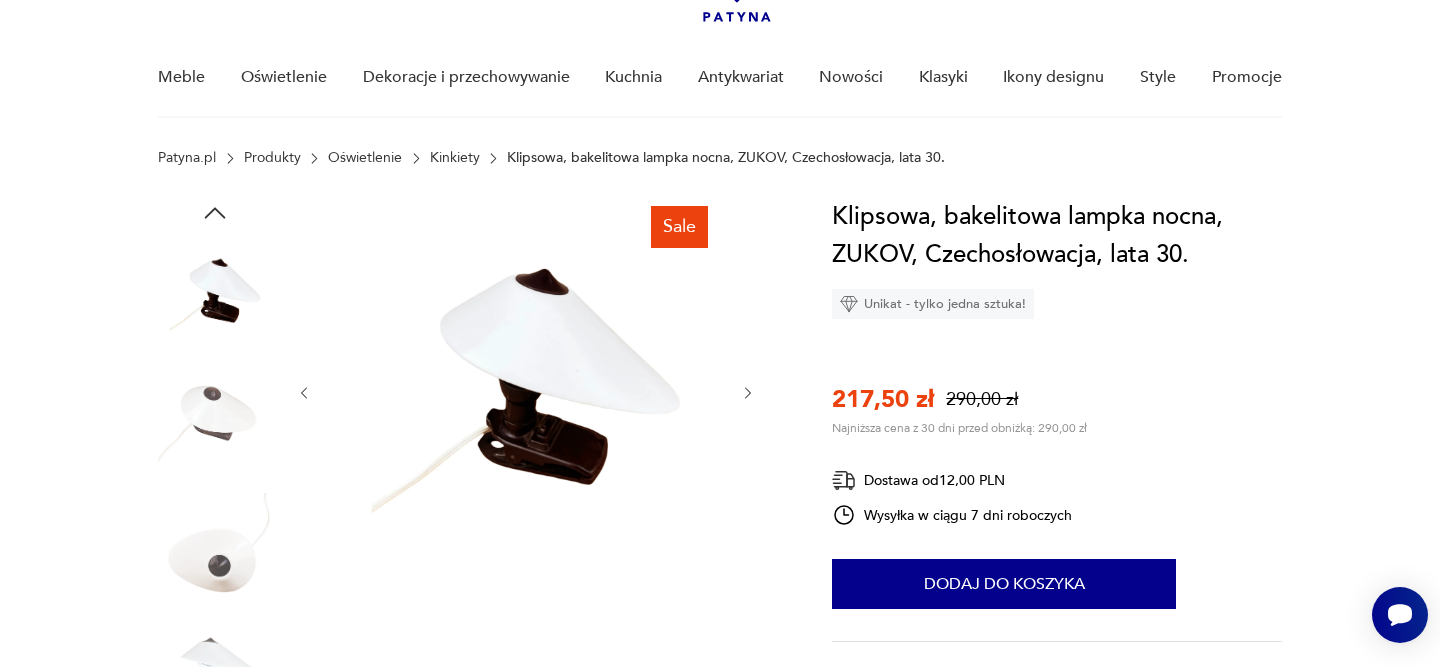 click 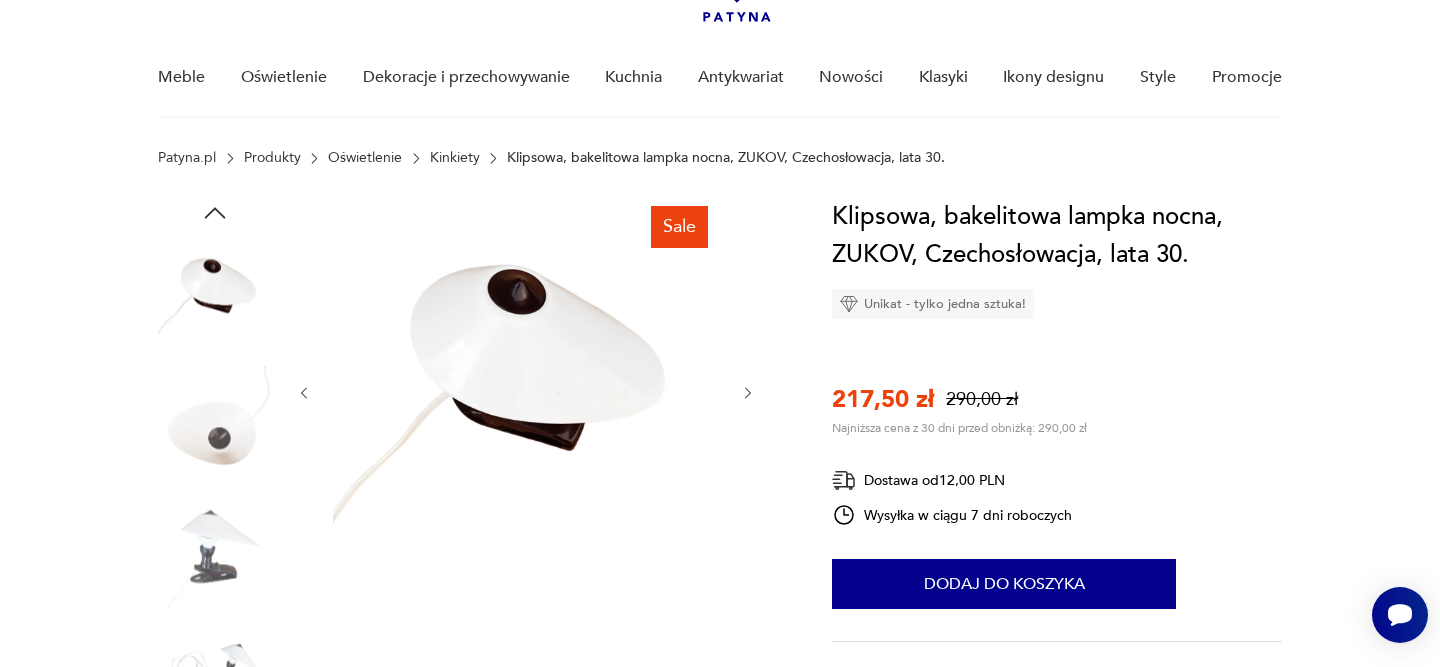 click at bounding box center (748, 393) 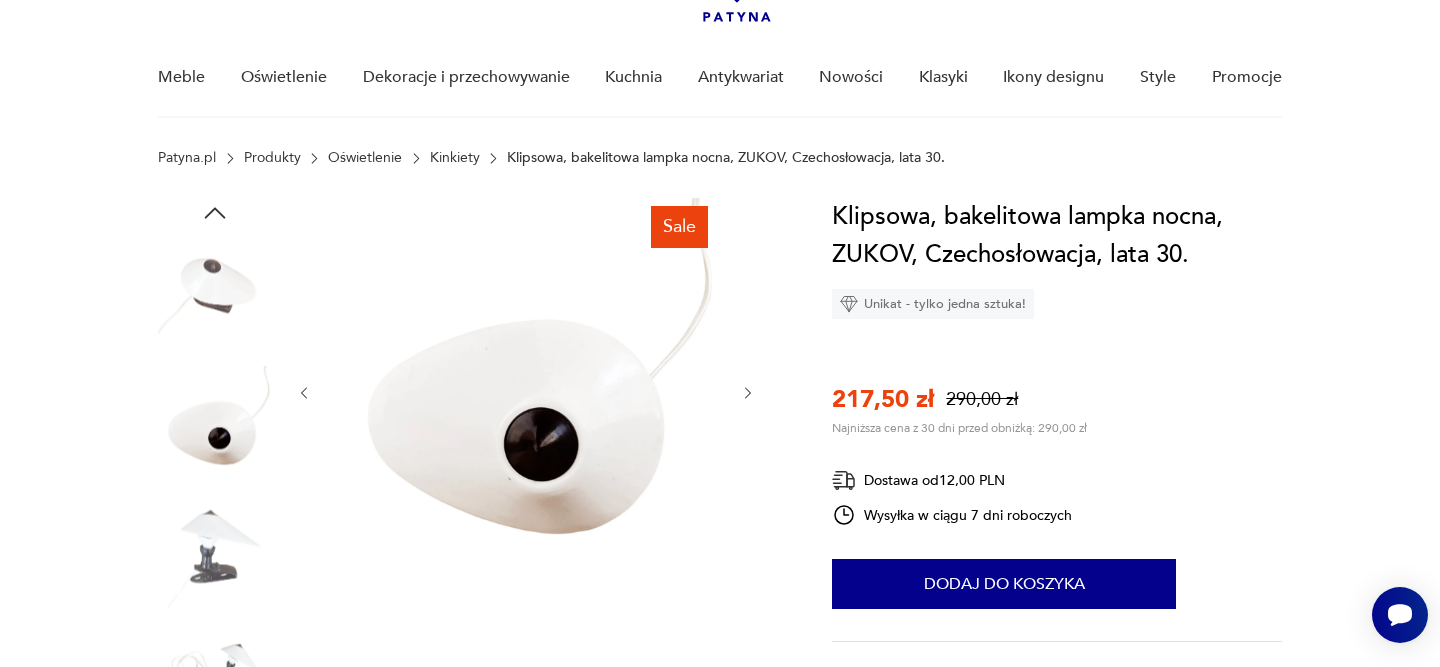 click at bounding box center (748, 393) 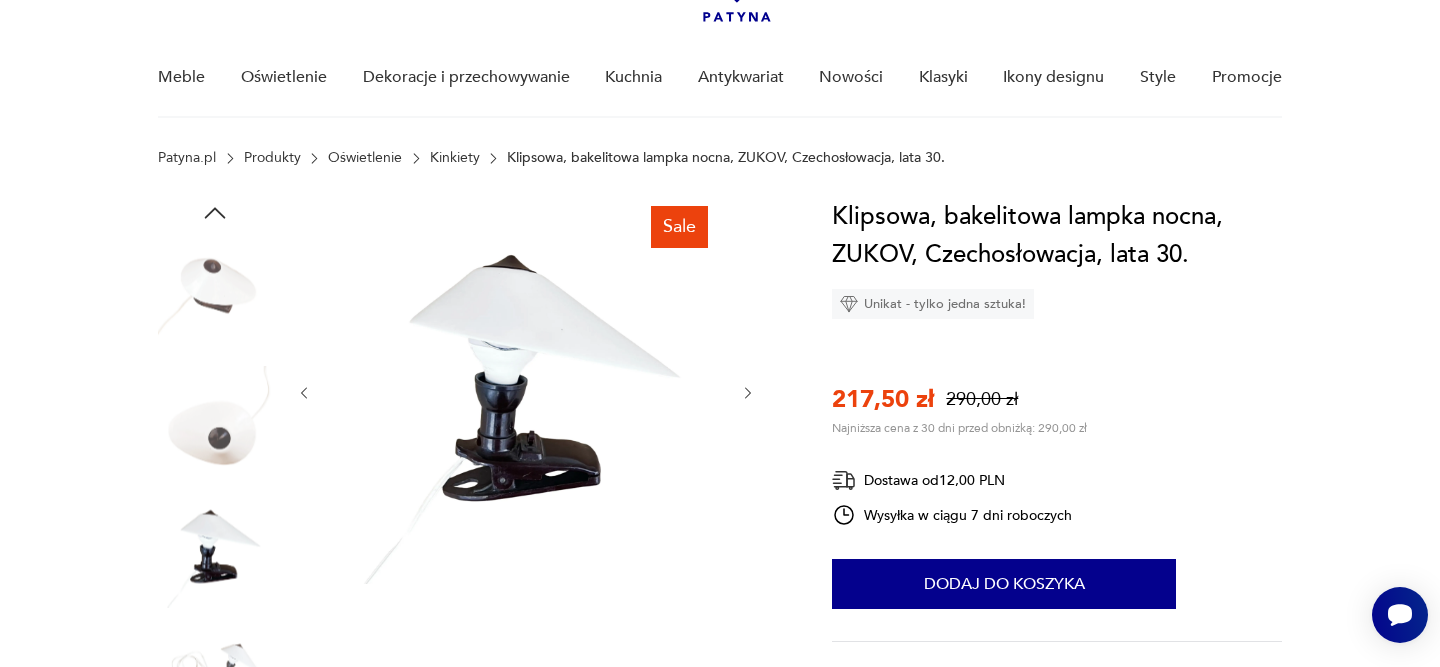 click at bounding box center [748, 393] 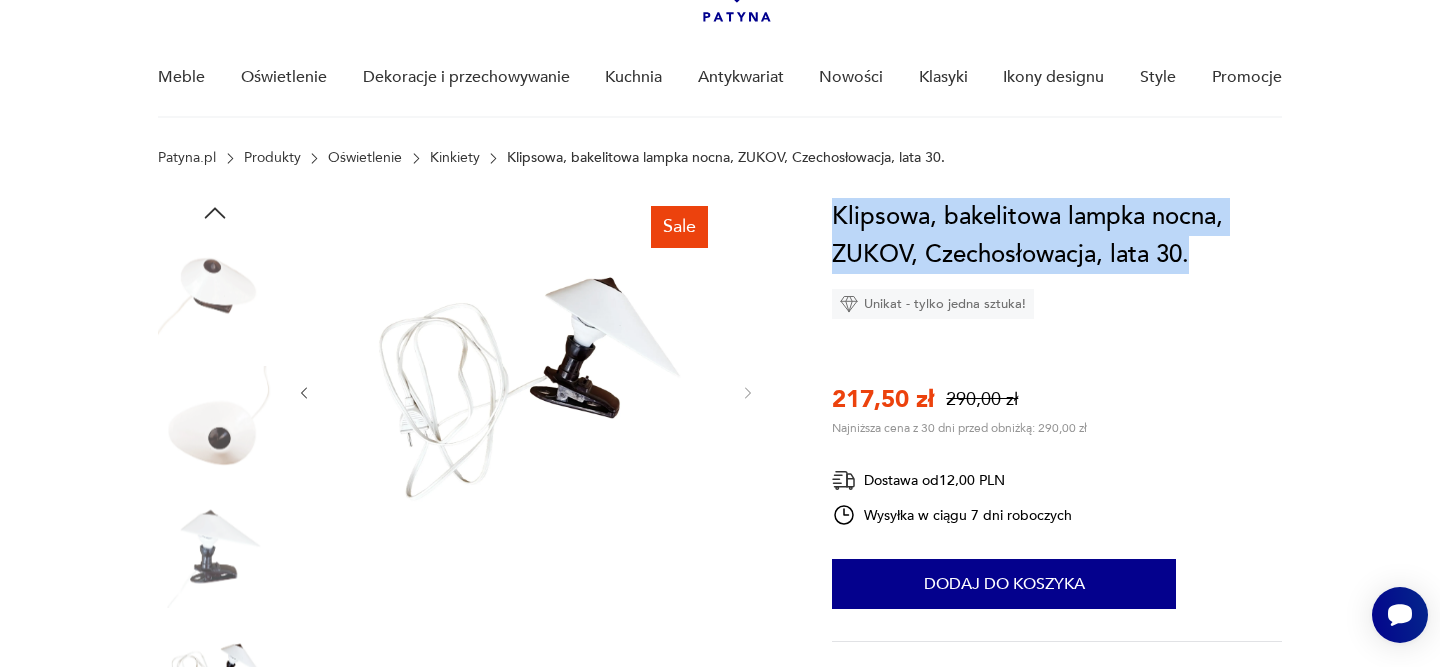 drag, startPoint x: 826, startPoint y: 211, endPoint x: 1221, endPoint y: 264, distance: 398.53983 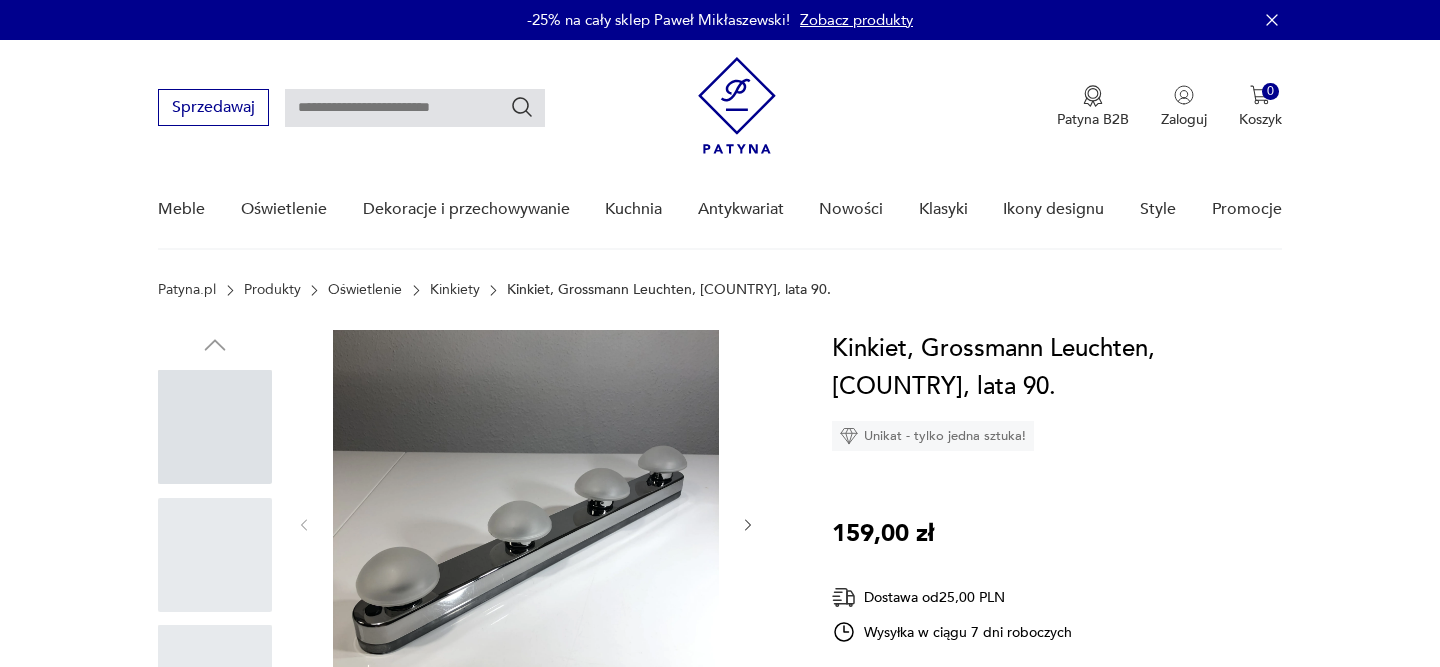 scroll, scrollTop: 0, scrollLeft: 0, axis: both 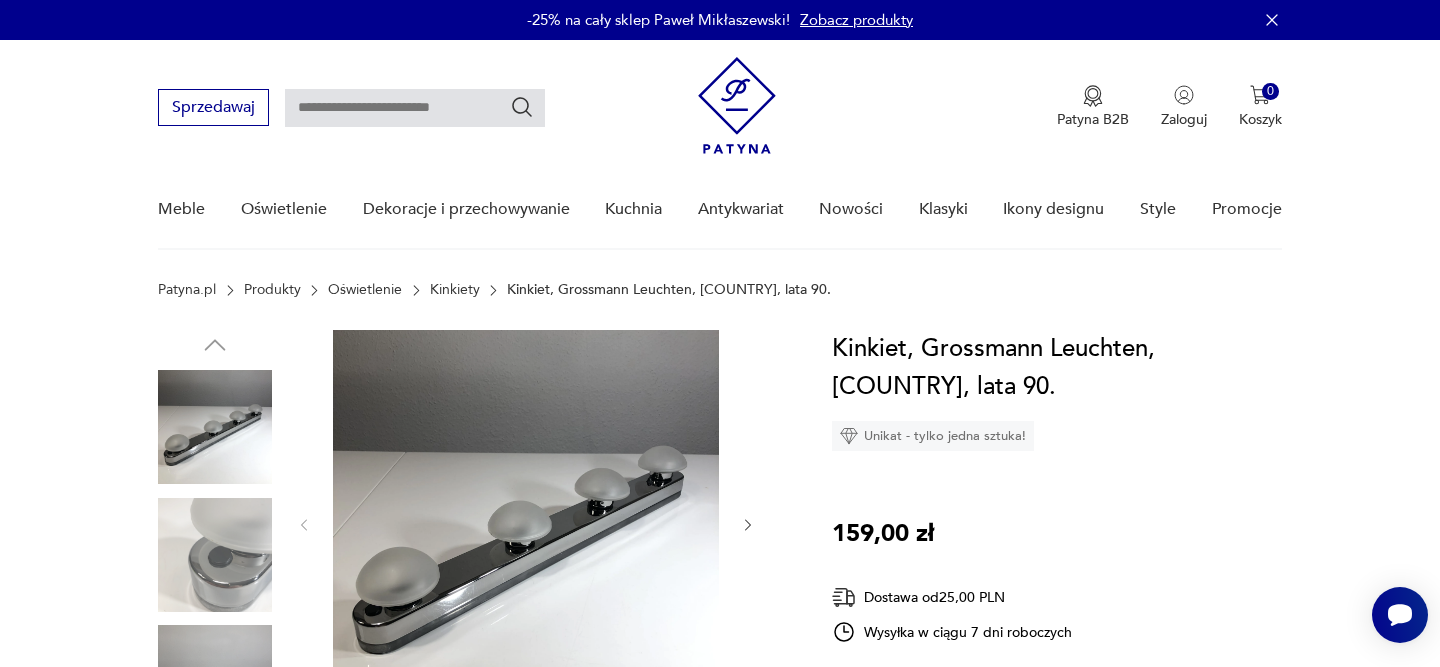 click 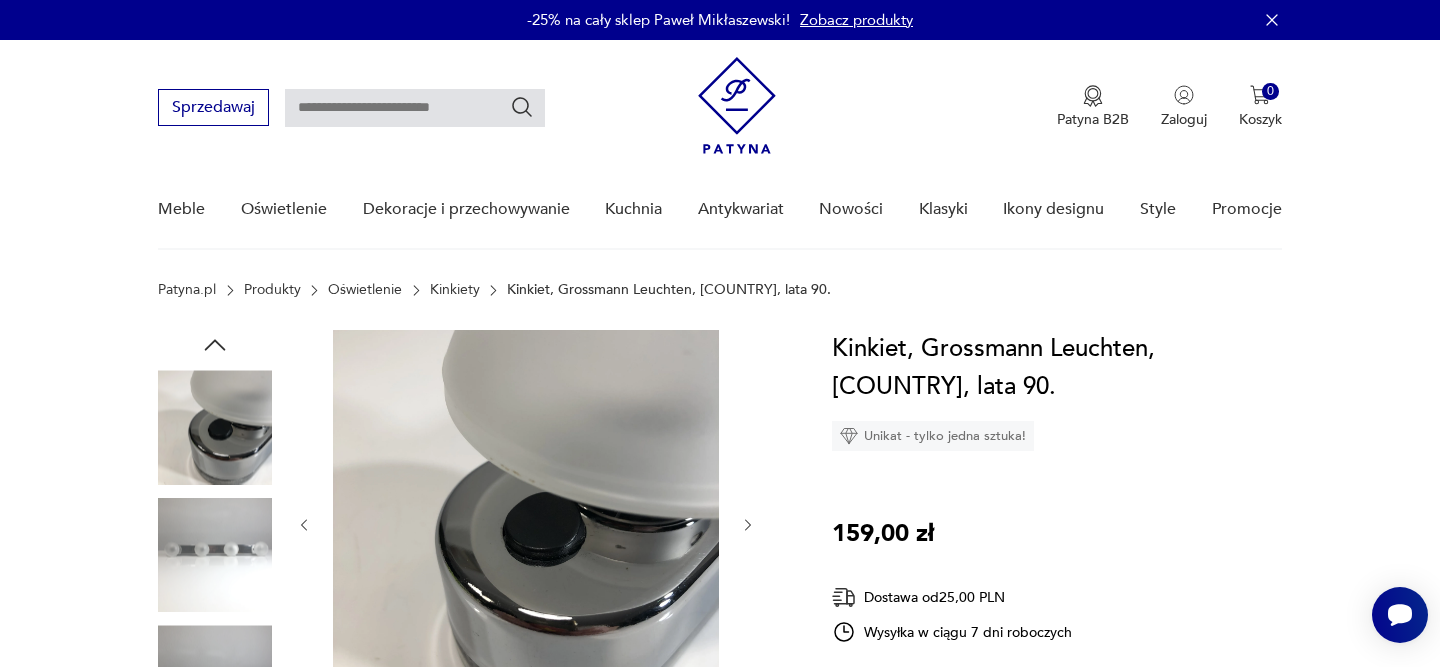 click 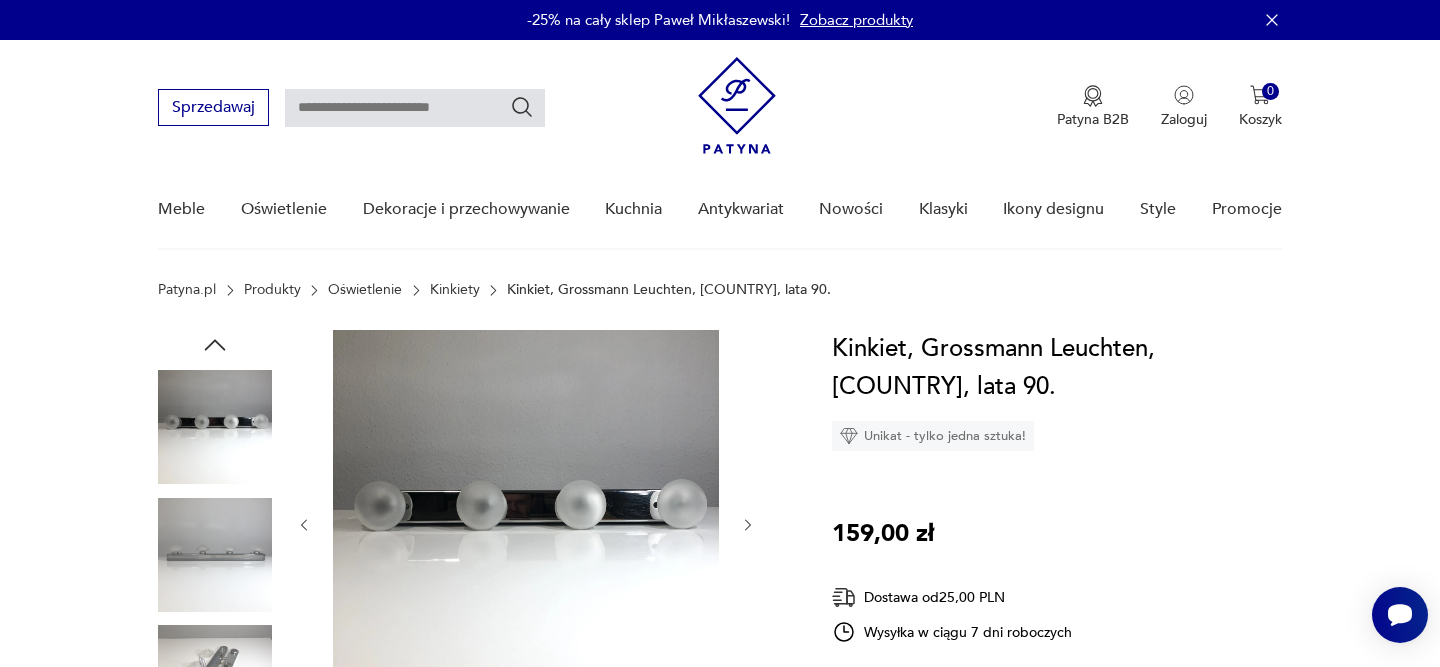 click 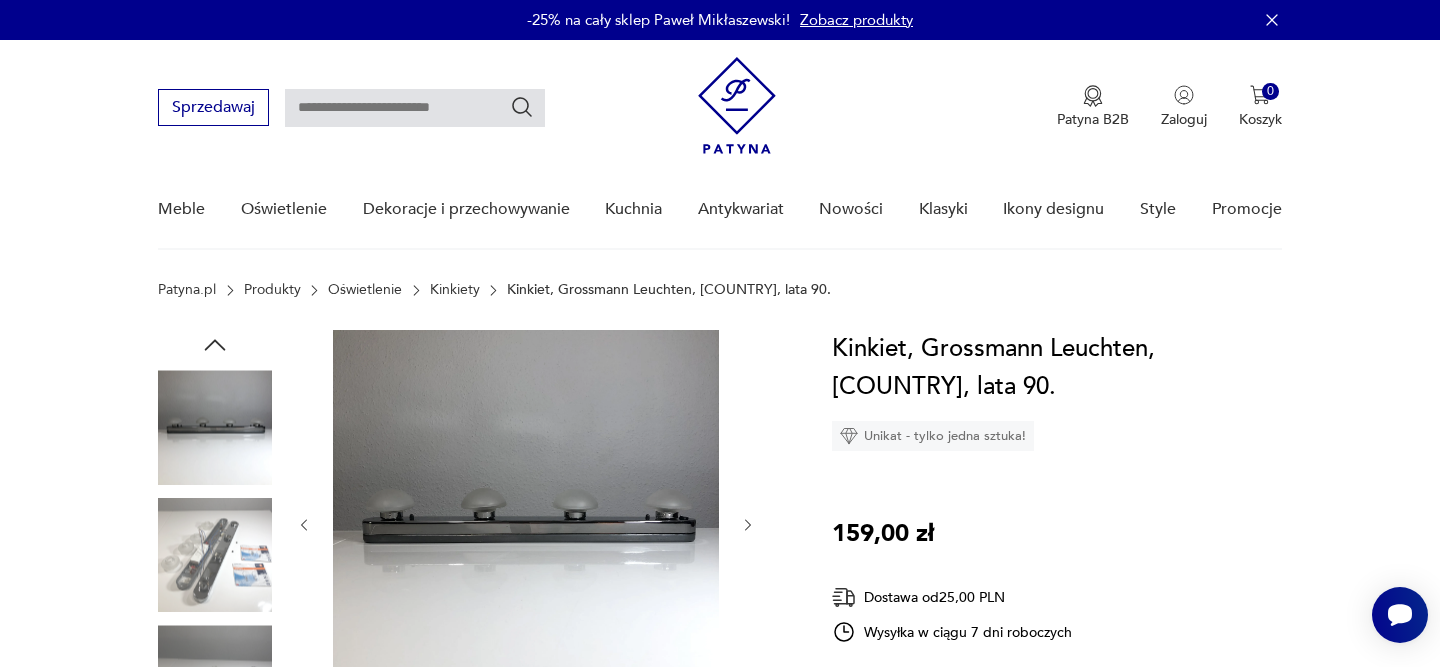 click 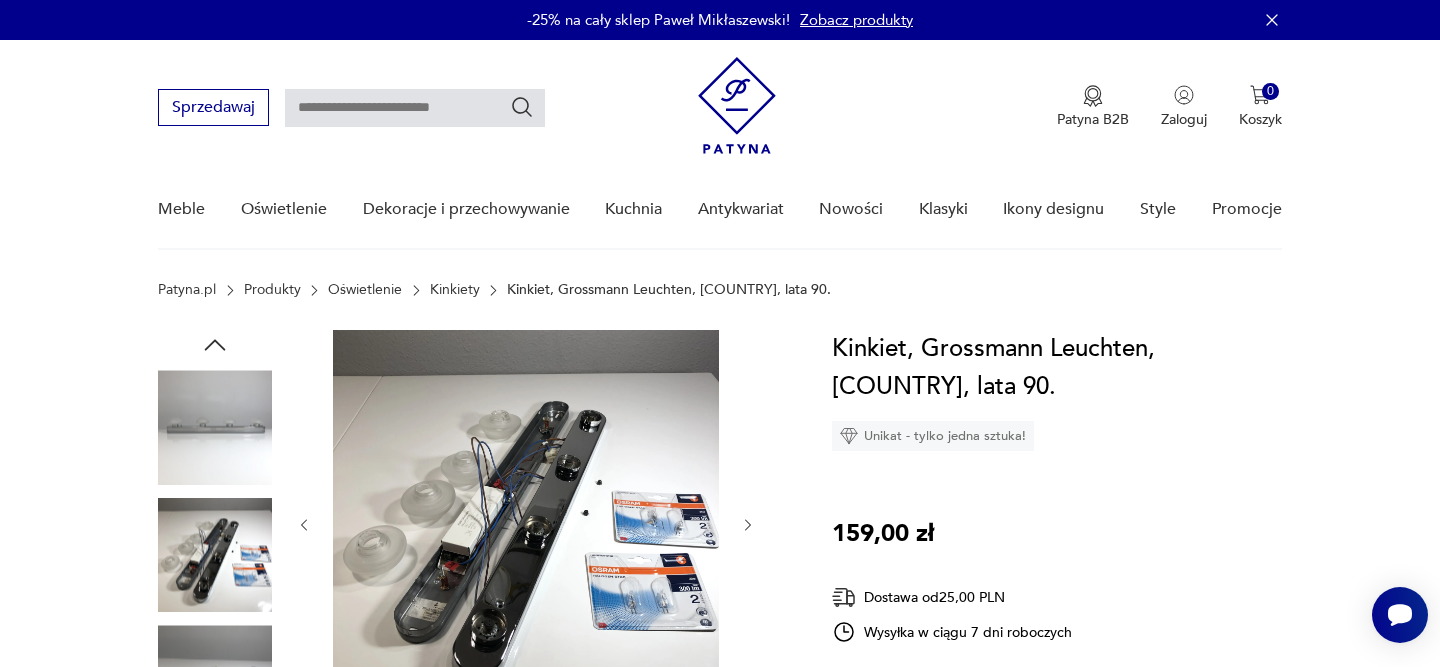 click 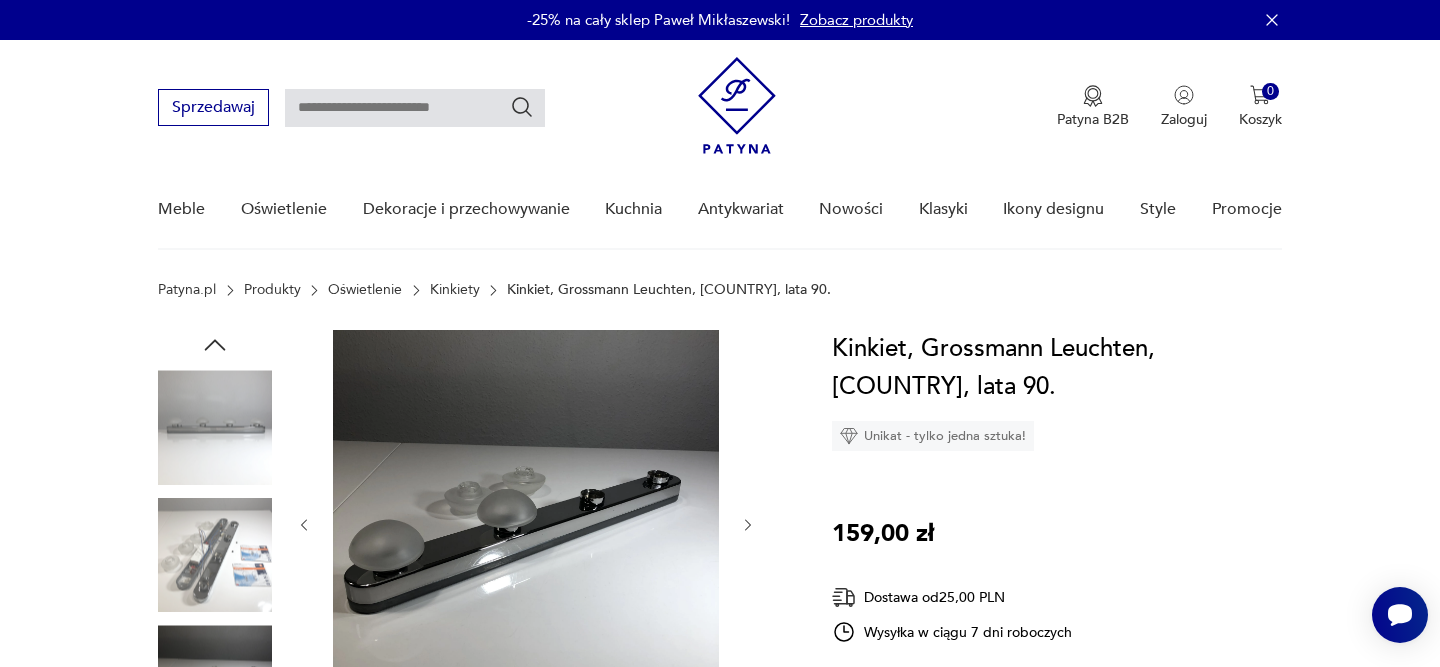 click 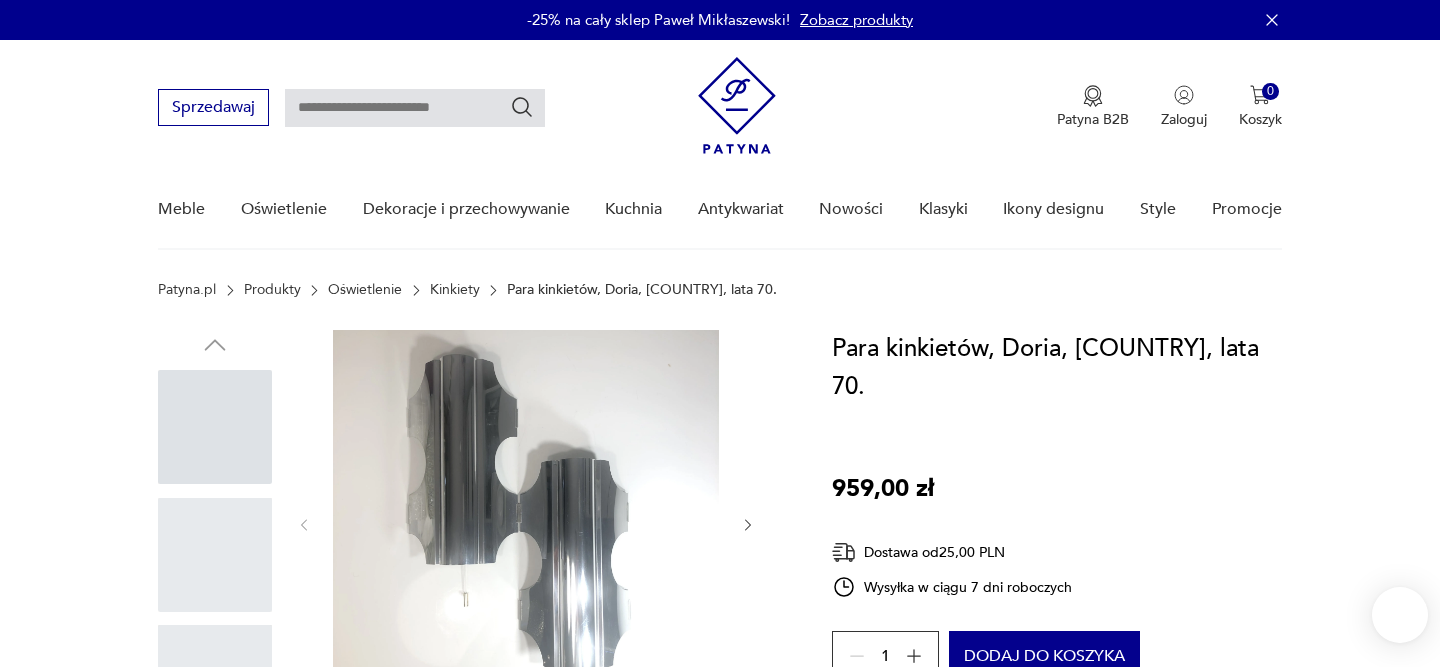 scroll, scrollTop: 0, scrollLeft: 0, axis: both 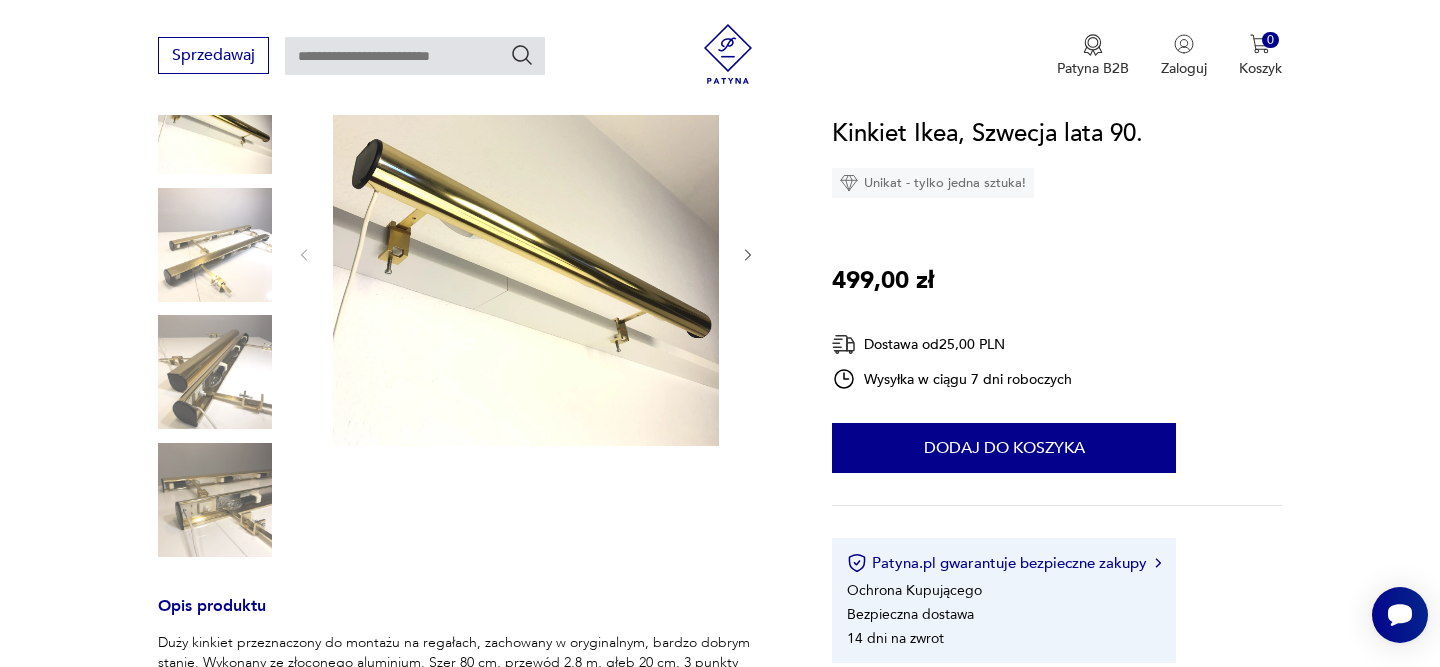 click 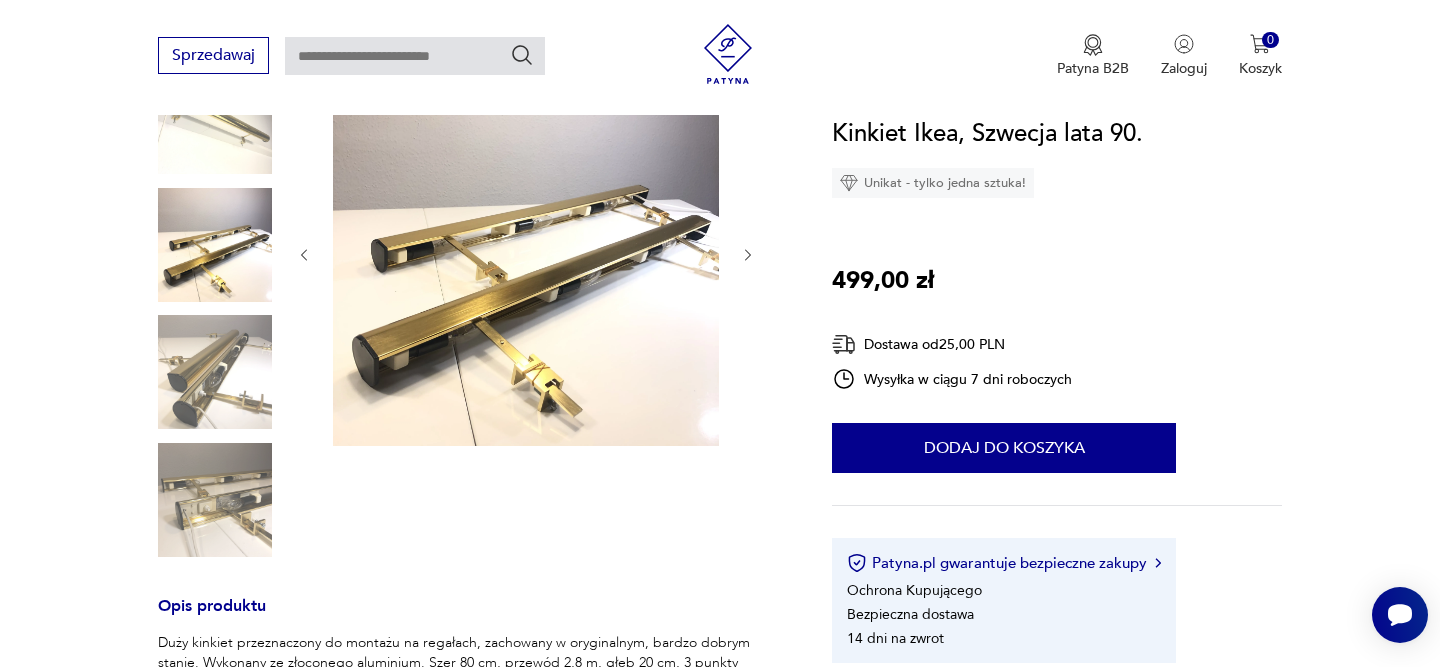 click 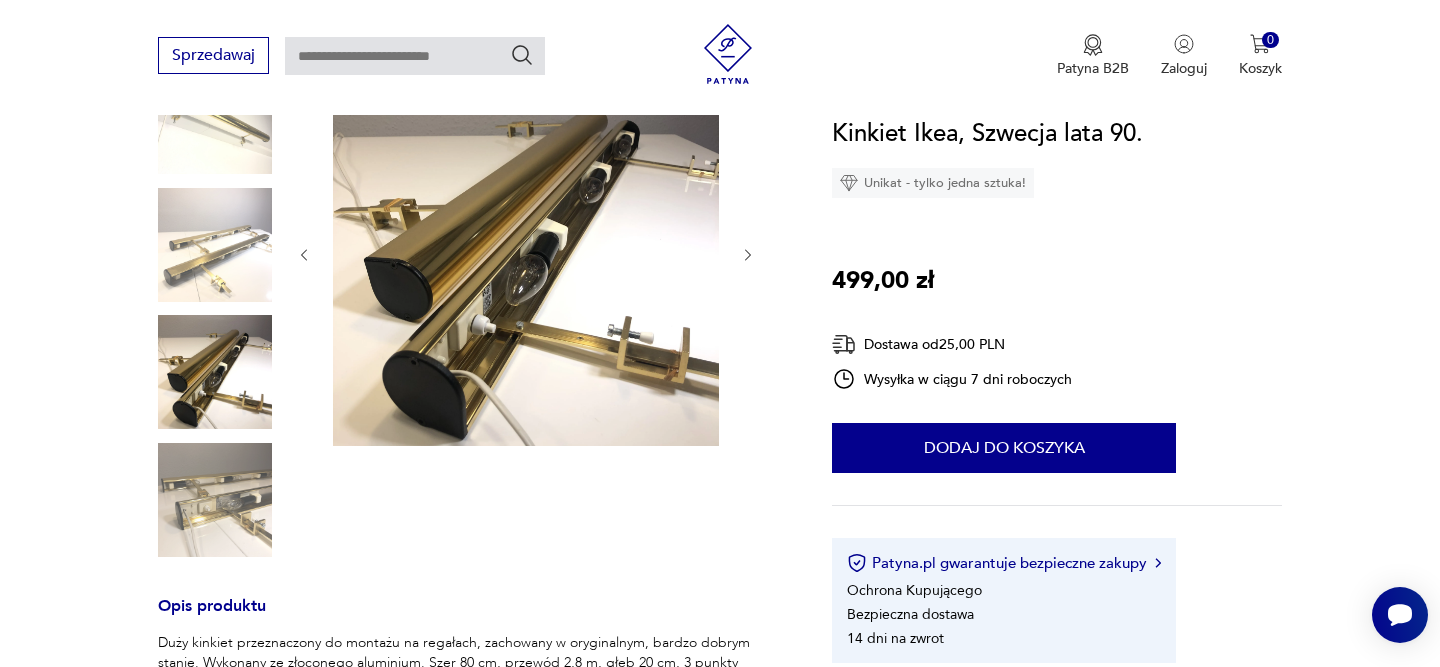 click 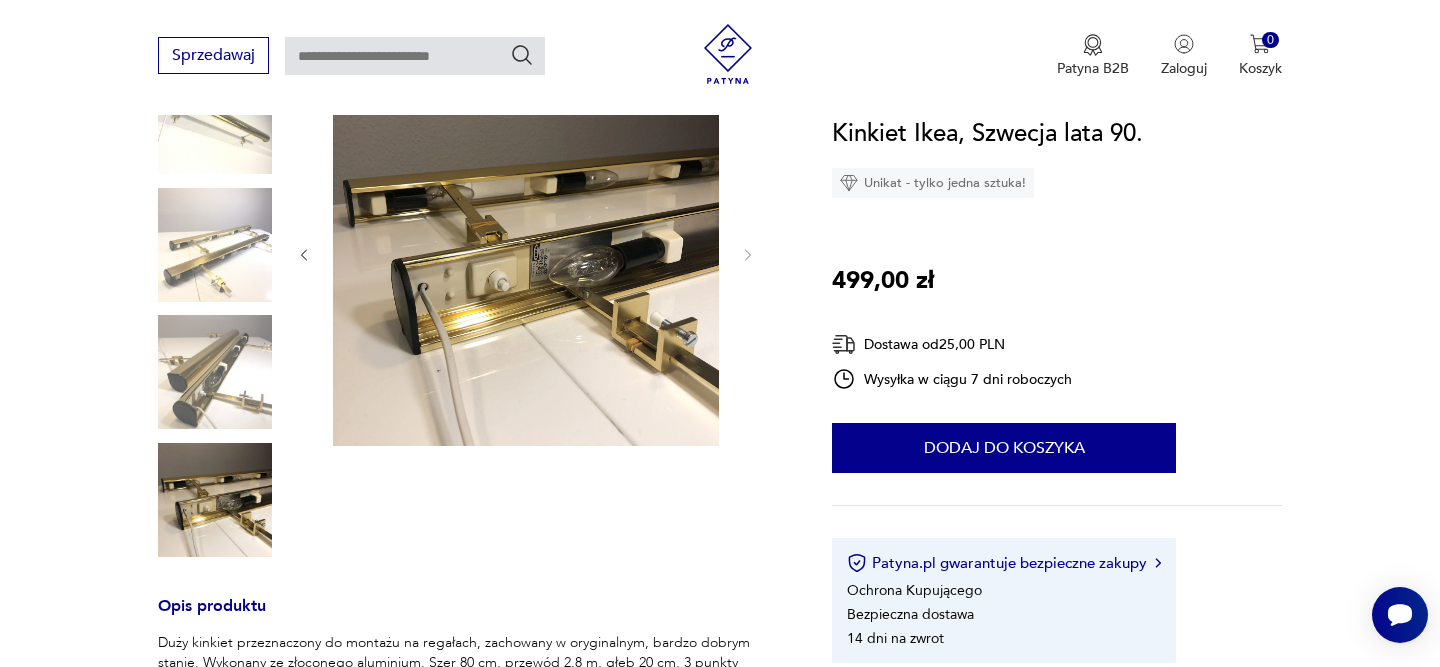 click at bounding box center [215, 117] 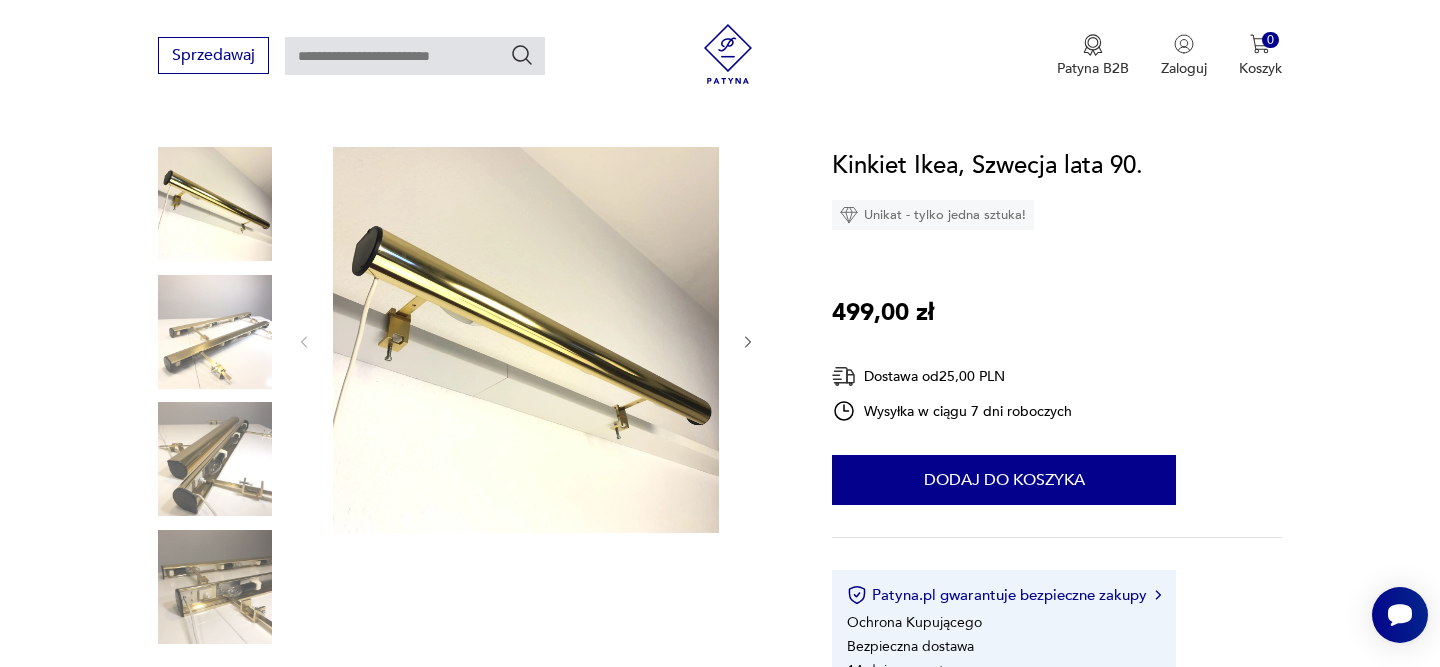 scroll, scrollTop: 154, scrollLeft: 0, axis: vertical 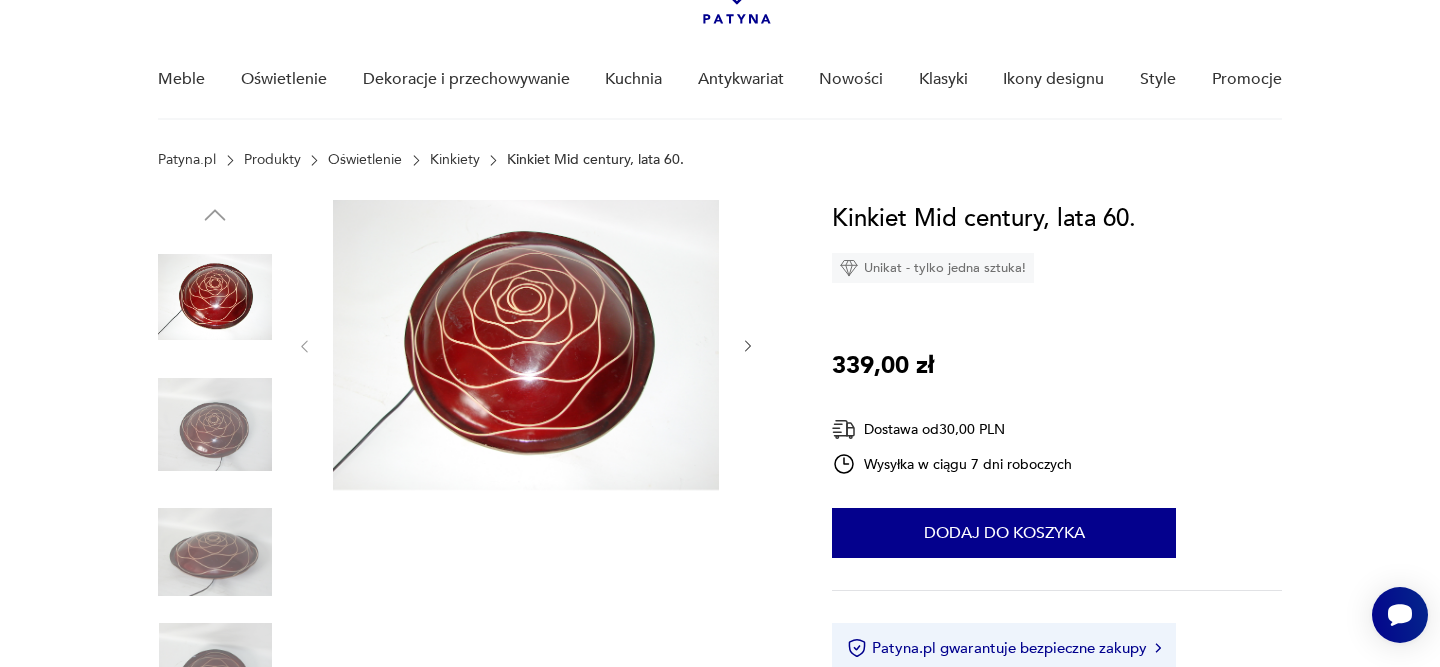 click at bounding box center (526, 346) 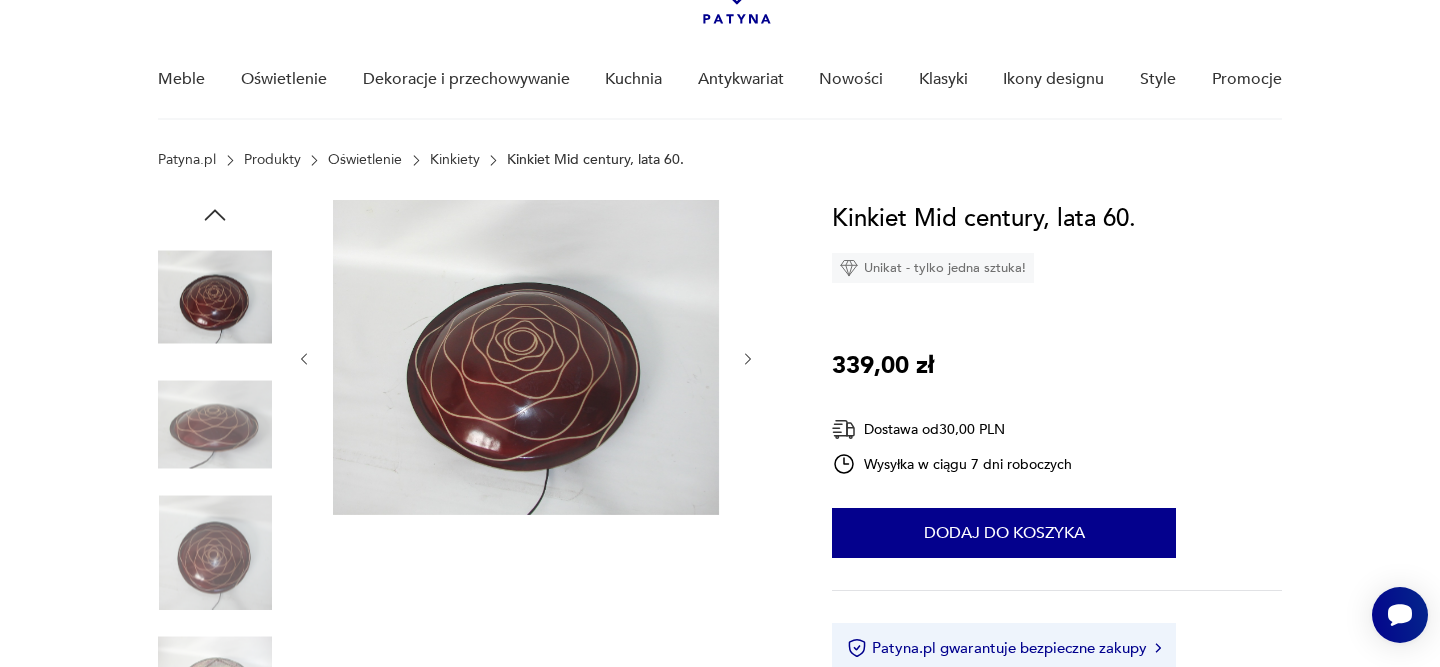 click at bounding box center [526, 359] 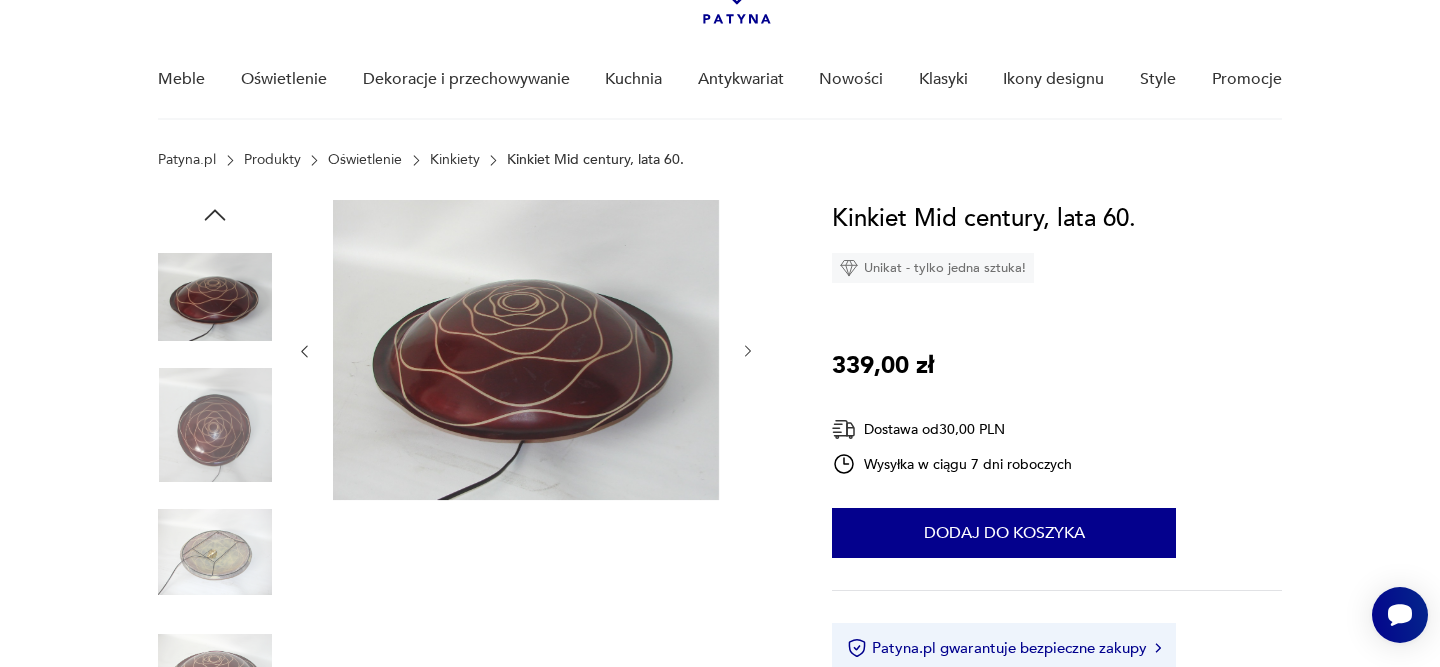 click 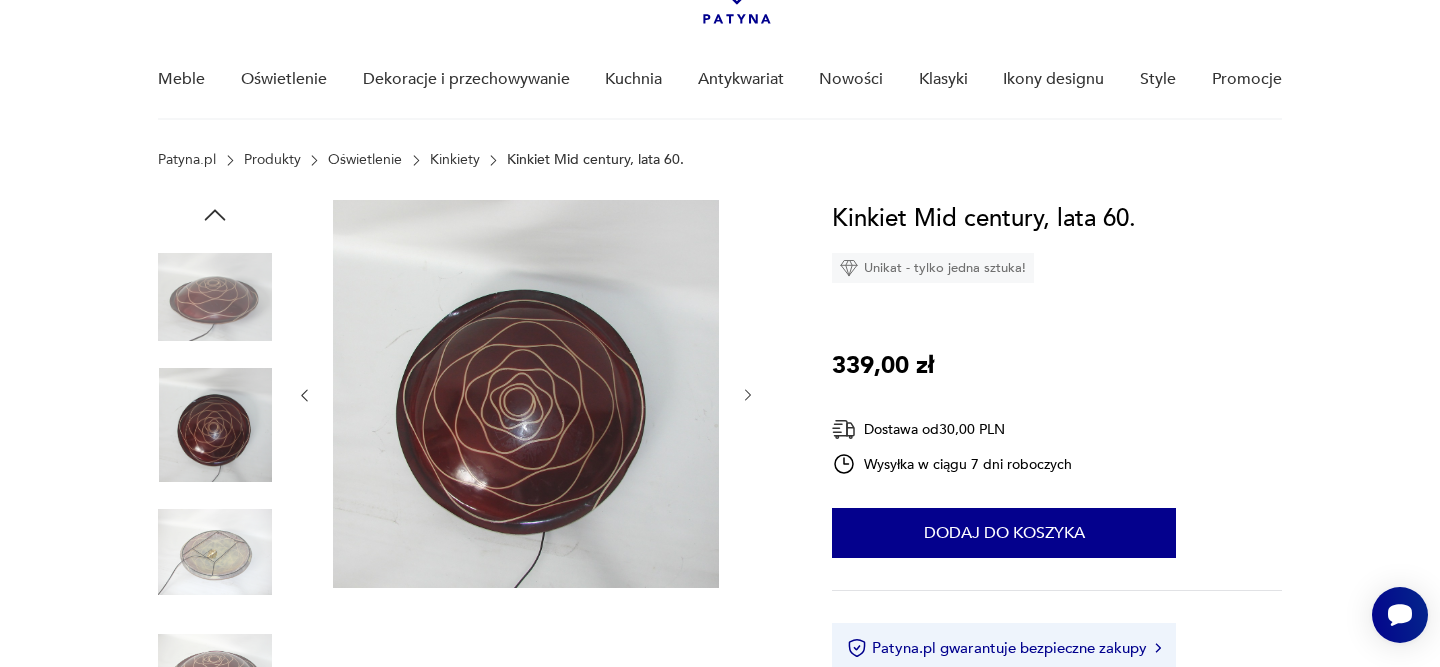 click 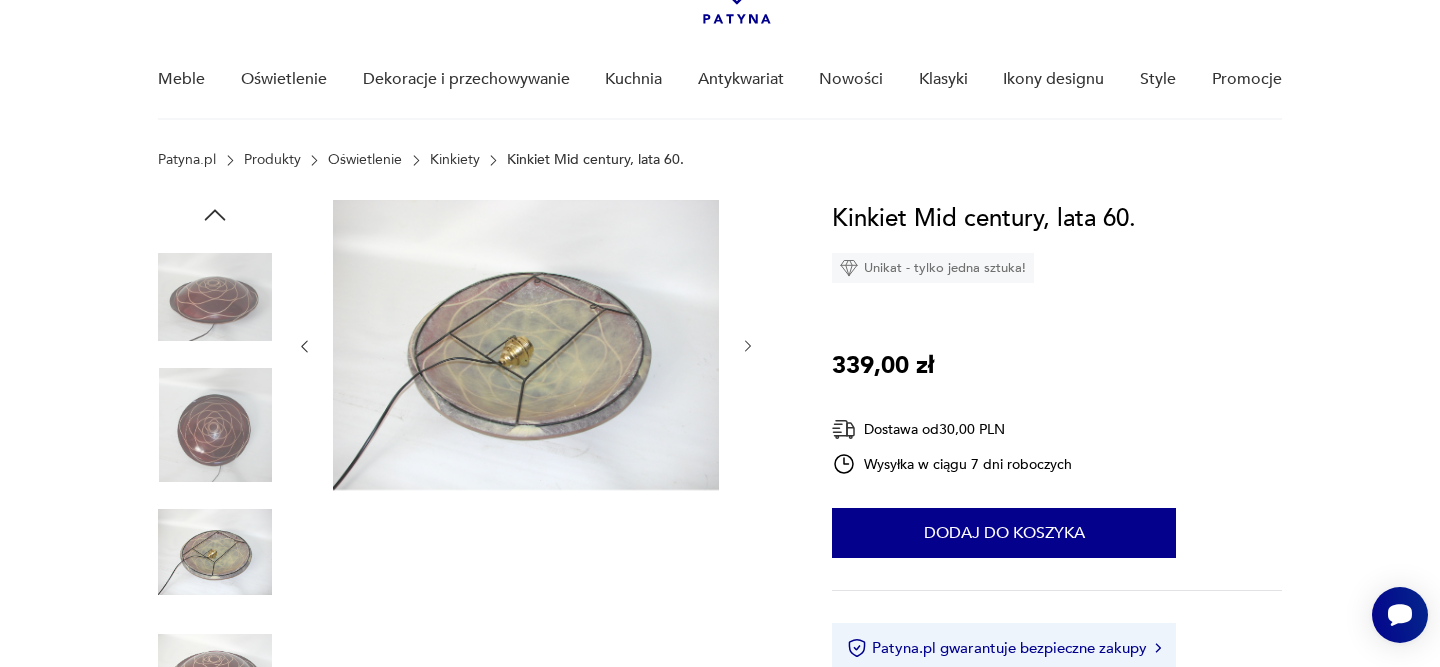 click 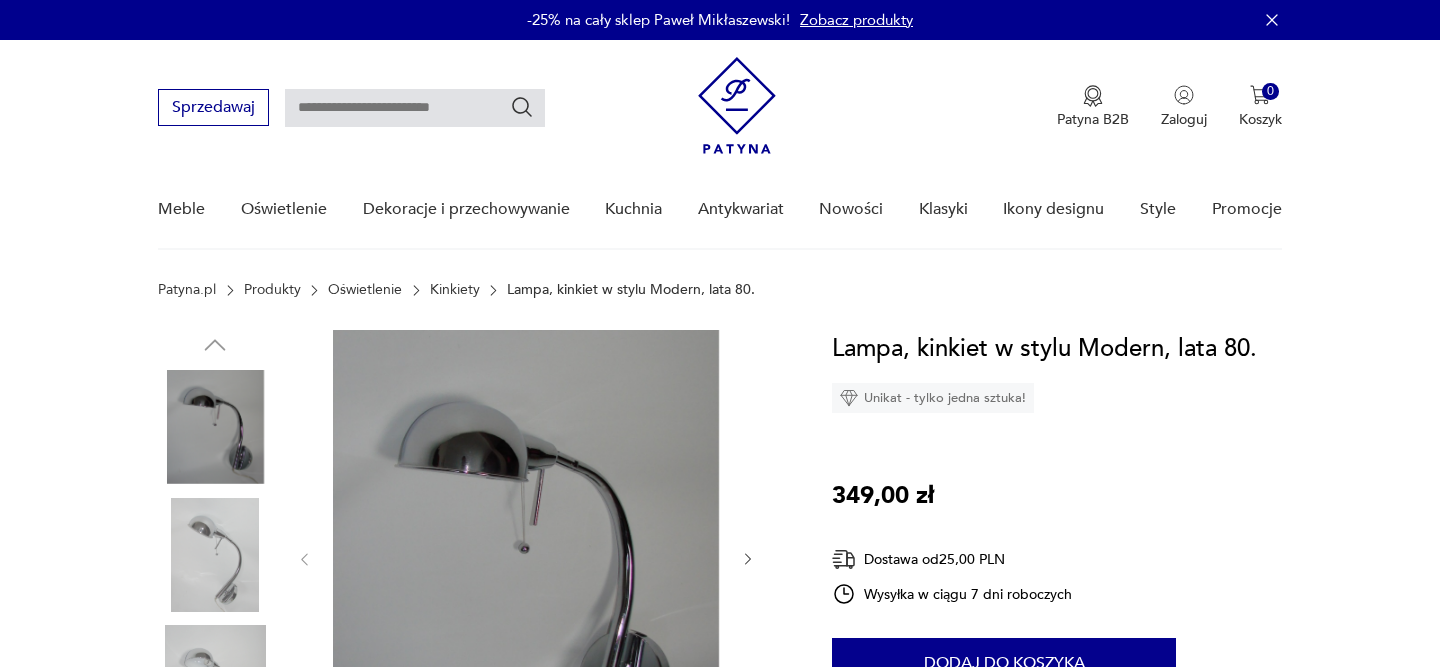 scroll, scrollTop: 0, scrollLeft: 0, axis: both 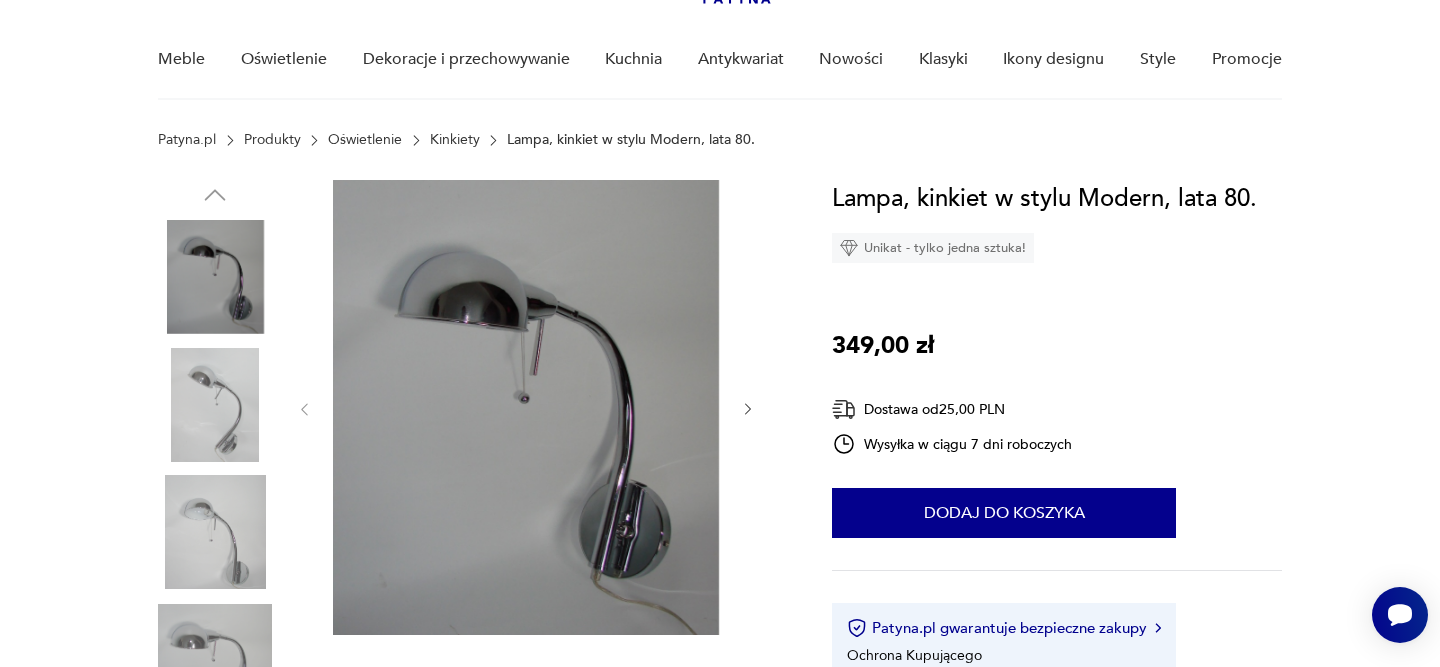 click 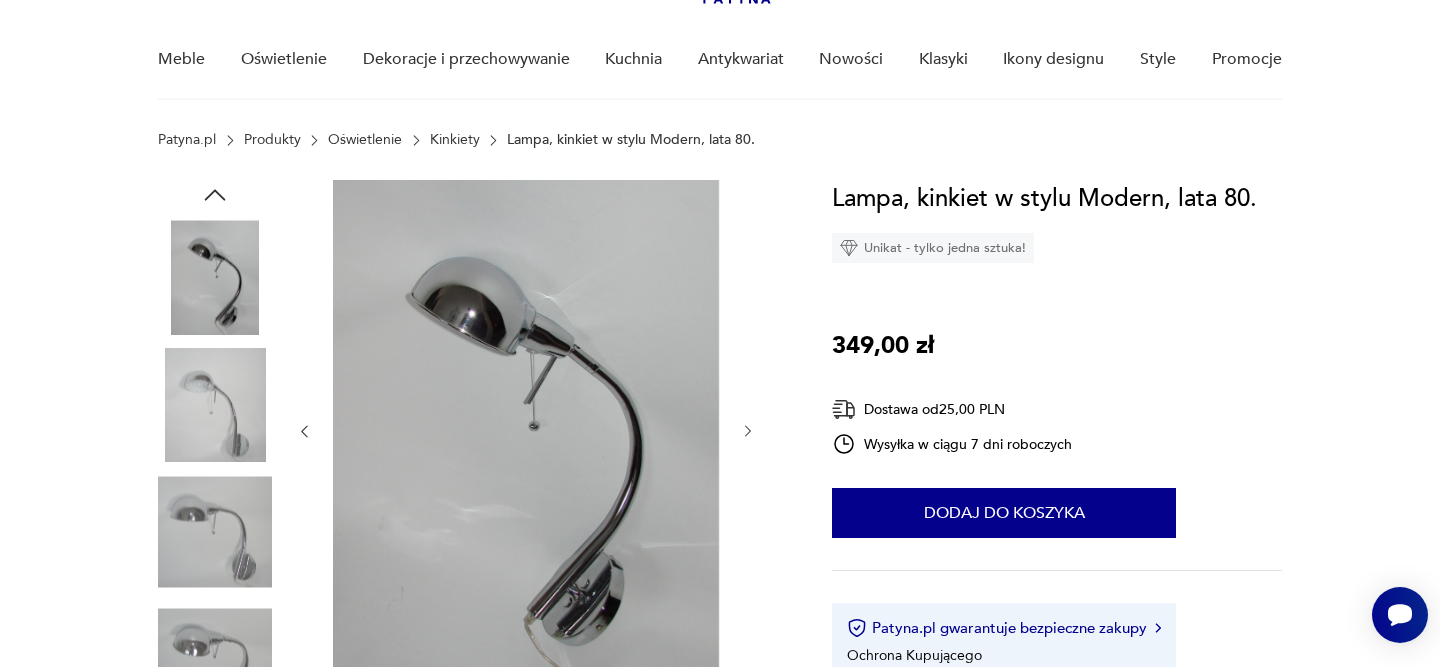 click 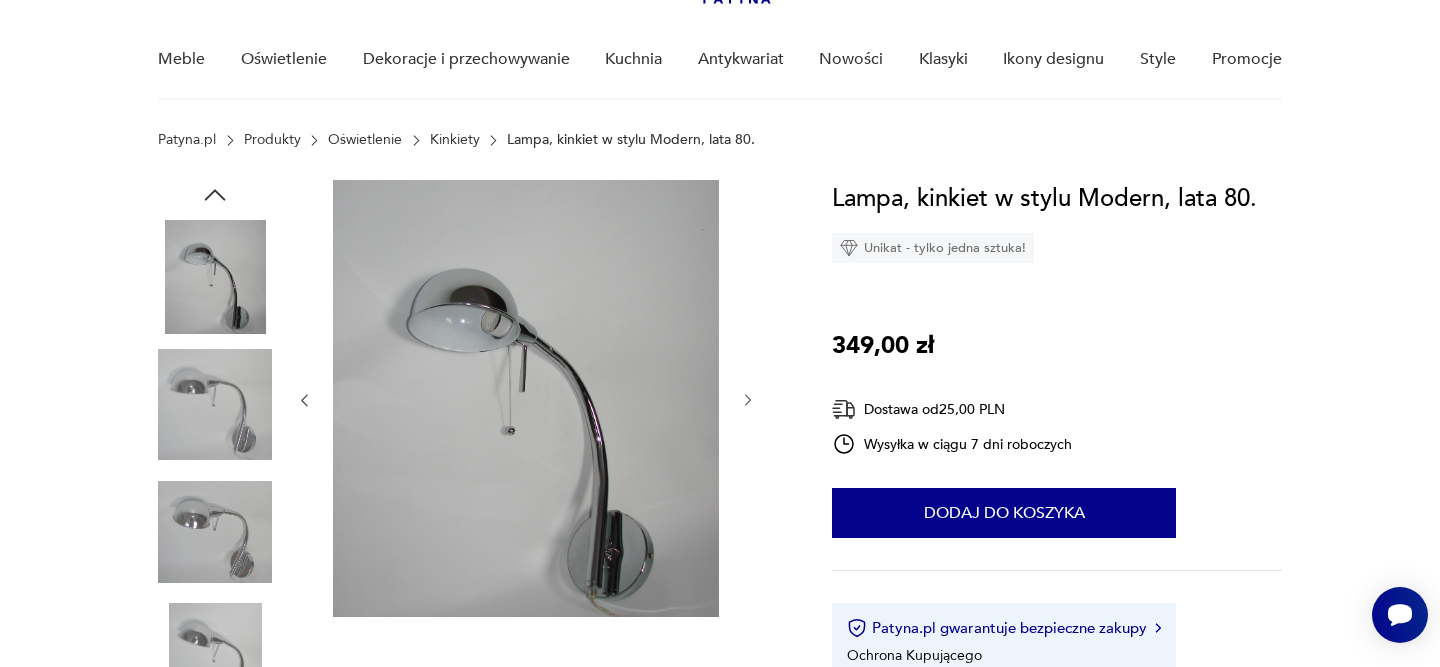 click 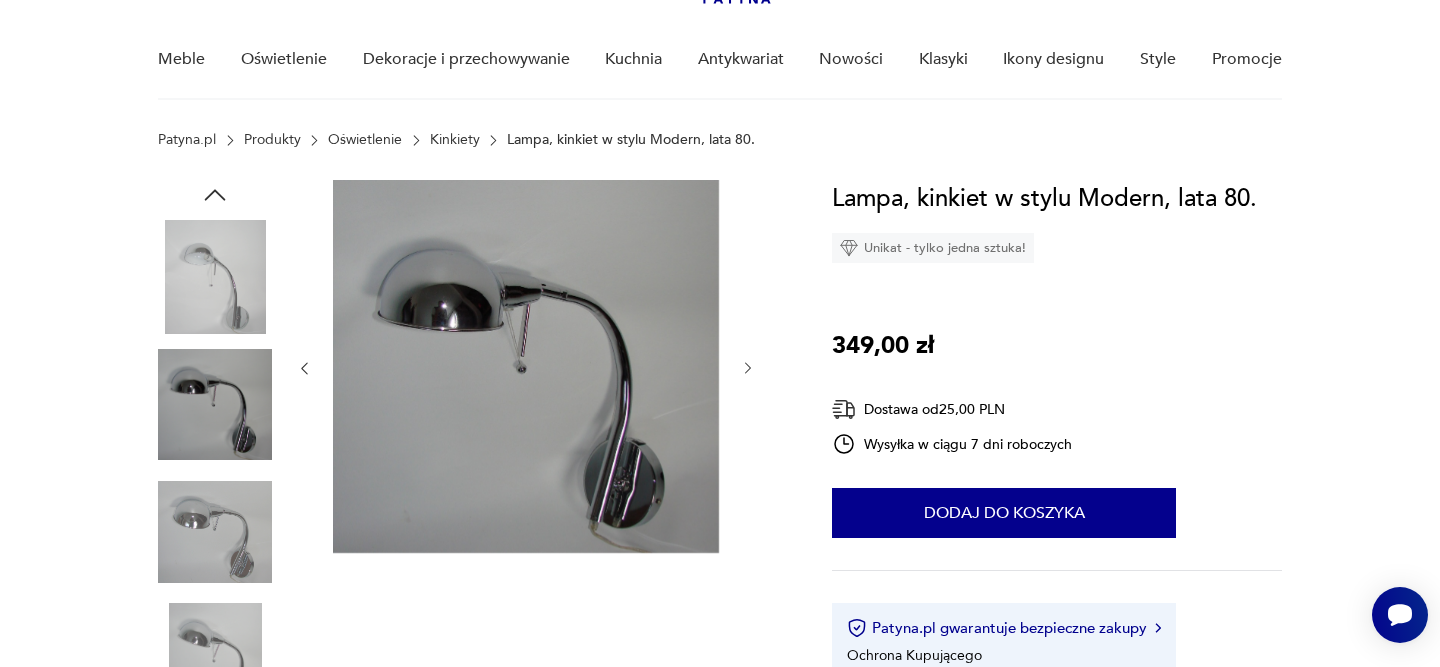 click 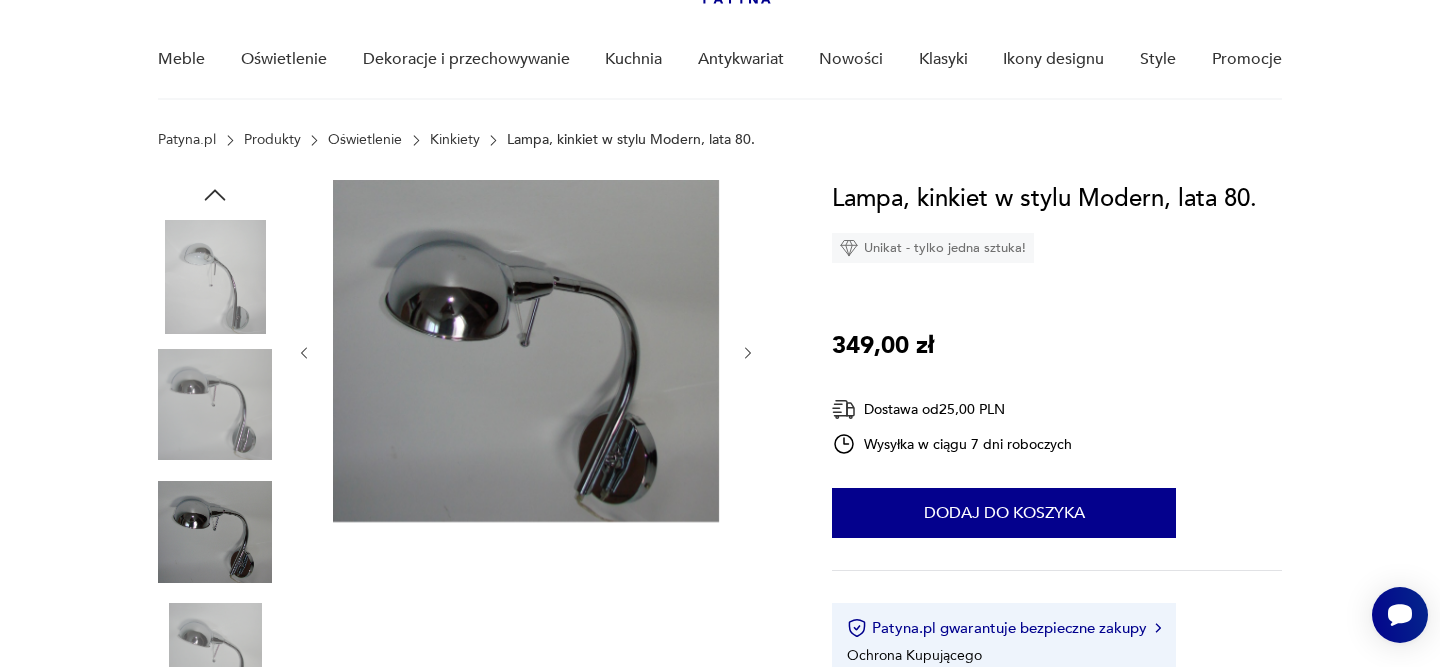 click 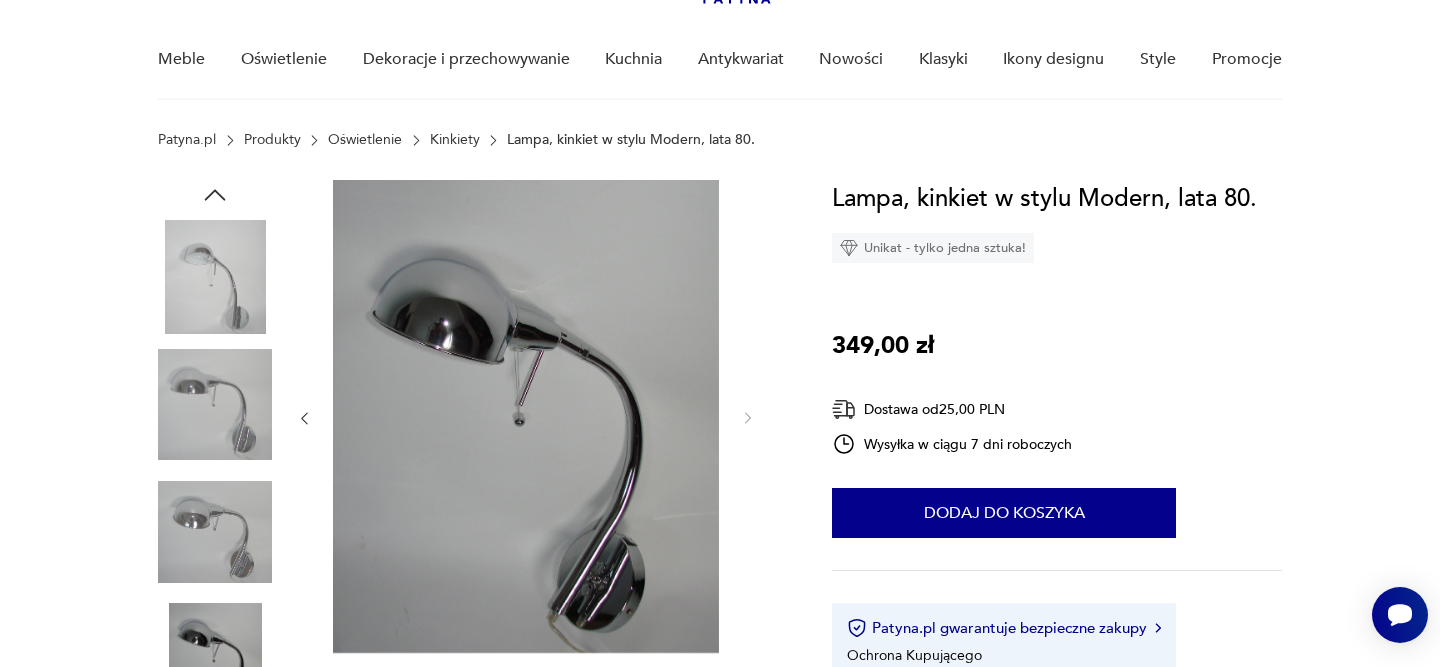 click at bounding box center [526, 418] 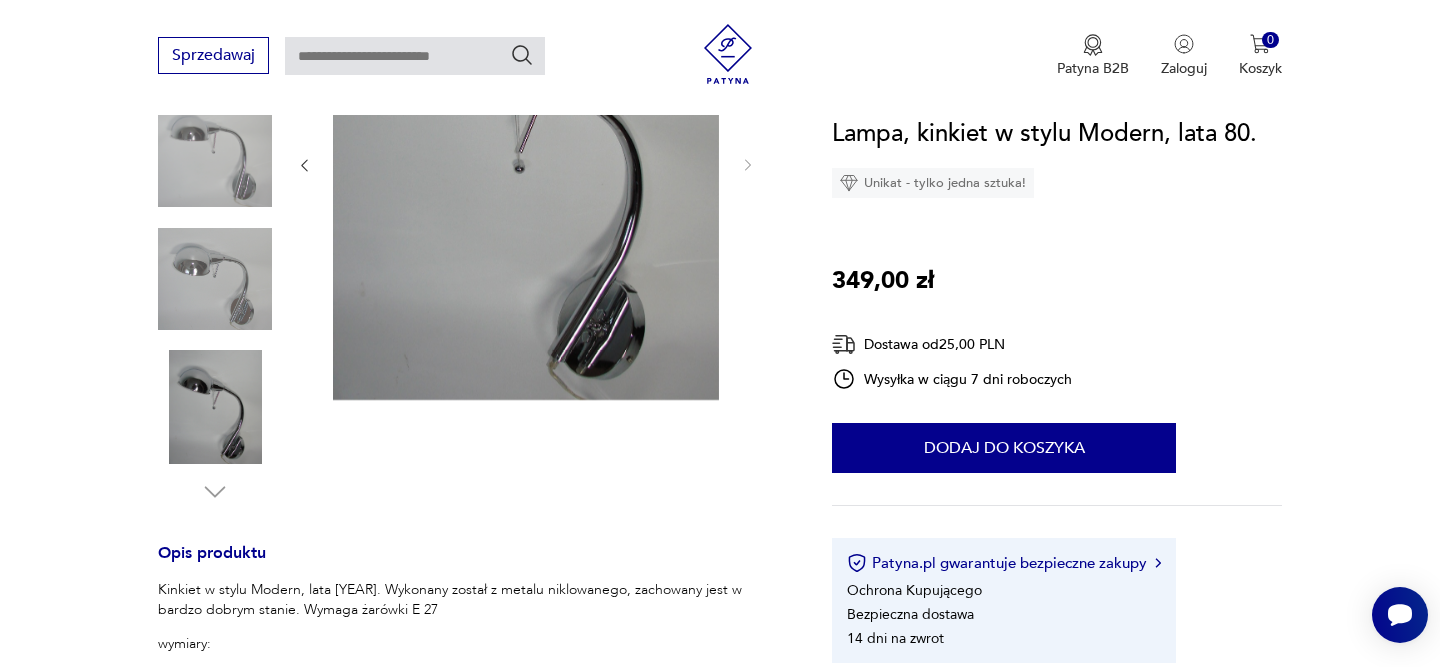 scroll, scrollTop: 373, scrollLeft: 0, axis: vertical 